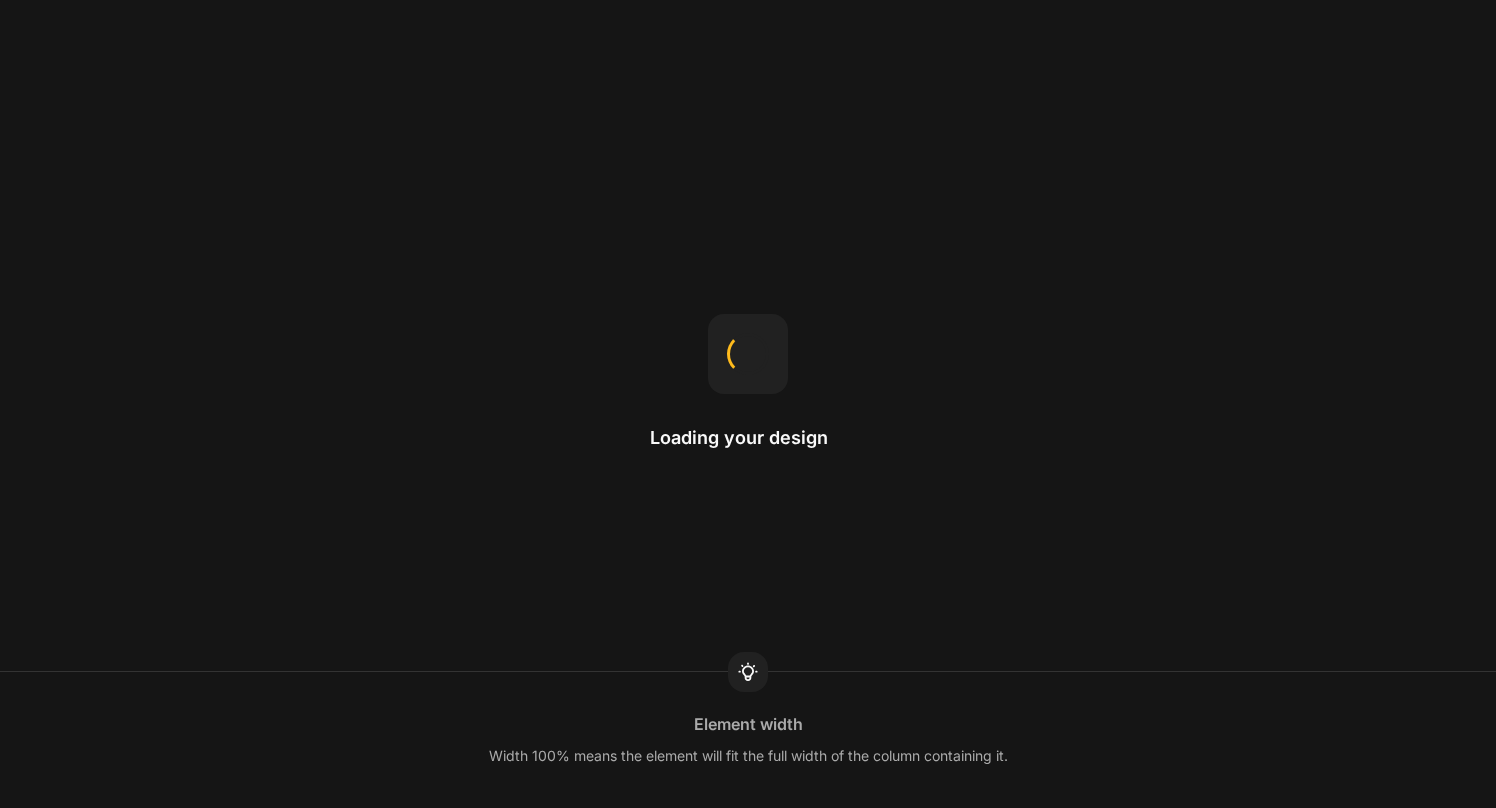 scroll, scrollTop: 0, scrollLeft: 0, axis: both 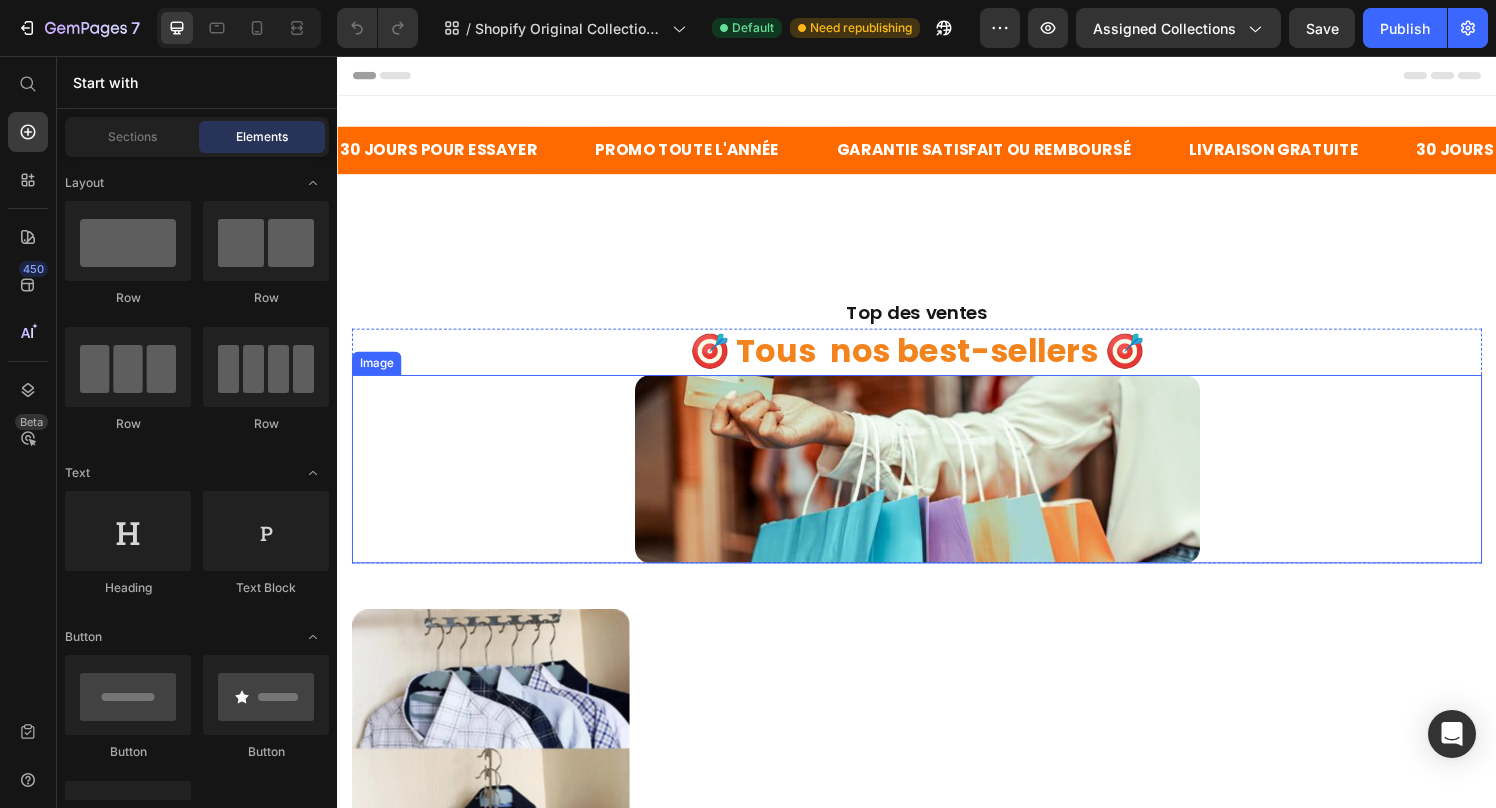 click at bounding box center [937, 483] 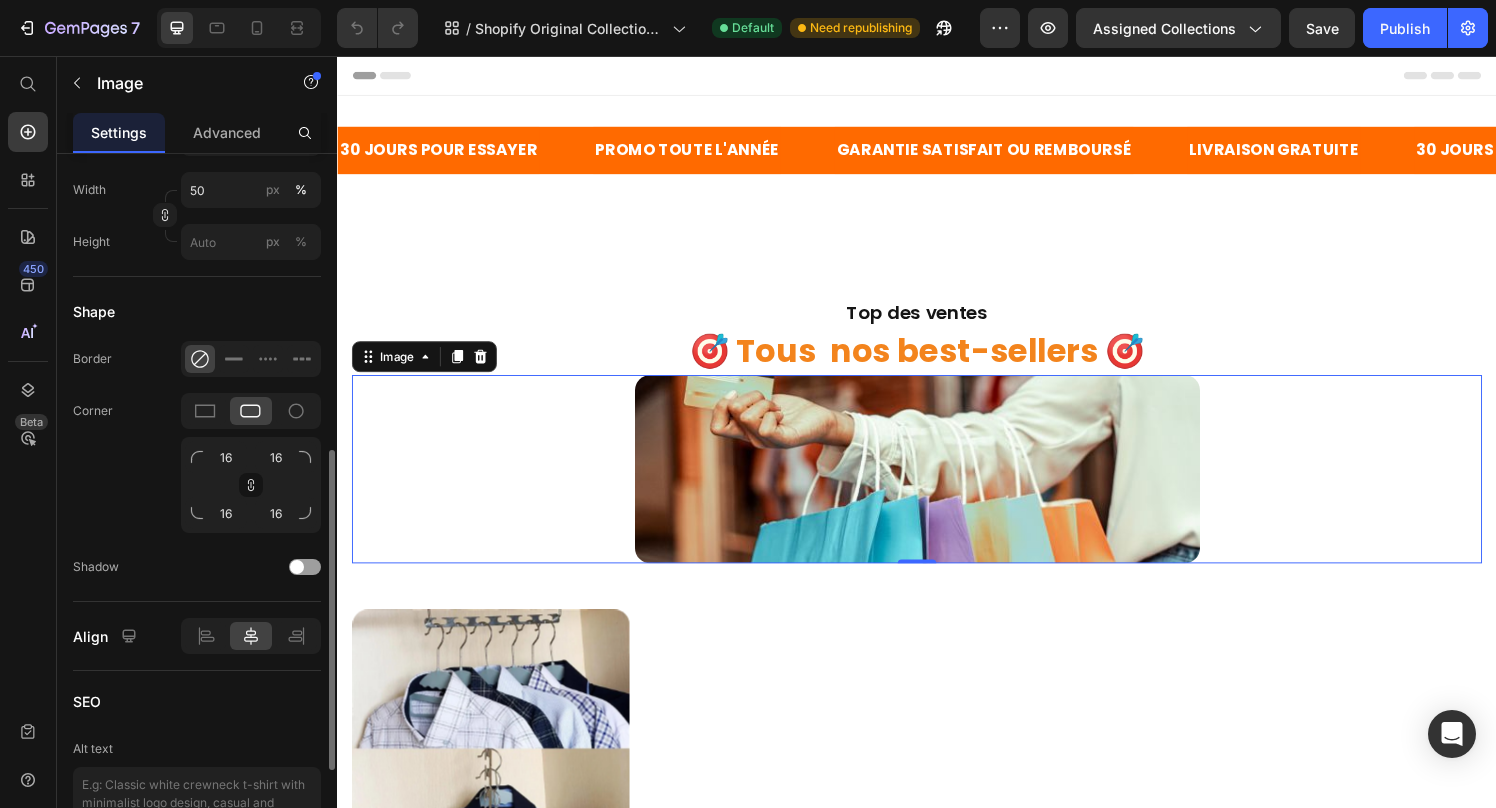 scroll, scrollTop: 670, scrollLeft: 0, axis: vertical 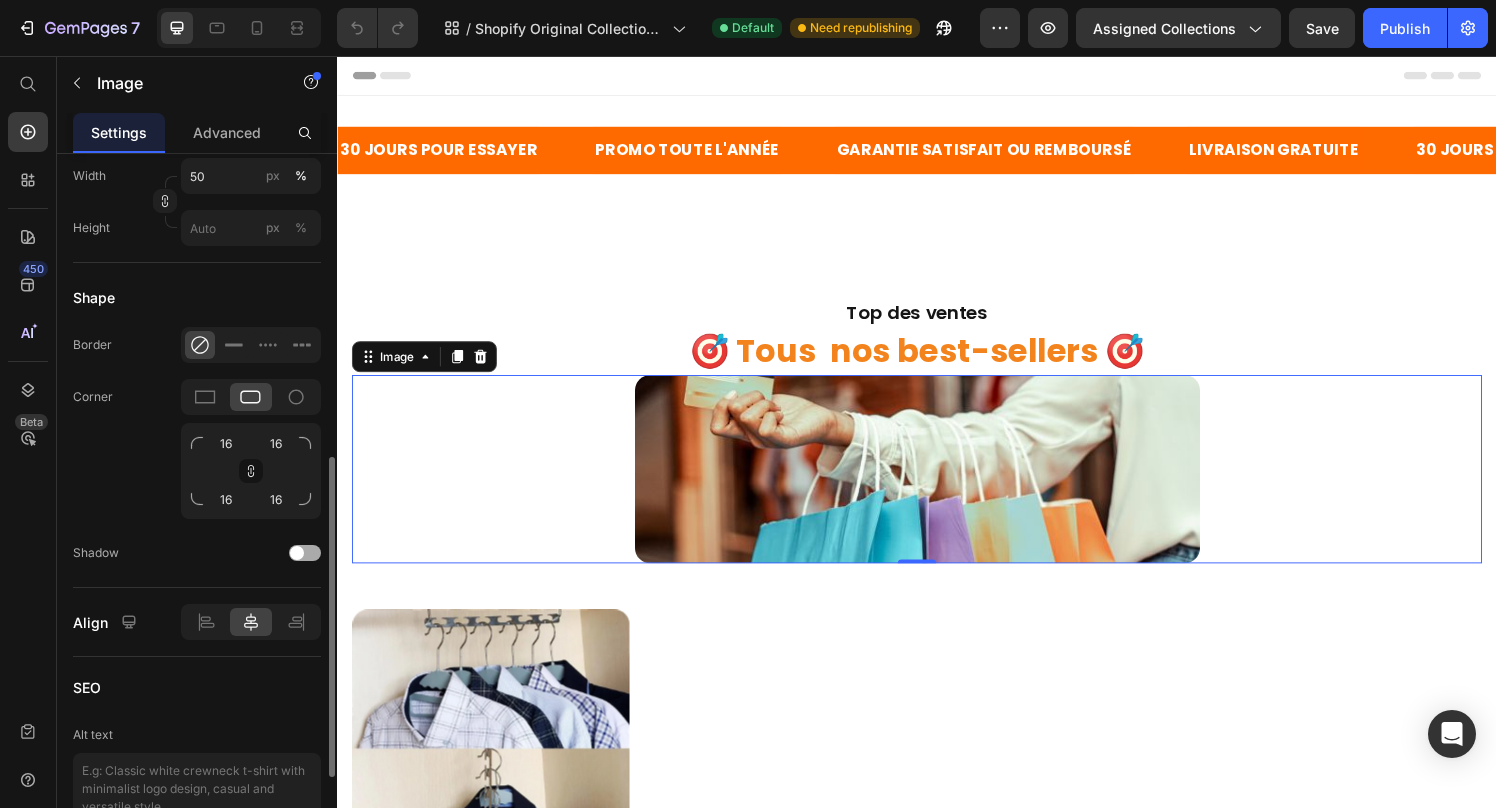 click at bounding box center (305, 553) 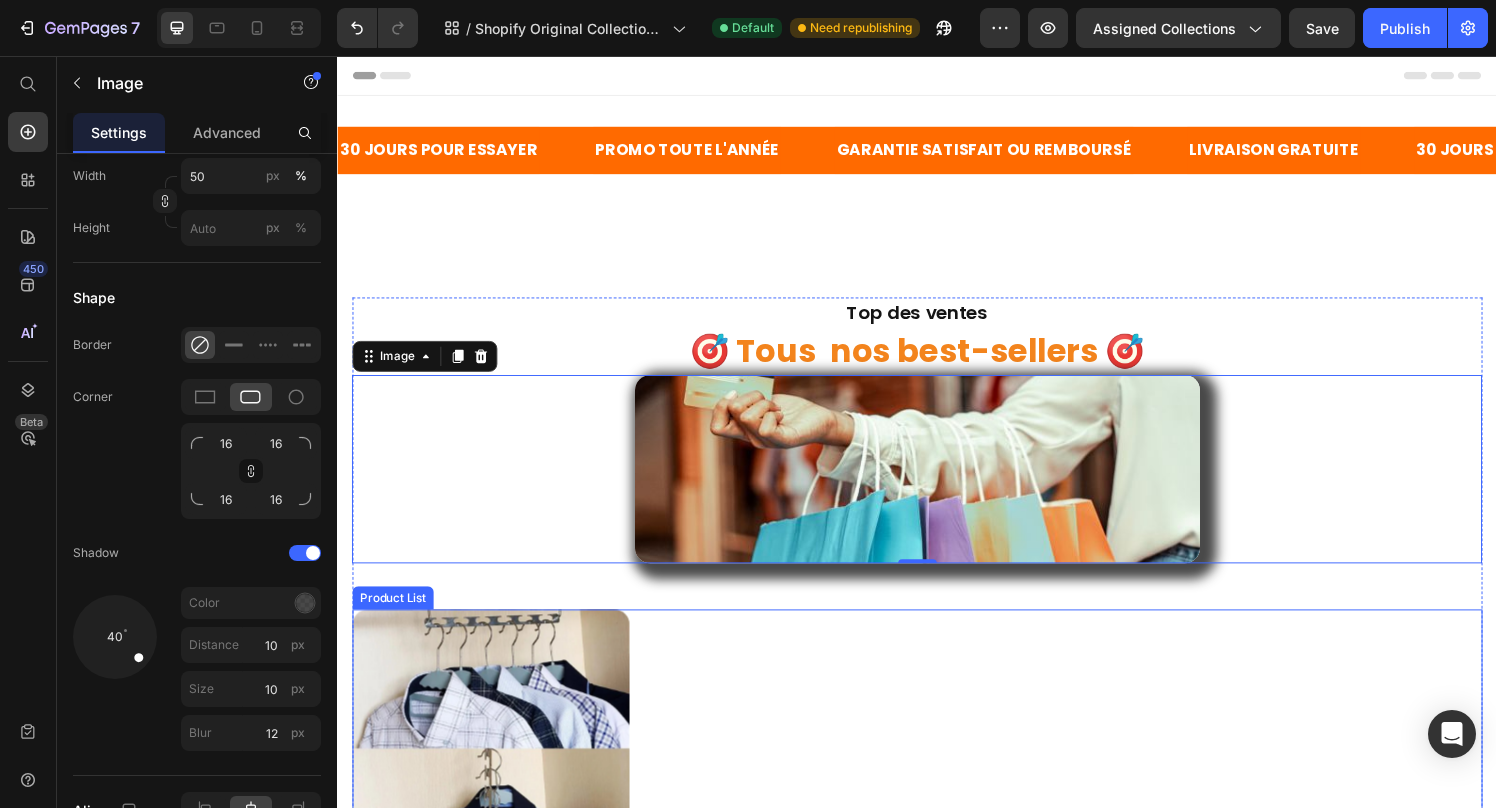 click on "Product Images Cintres gain de place (5 pièces) Product Title 19,90€ Product Price 24,90€ Product Price Row PACK DE 5: 5 5 5 Product Variants & Swatches AJOUTER AU PANIER Product Cart Button Row" at bounding box center [937, 915] 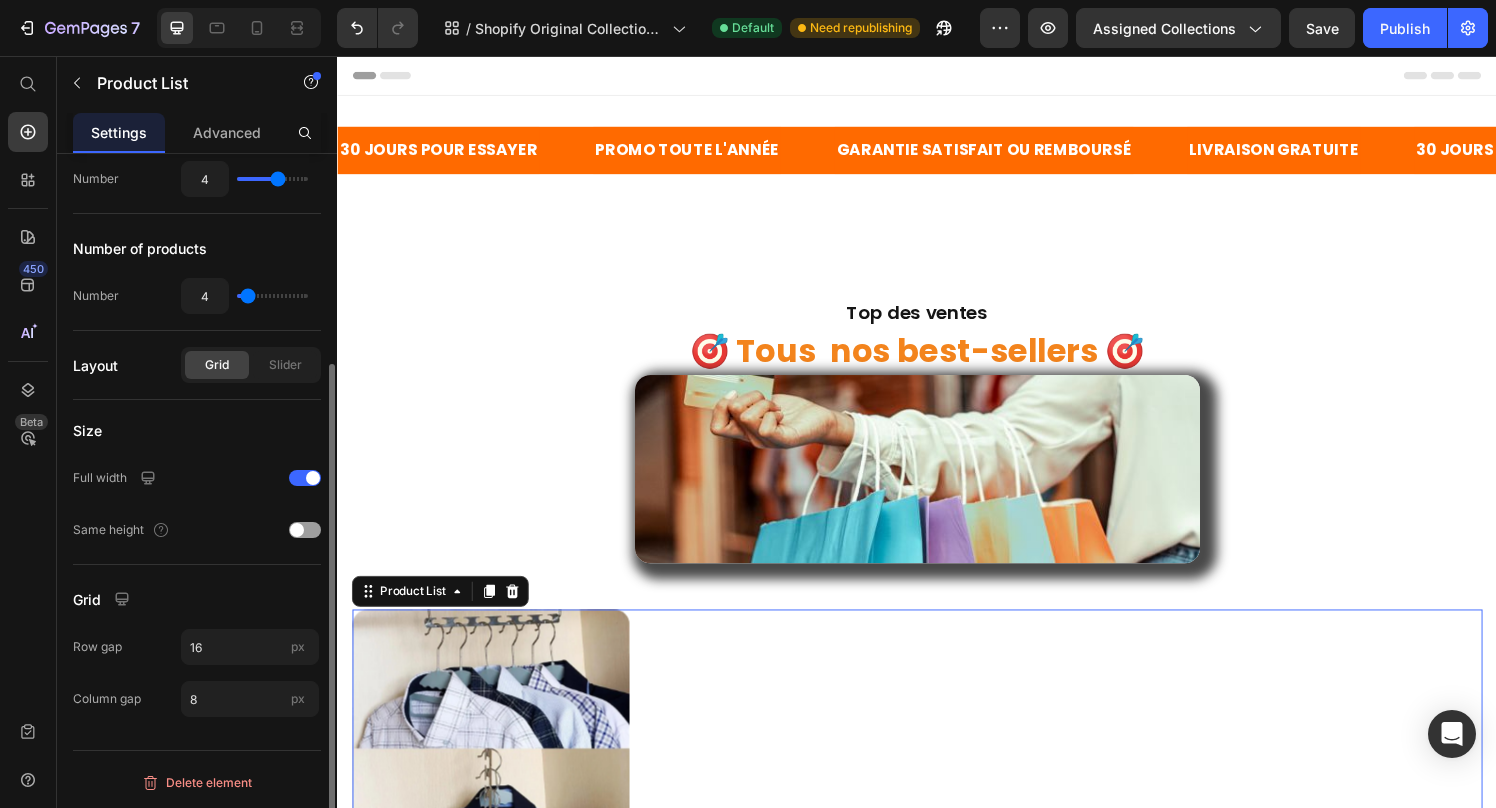 scroll, scrollTop: 0, scrollLeft: 0, axis: both 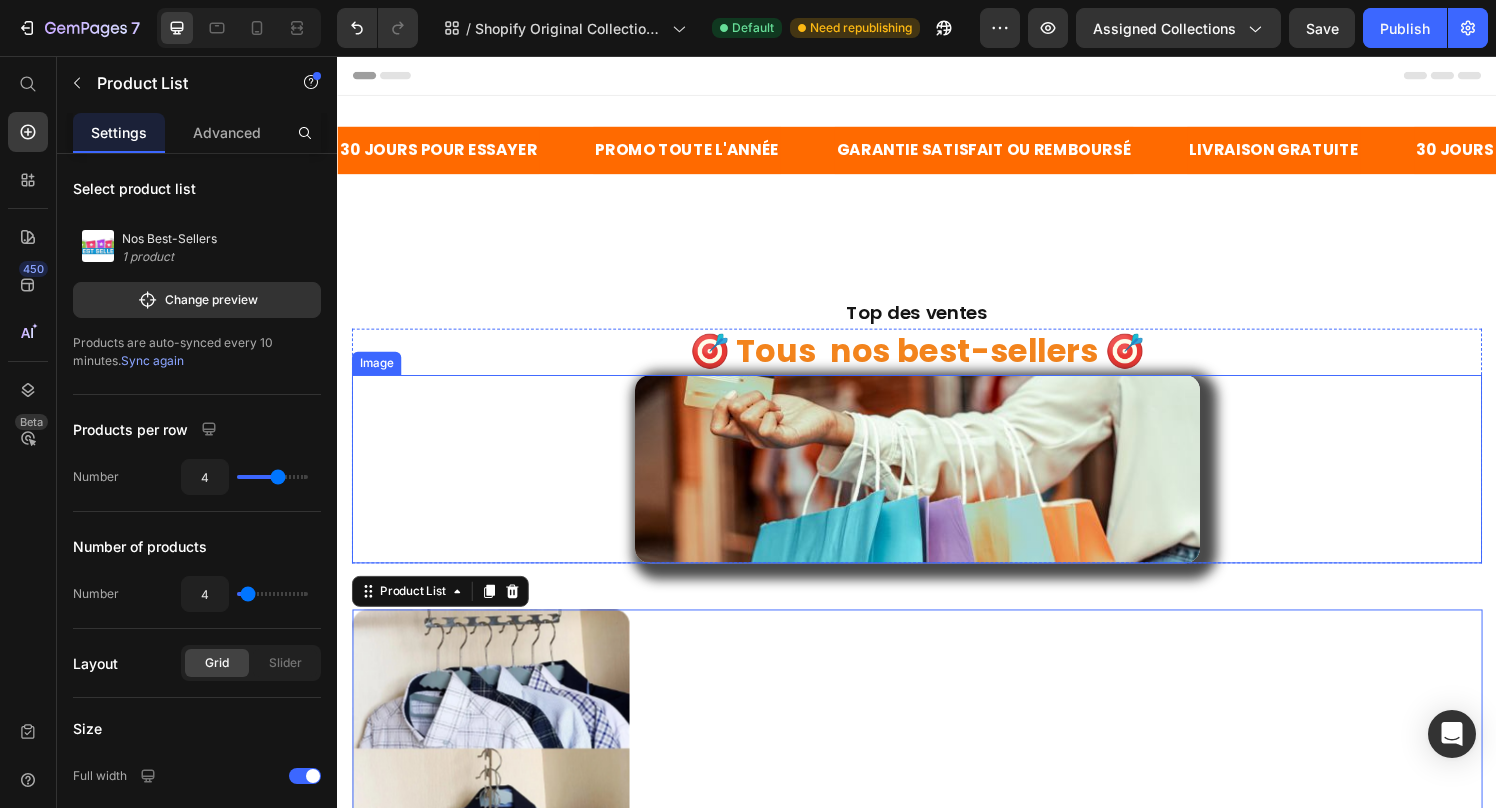 click at bounding box center (937, 483) 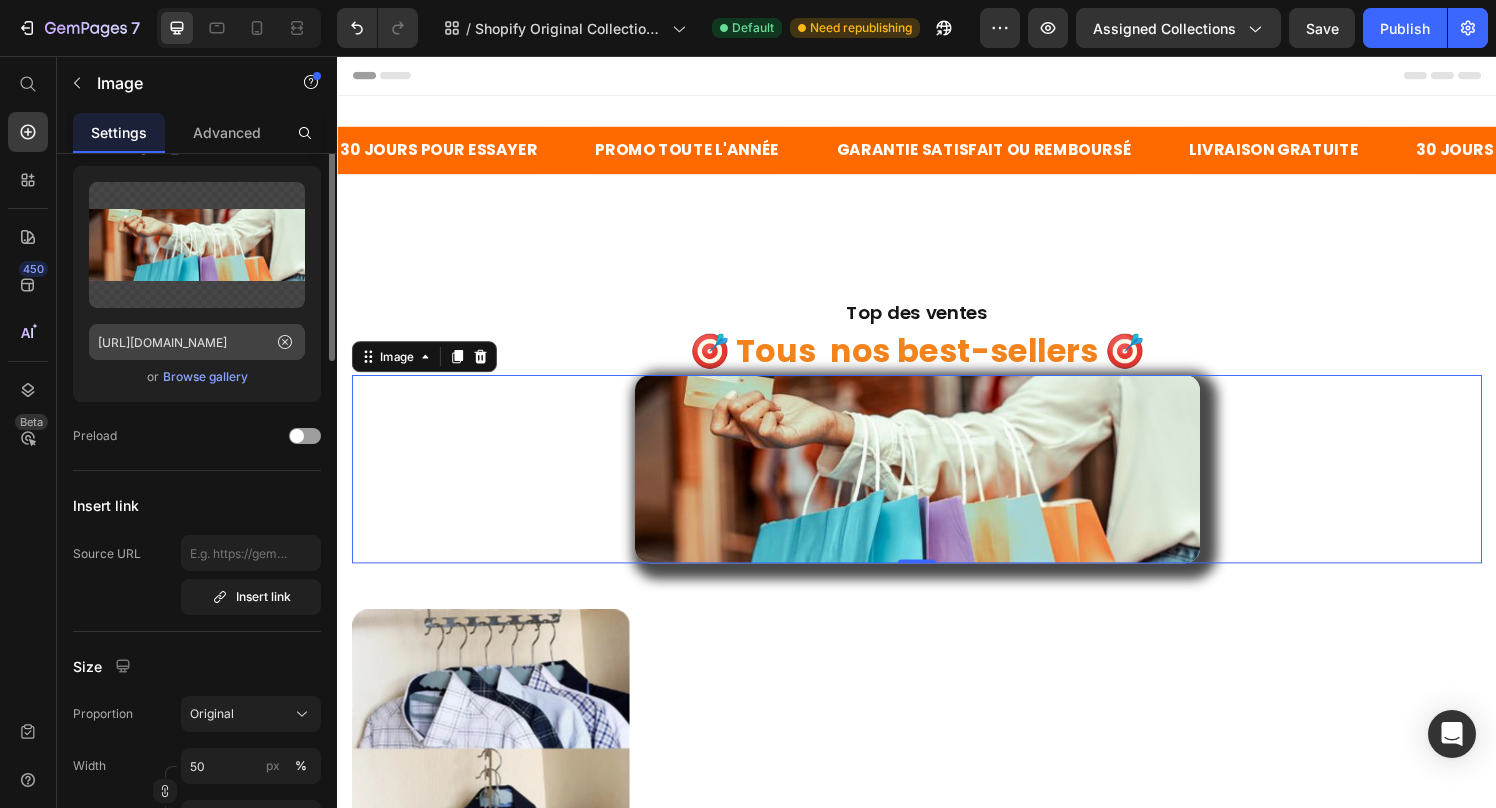 scroll, scrollTop: 218, scrollLeft: 0, axis: vertical 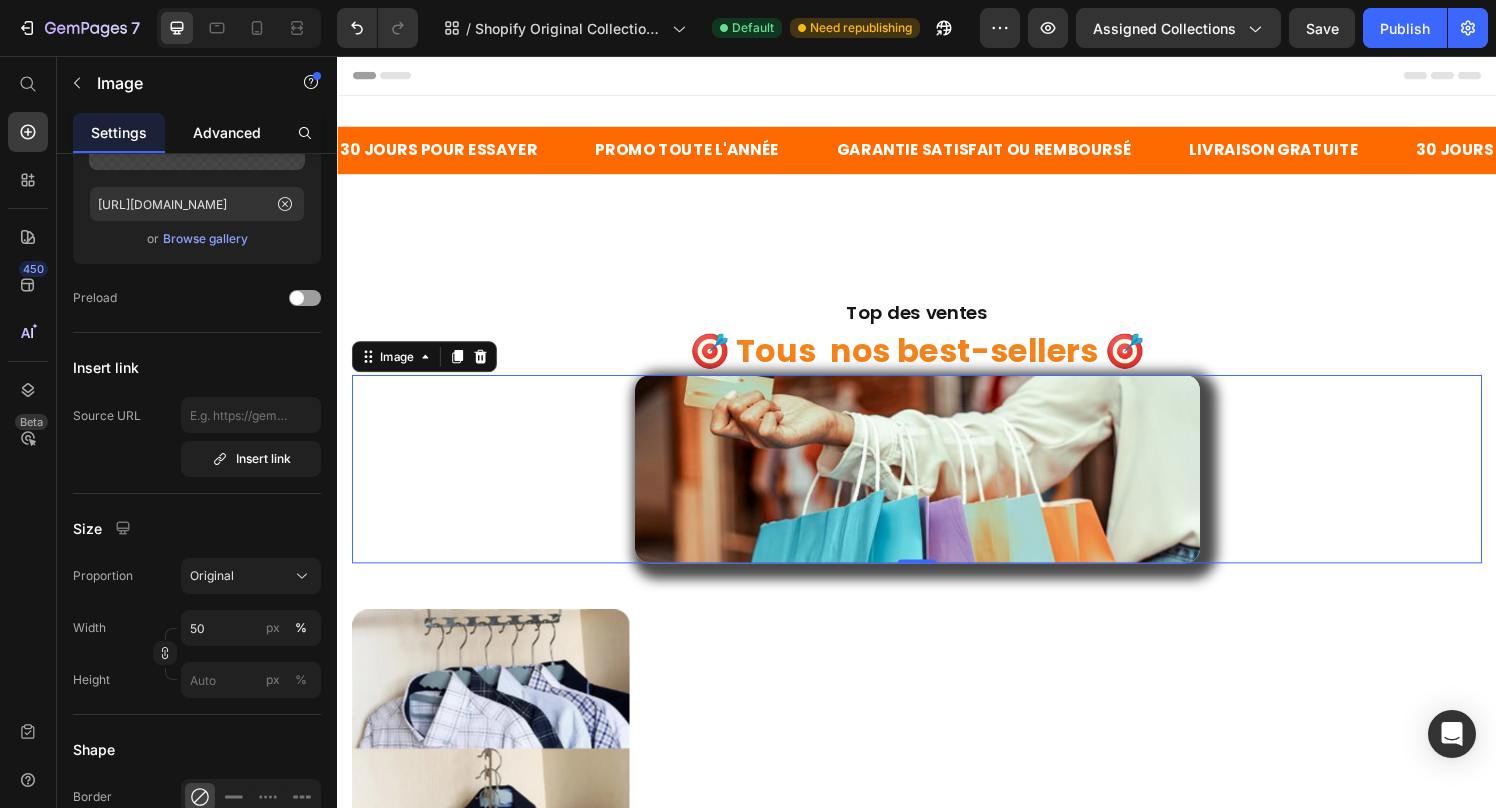 click on "Advanced" at bounding box center (227, 132) 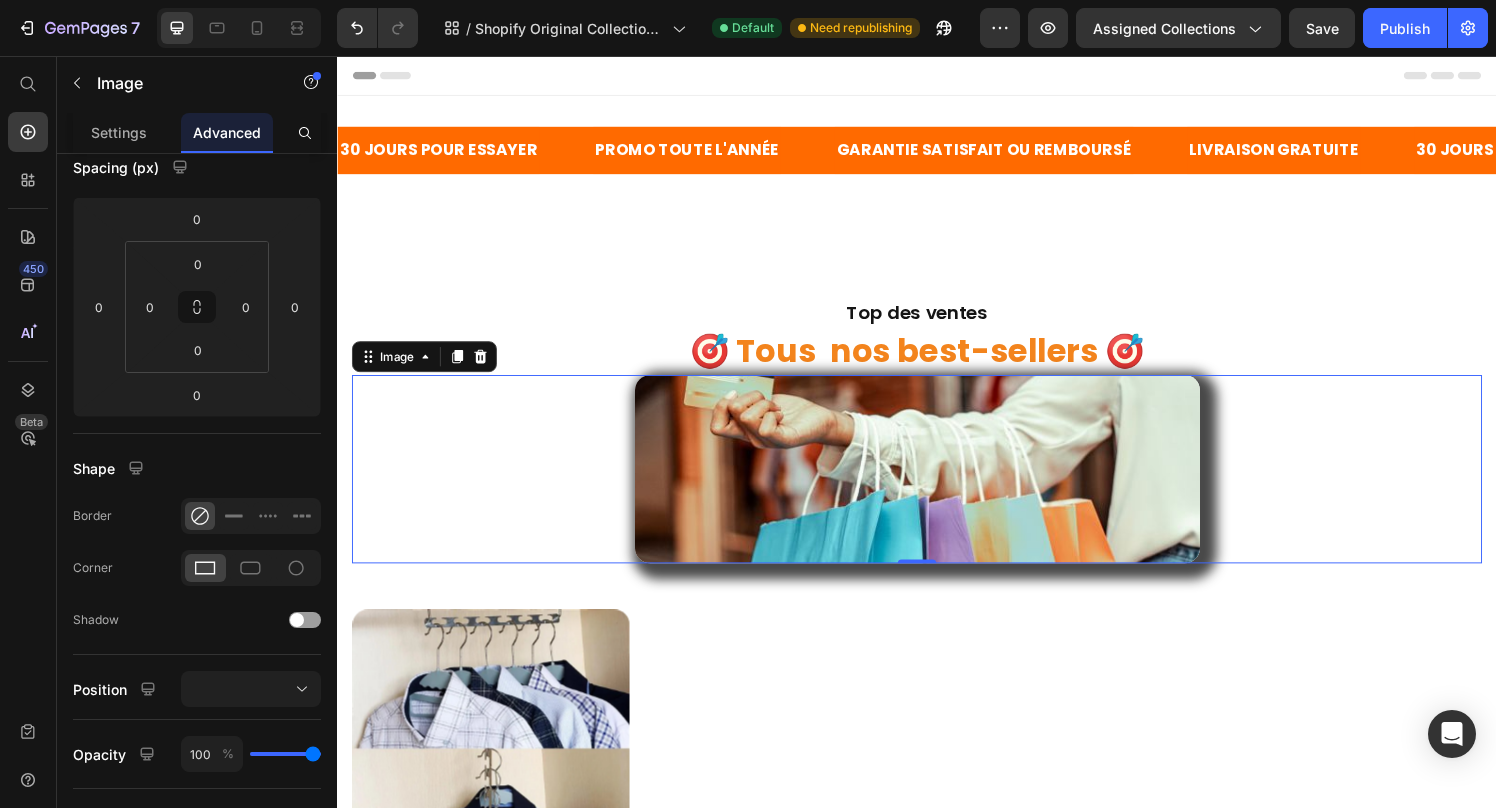 scroll, scrollTop: 0, scrollLeft: 0, axis: both 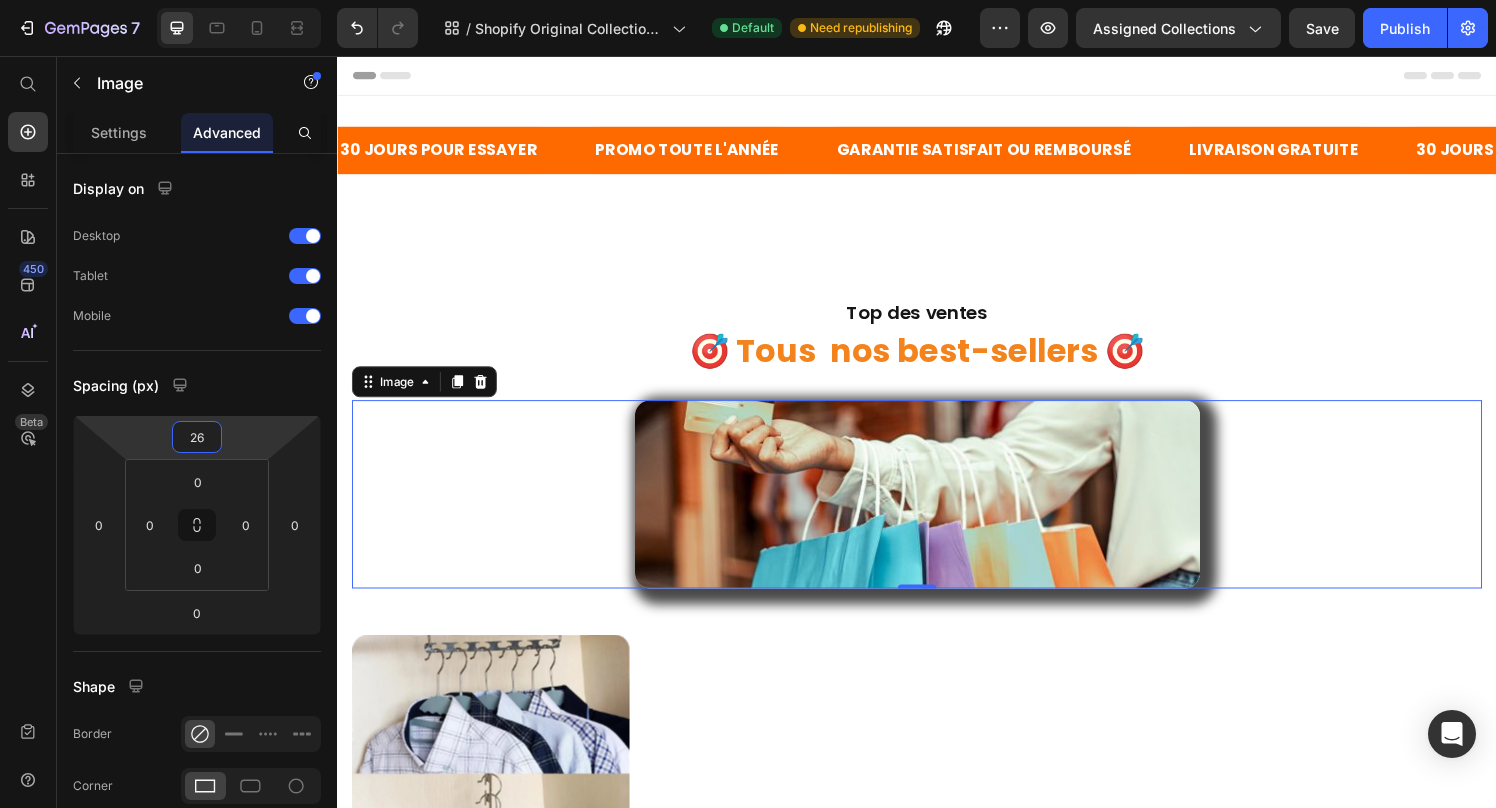 drag, startPoint x: 231, startPoint y: 431, endPoint x: 233, endPoint y: 418, distance: 13.152946 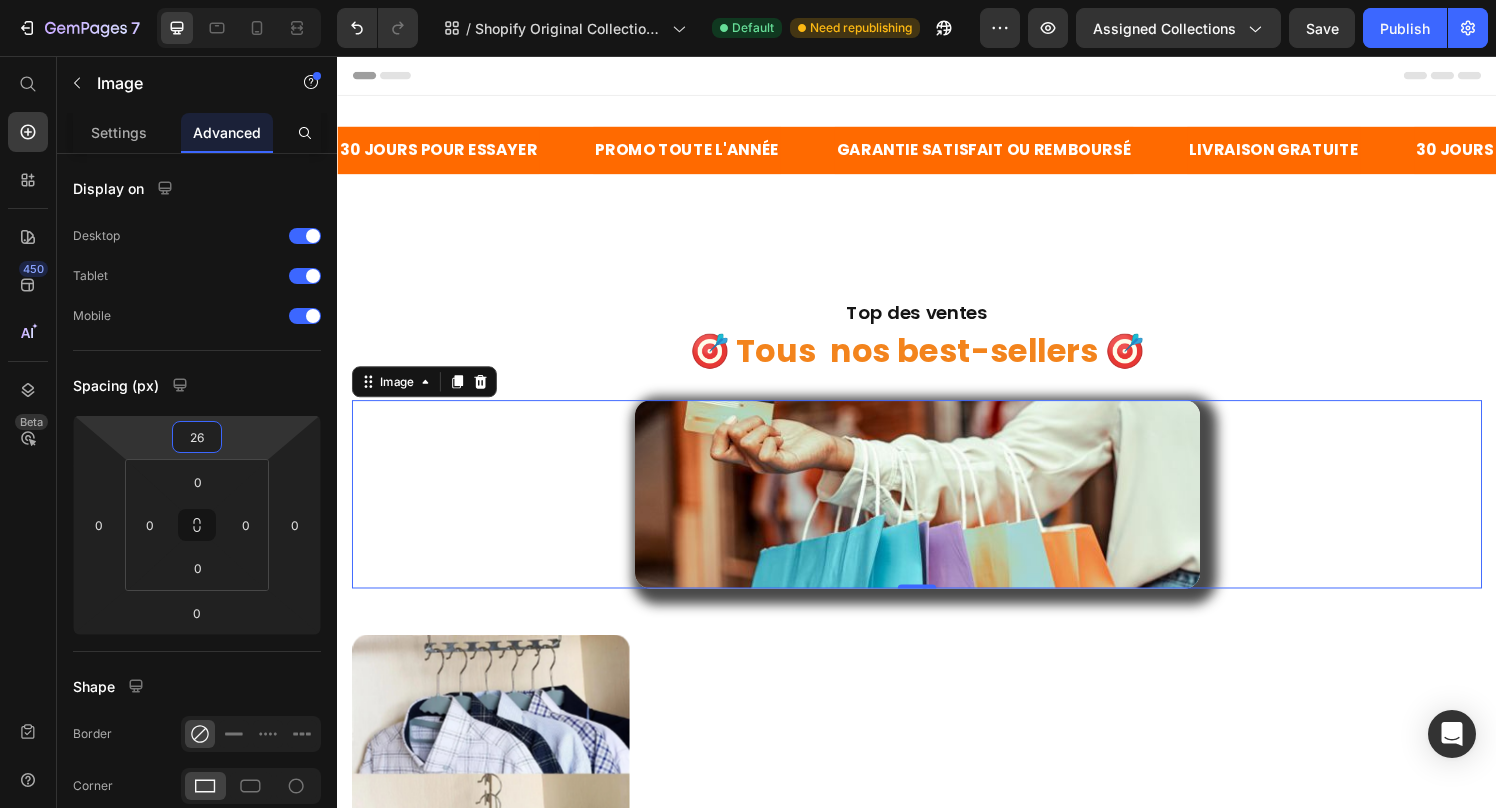click on "7   /  Shopify Original Collection Template Default Need republishing Preview Assigned Collections  Save   Publish  450 Beta Start with Sections Elements Hero Section Product Detail Brands Trusted Badges Guarantee Product Breakdown How to use Testimonials Compare Bundle FAQs Social Proof Brand Story Product List Collection Blog List Contact Sticky Add to Cart Custom Footer Browse Library 450 Layout
Row
Row
Row
Row Text
Heading
Text Block Button
Button
Button
Sticky Back to top Media" at bounding box center (748, 4) 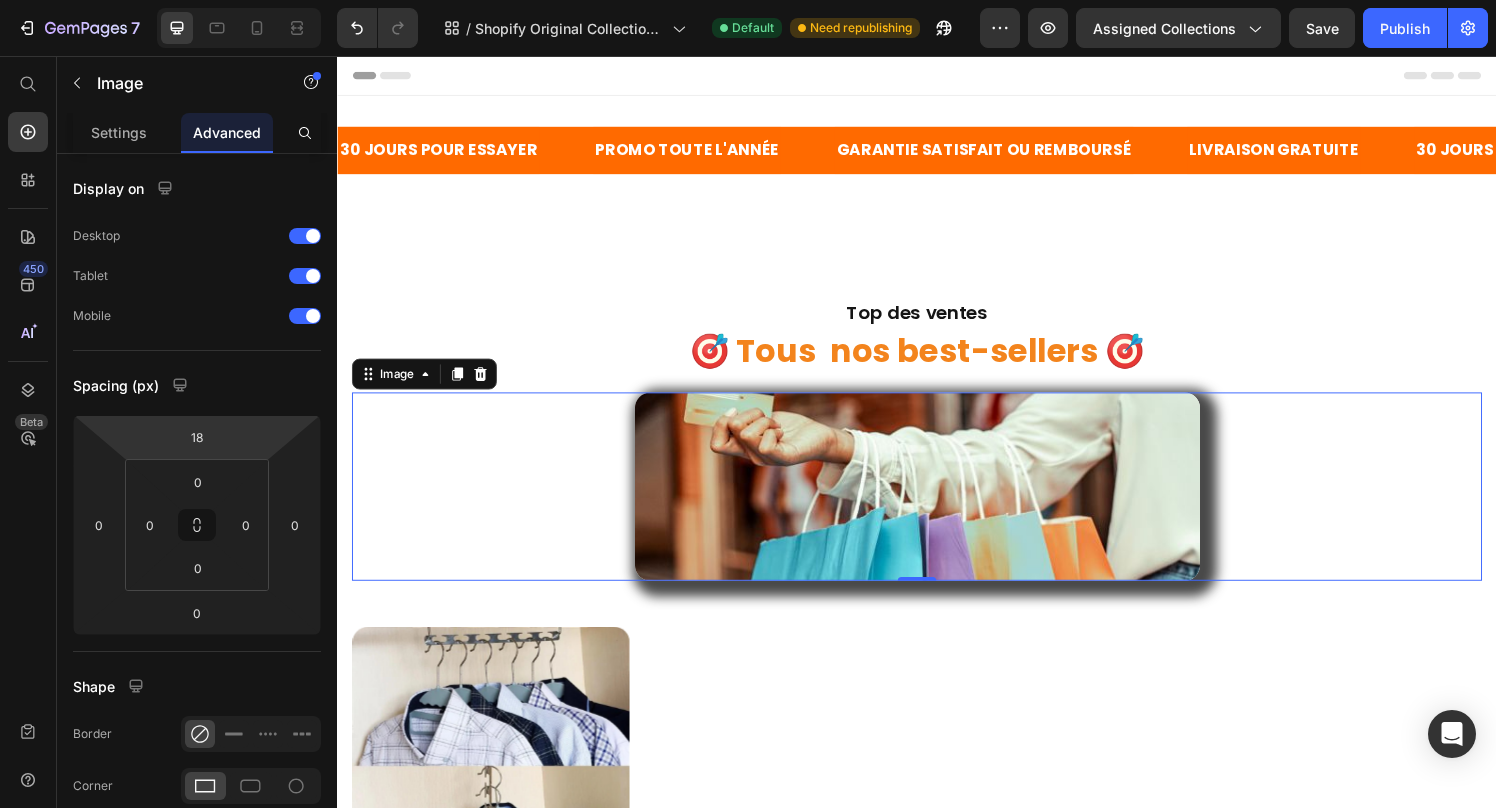 type on "20" 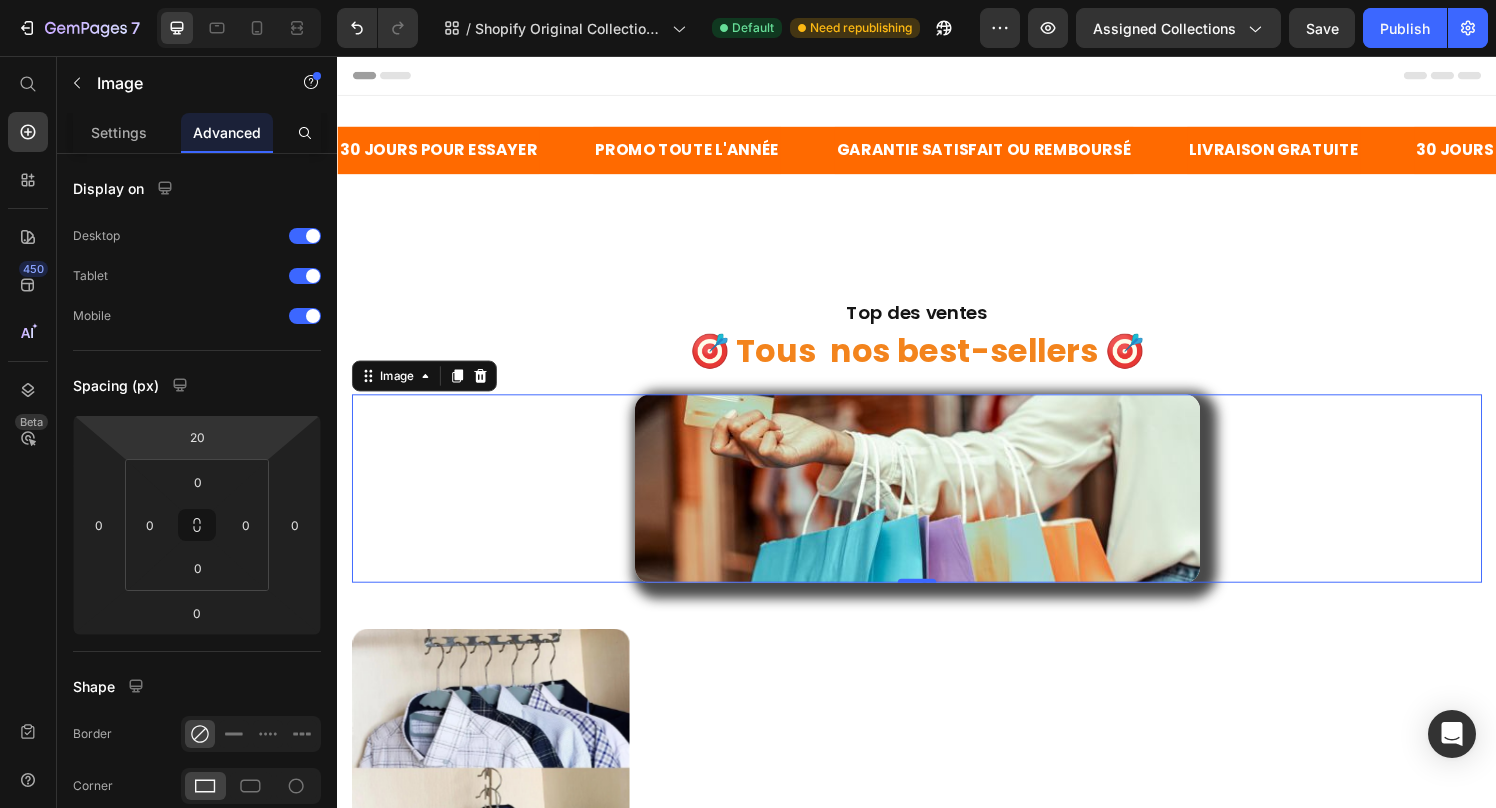click on "7   /  Shopify Original Collection Template Default Need republishing Preview Assigned Collections  Save   Publish  450 Beta Start with Sections Elements Hero Section Product Detail Brands Trusted Badges Guarantee Product Breakdown How to use Testimonials Compare Bundle FAQs Social Proof Brand Story Product List Collection Blog List Contact Sticky Add to Cart Custom Footer Browse Library 450 Layout
Row
Row
Row
Row Text
Heading
Text Block Button
Button
Button
Sticky Back to top Media" at bounding box center (748, 4) 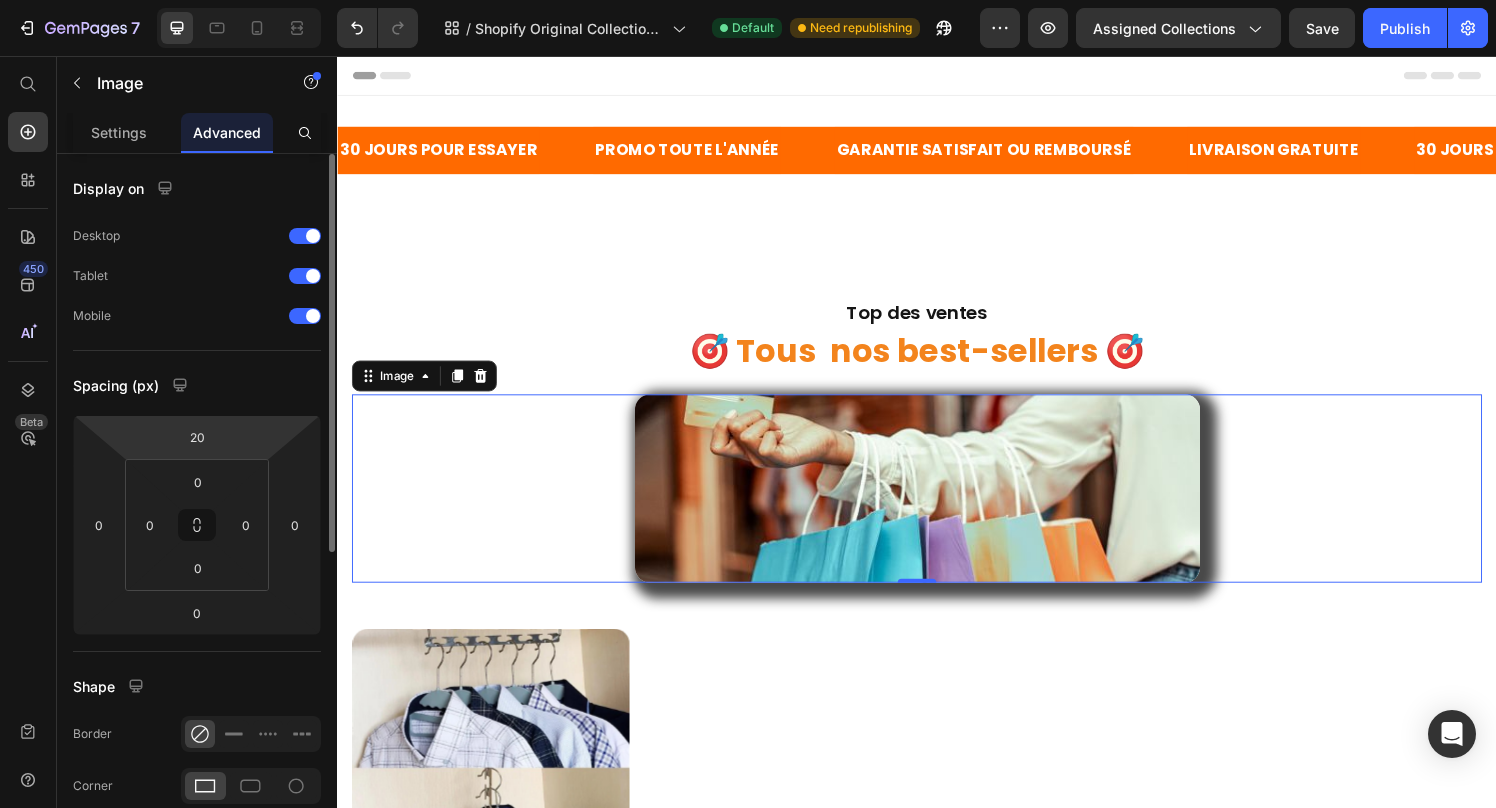click on "Spacing (px)" at bounding box center (197, 385) 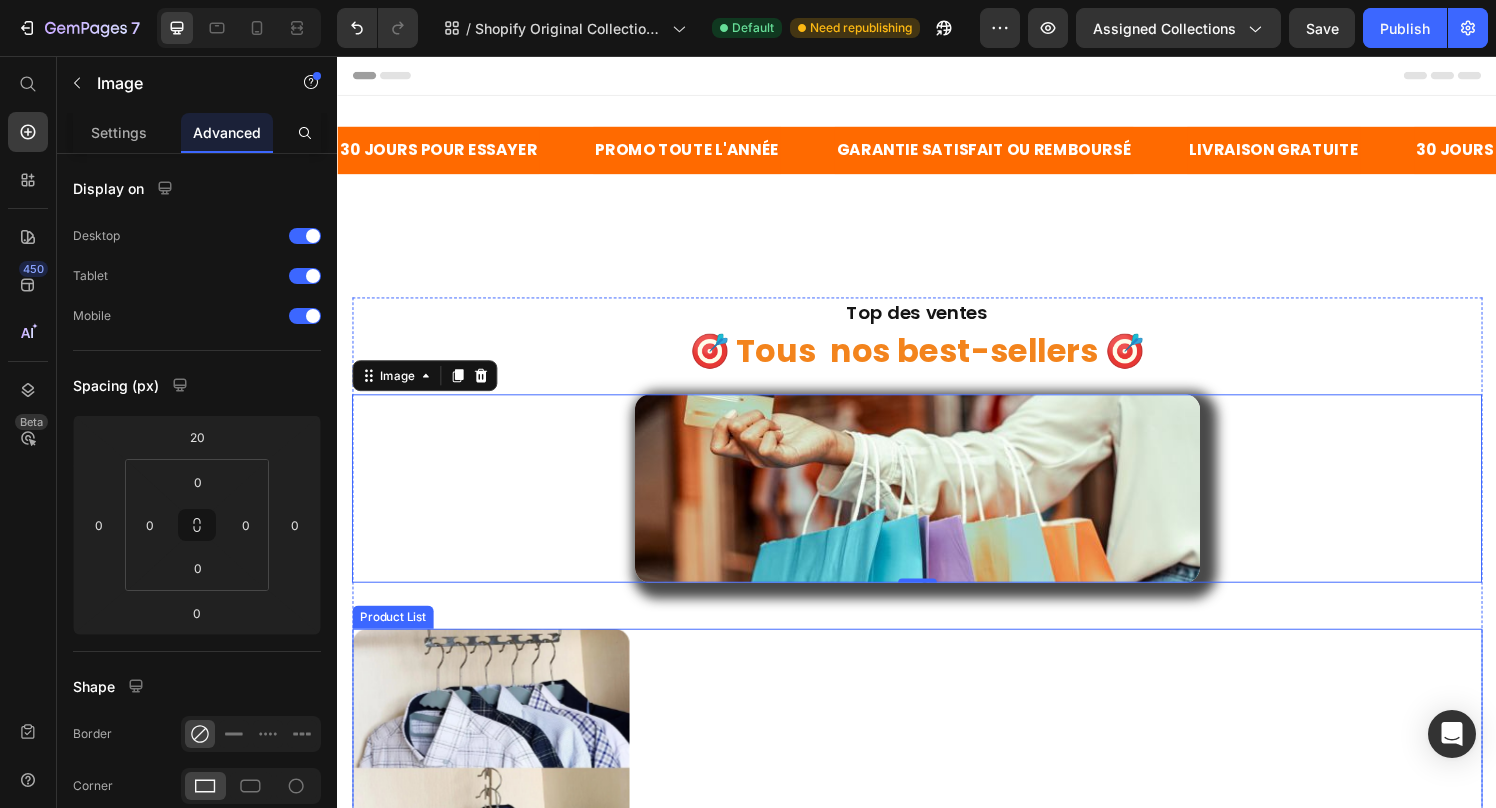 click on "Product Images Cintres gain de place (5 pièces) Product Title 19,90€ Product Price 24,90€ Product Price Row PACK DE 5: 5 5 5 Product Variants & Swatches AJOUTER AU PANIER Product Cart Button Row" at bounding box center (937, 935) 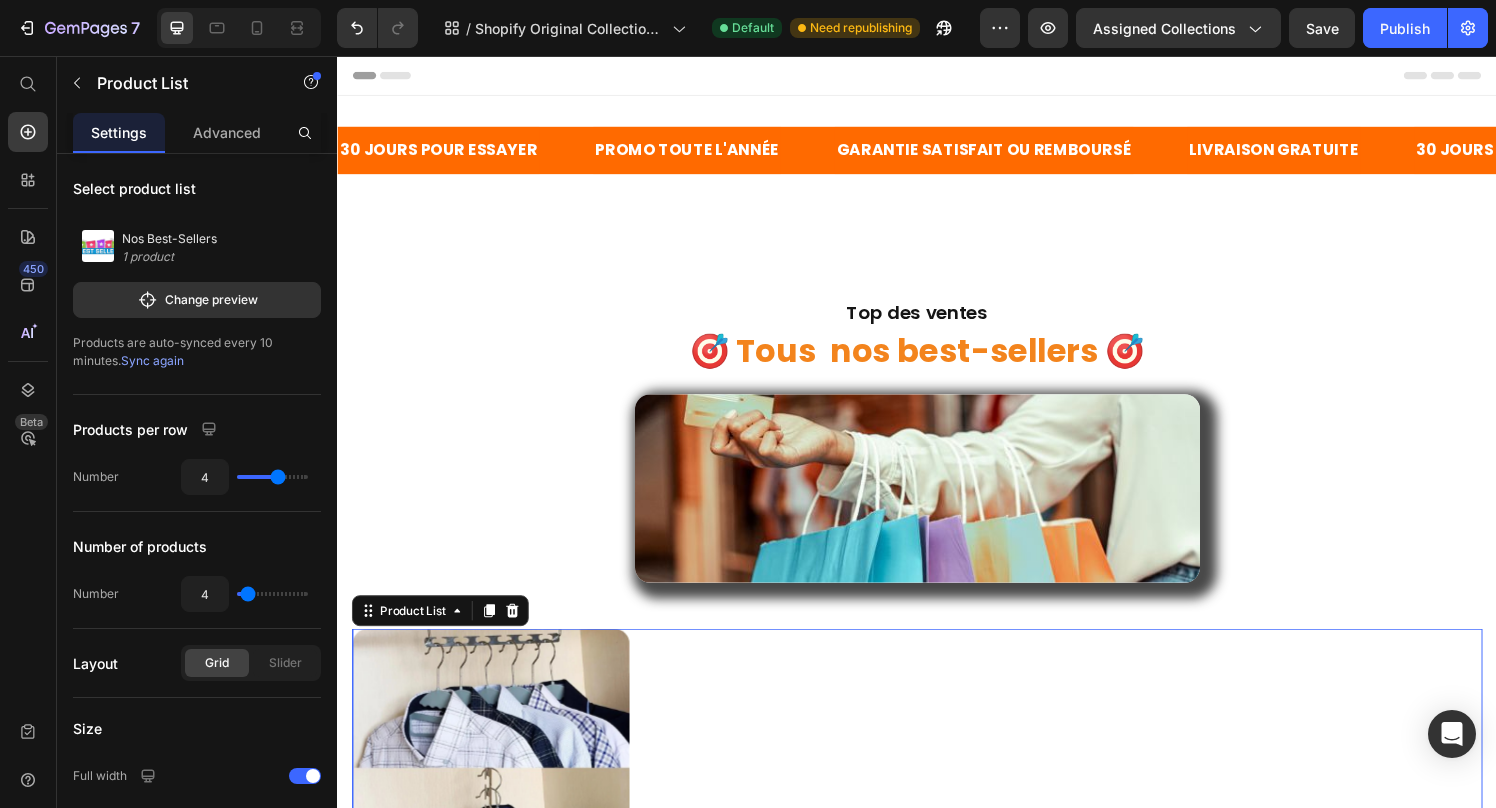 scroll, scrollTop: 255, scrollLeft: 0, axis: vertical 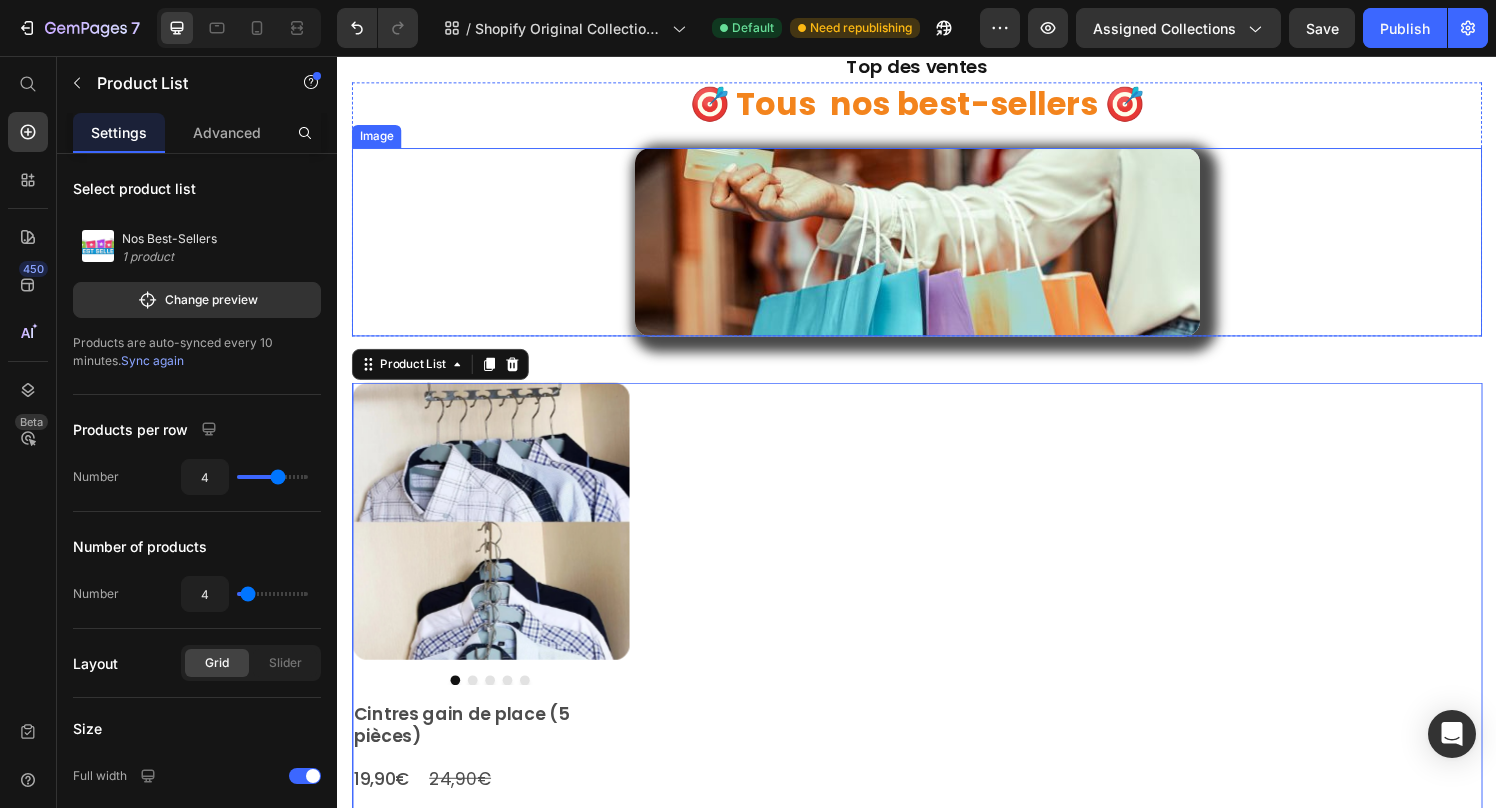 click at bounding box center (937, 248) 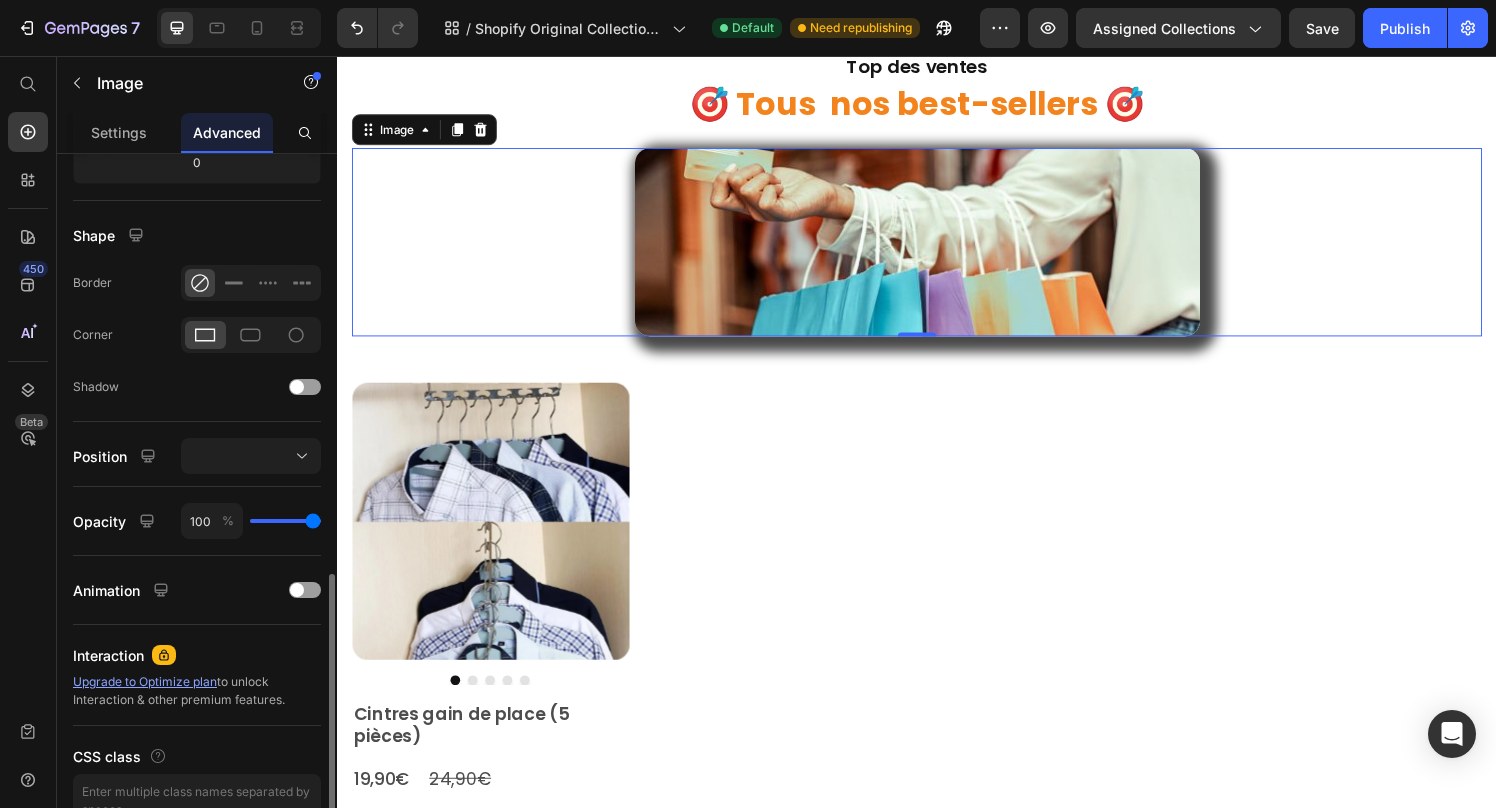 scroll, scrollTop: 558, scrollLeft: 0, axis: vertical 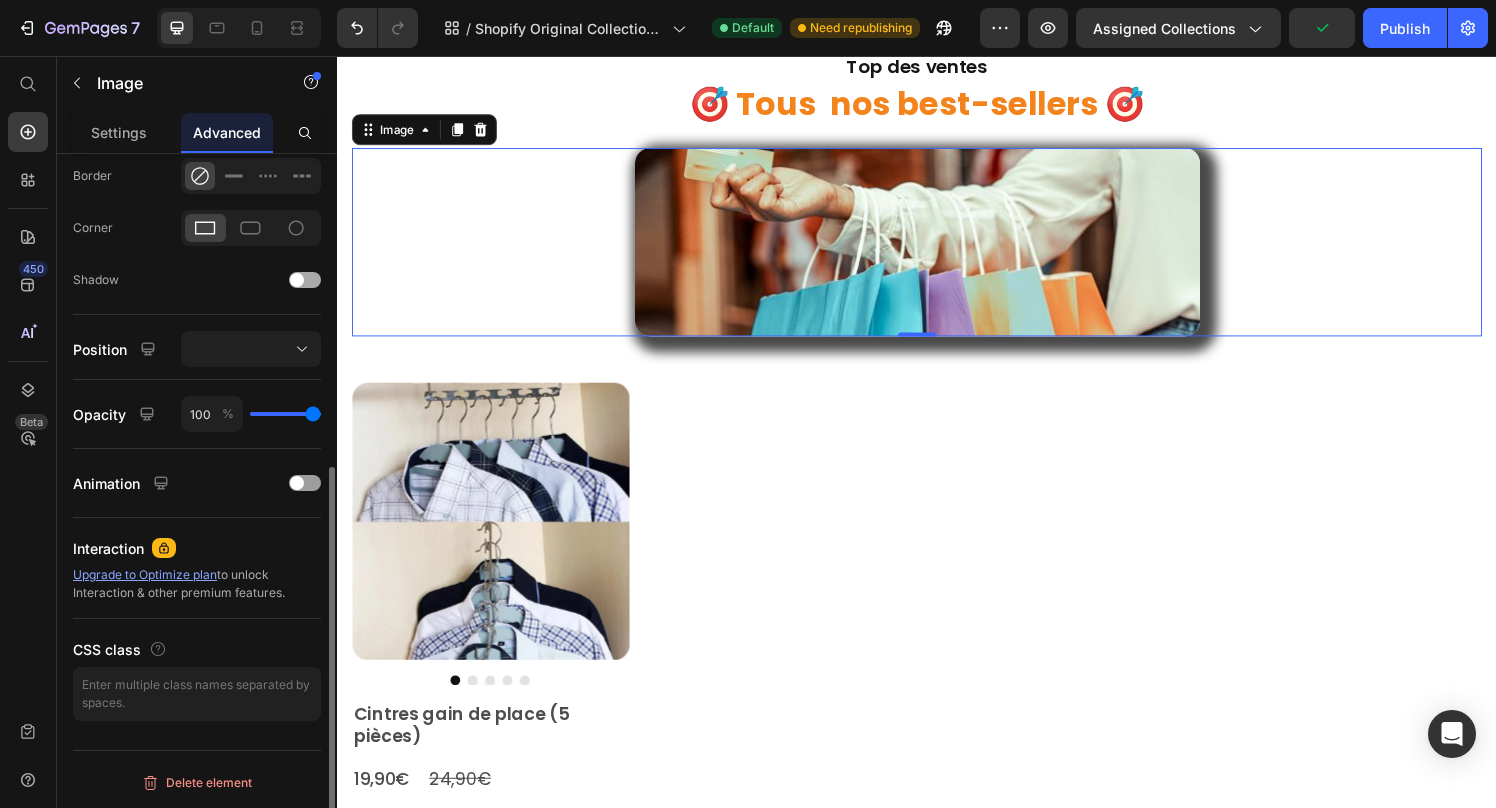 click at bounding box center [305, 280] 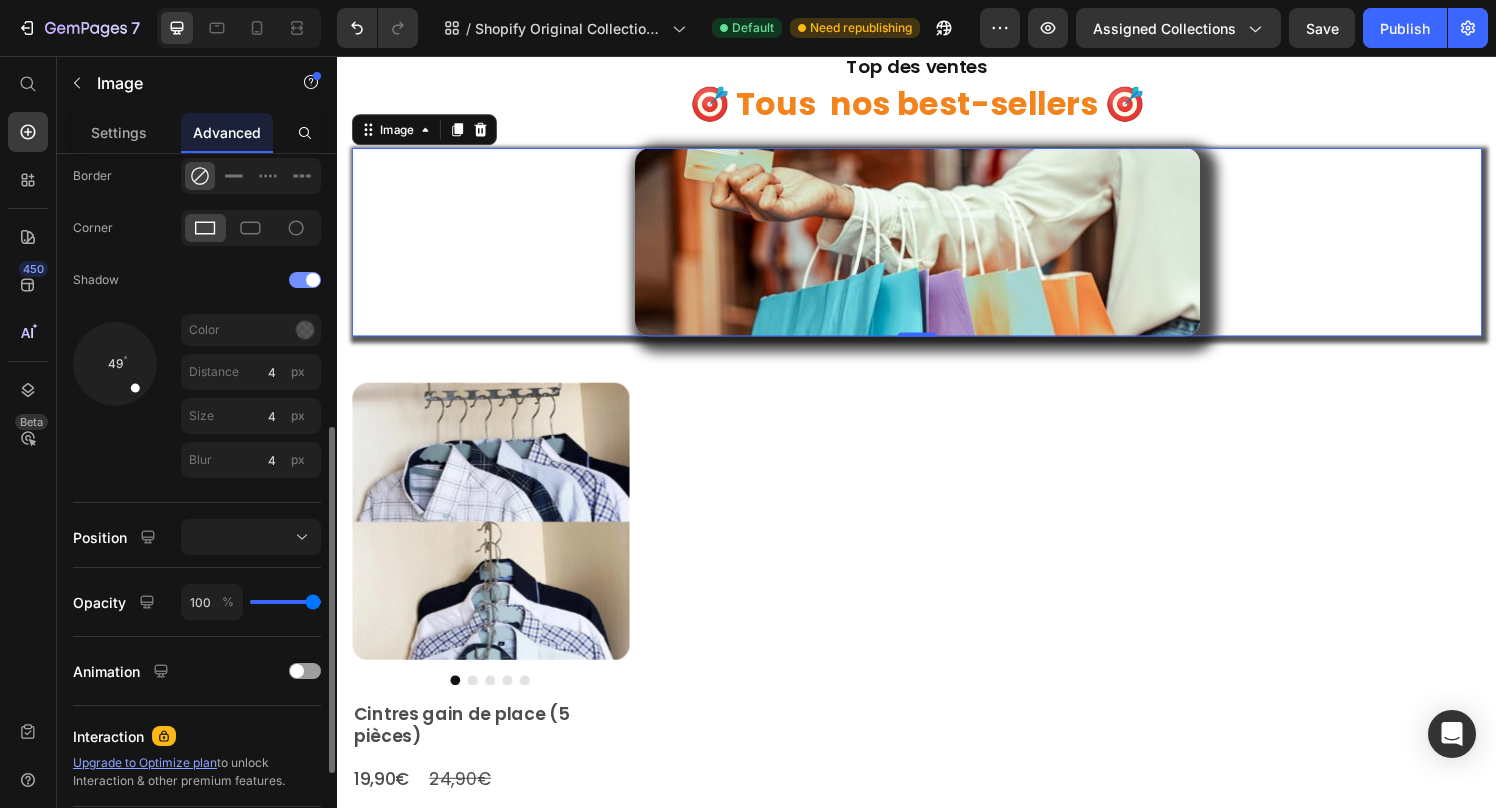 click at bounding box center [313, 280] 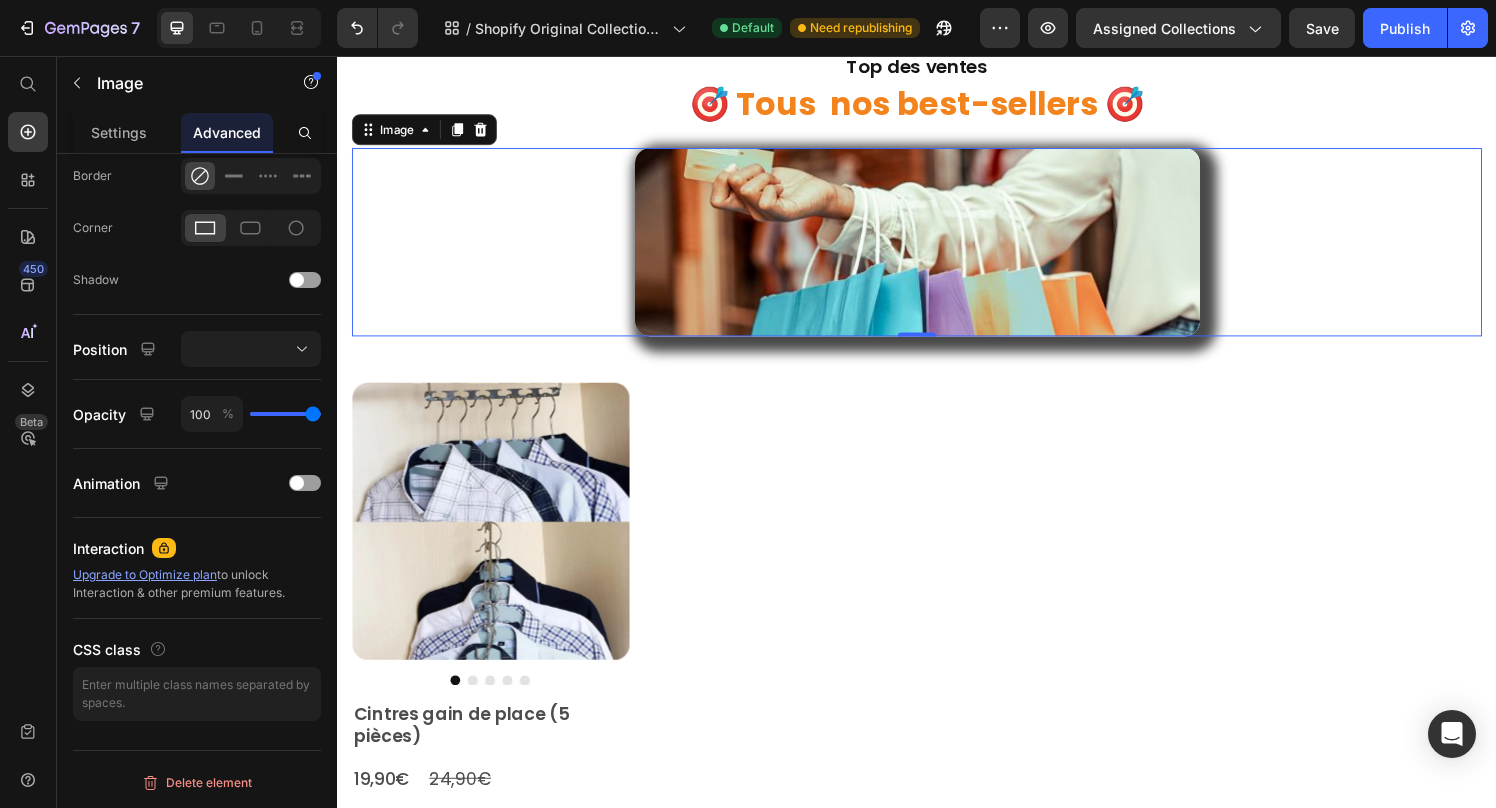 click at bounding box center [937, 248] 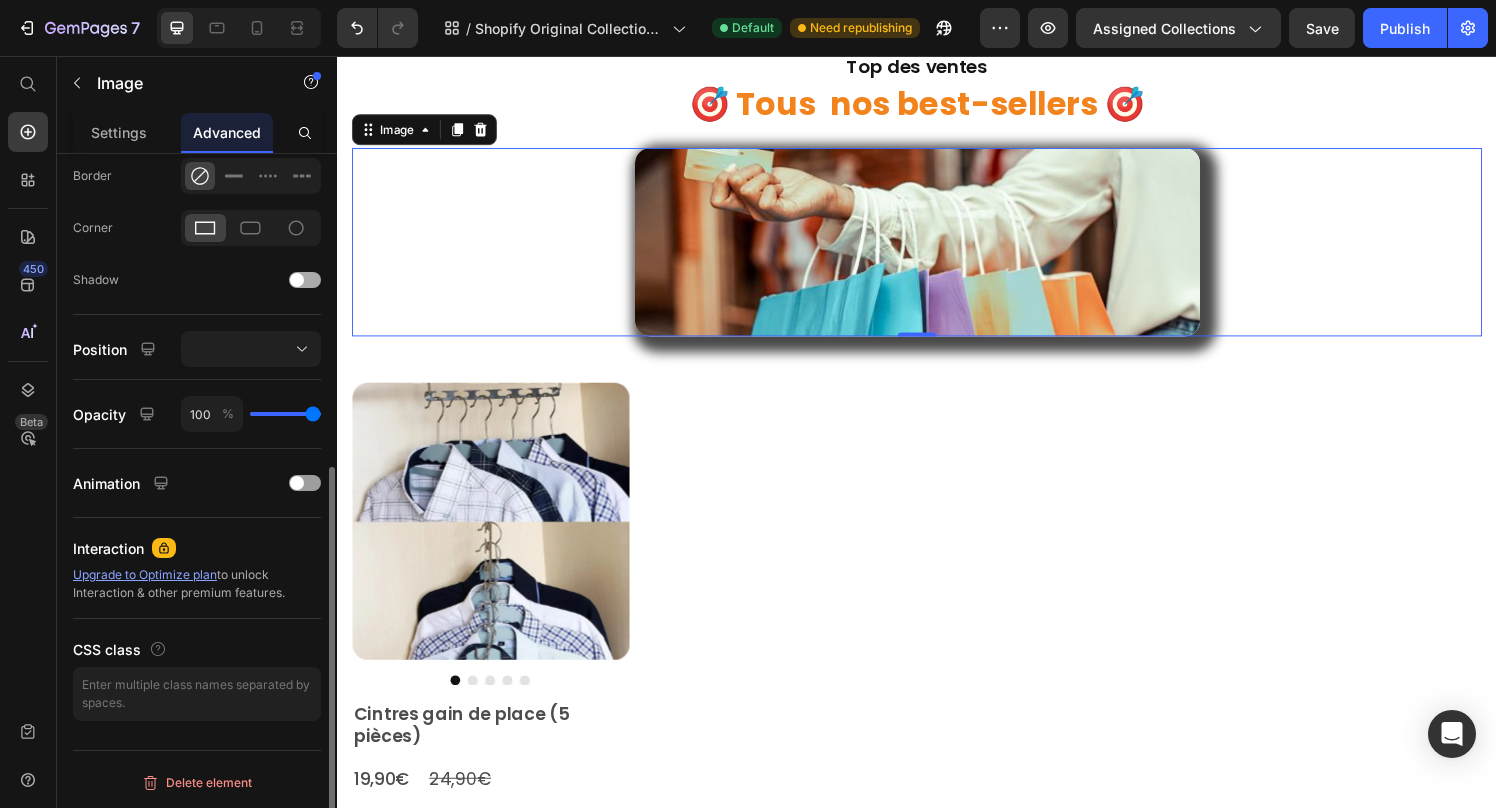 click at bounding box center (305, 280) 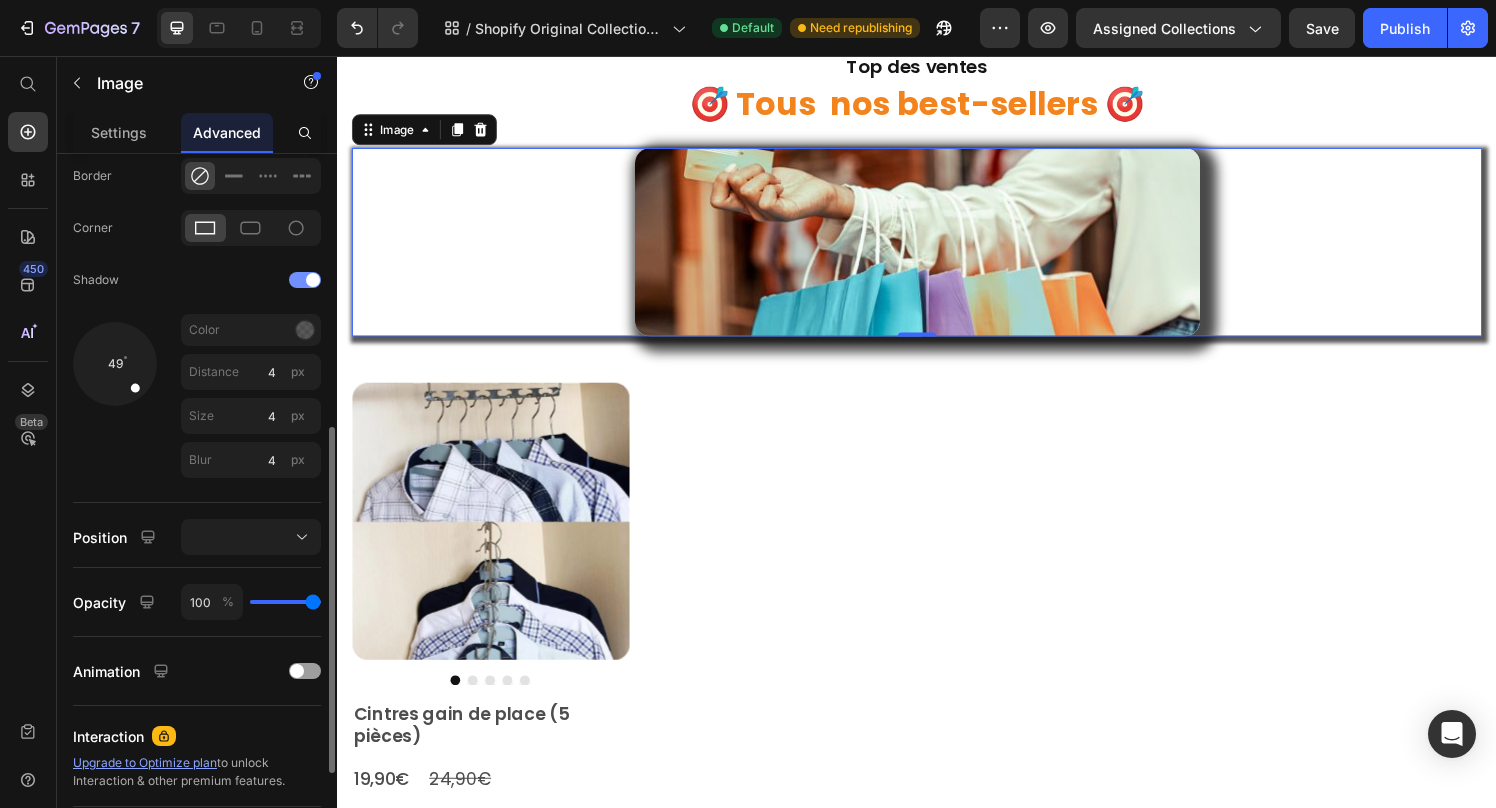 click at bounding box center (313, 280) 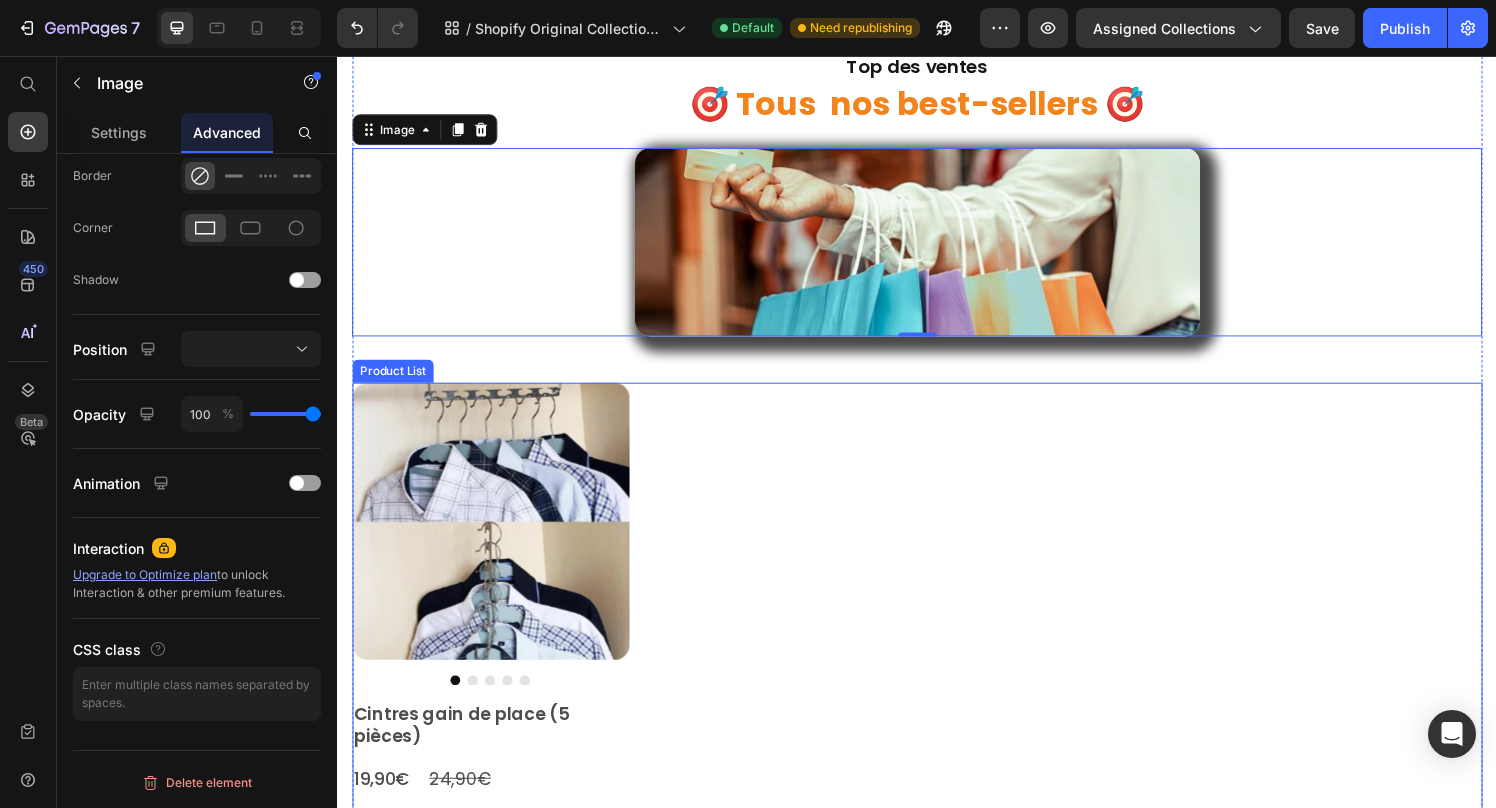 click on "Product Images Cintres gain de place (5 pièces) Product Title 19,90€ Product Price 24,90€ Product Price Row PACK DE 5: 5 5 5 Product Variants & Swatches AJOUTER AU PANIER Product Cart Button Row" at bounding box center (937, 680) 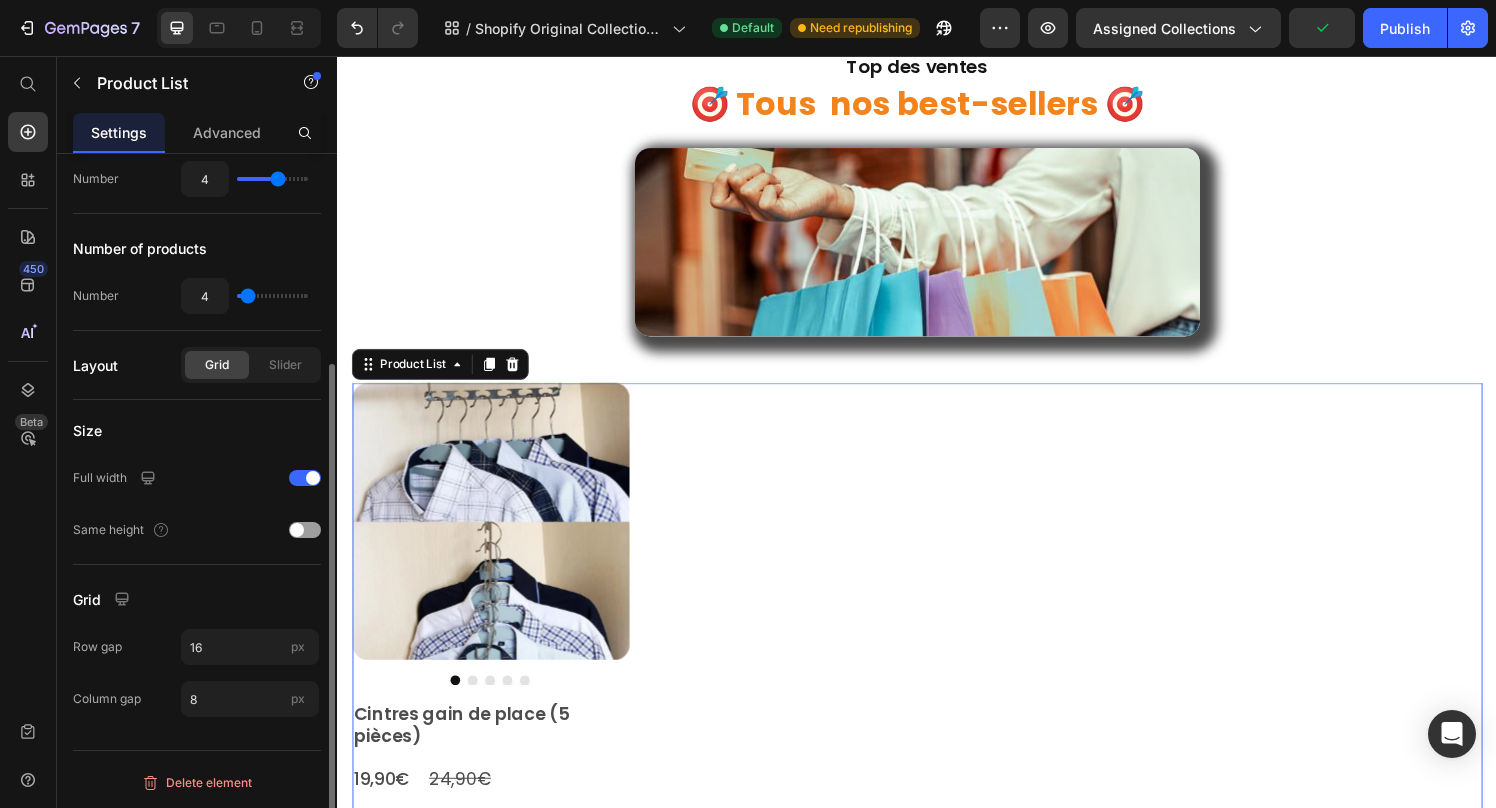 scroll, scrollTop: 0, scrollLeft: 0, axis: both 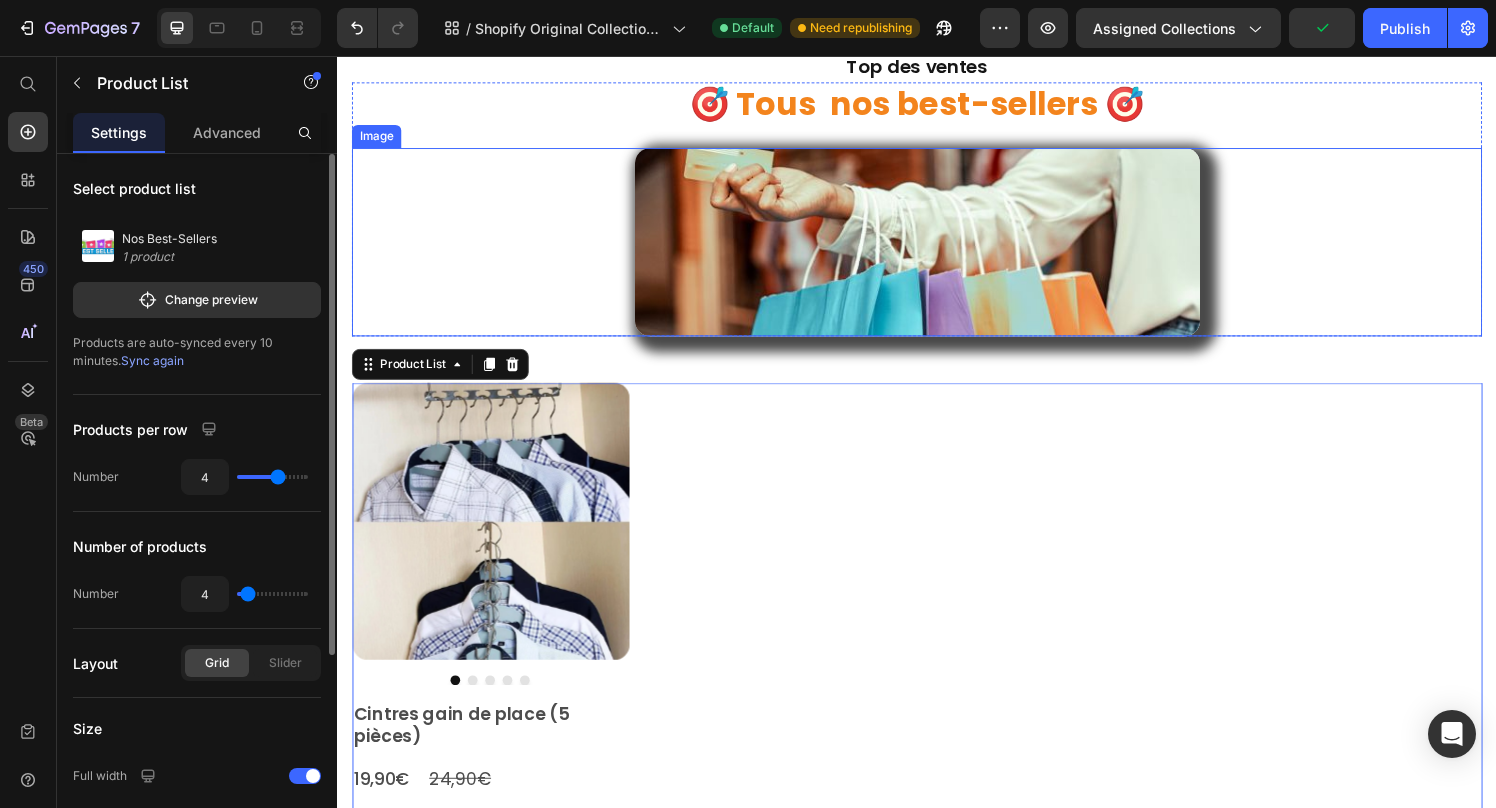 click at bounding box center (937, 248) 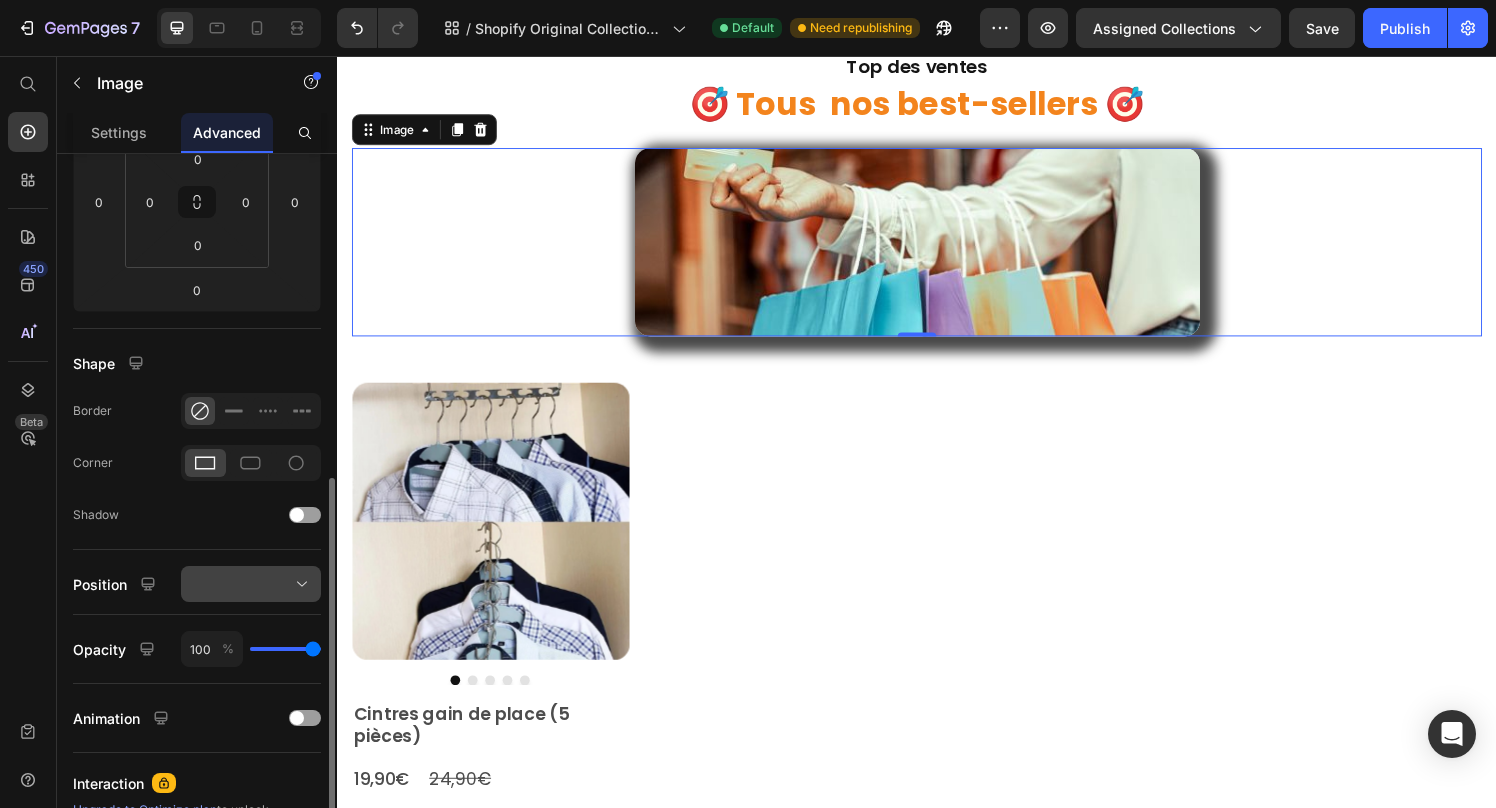 scroll, scrollTop: 0, scrollLeft: 0, axis: both 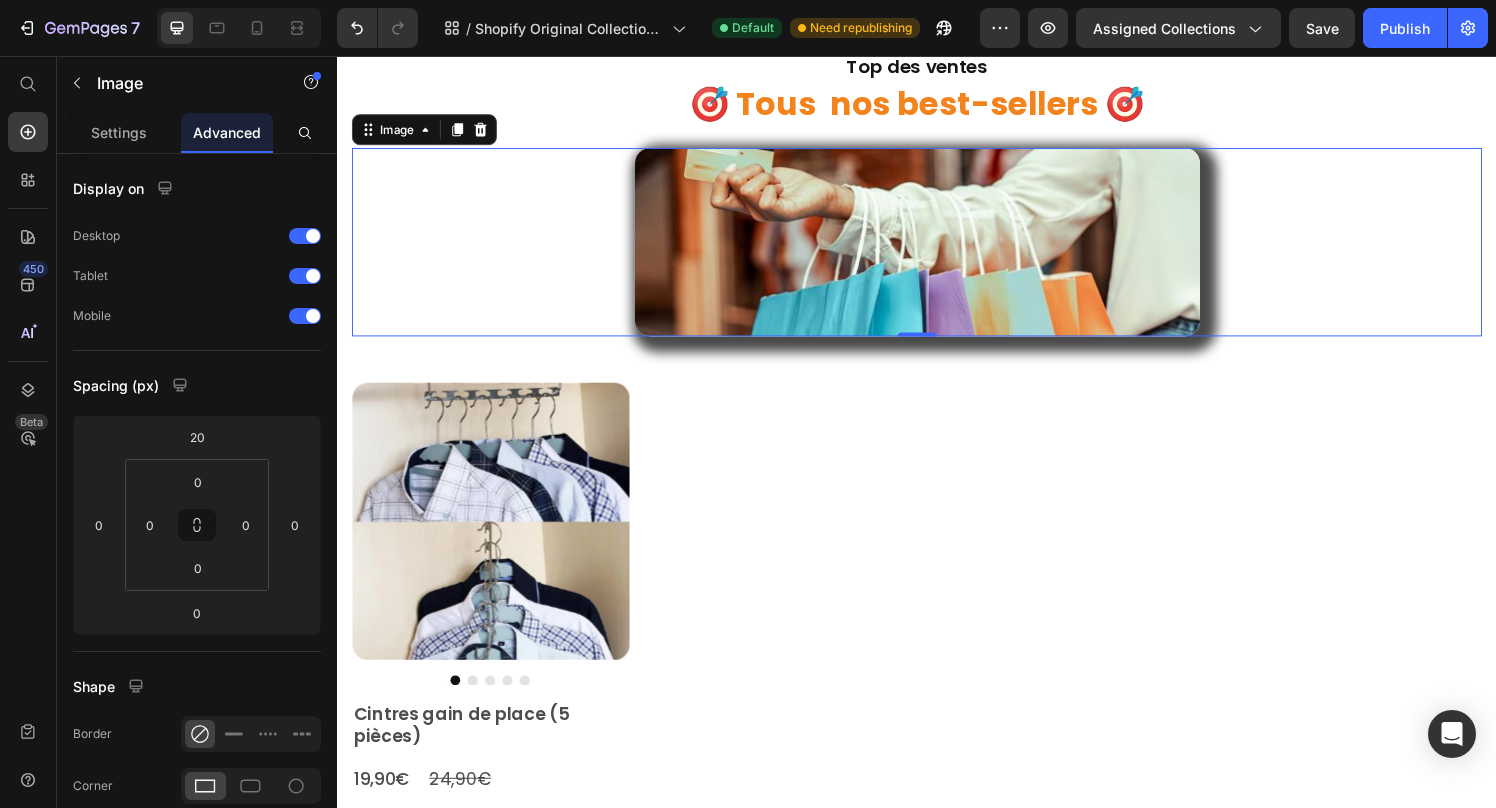 click at bounding box center [937, 248] 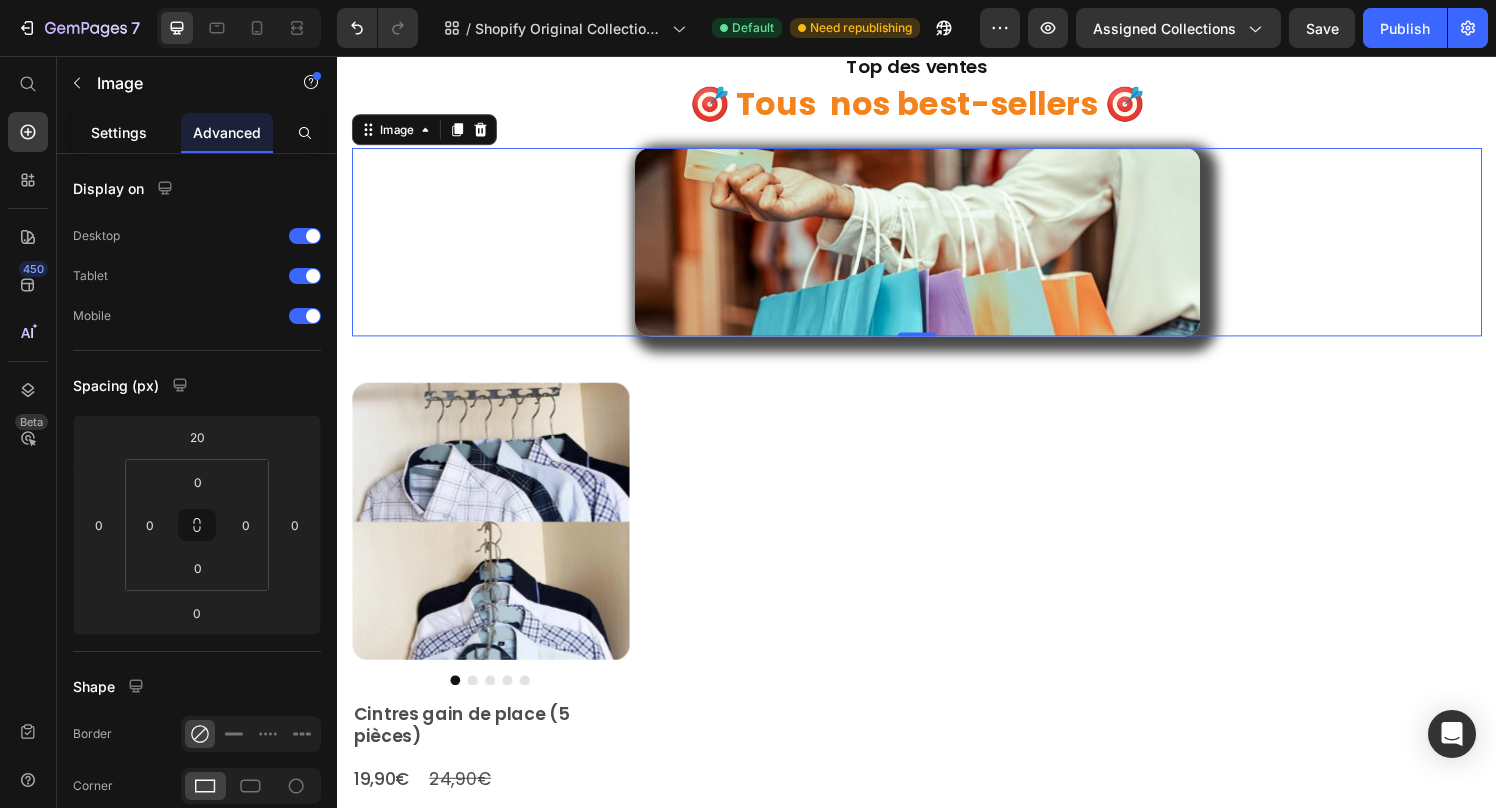 click on "Settings" at bounding box center [119, 132] 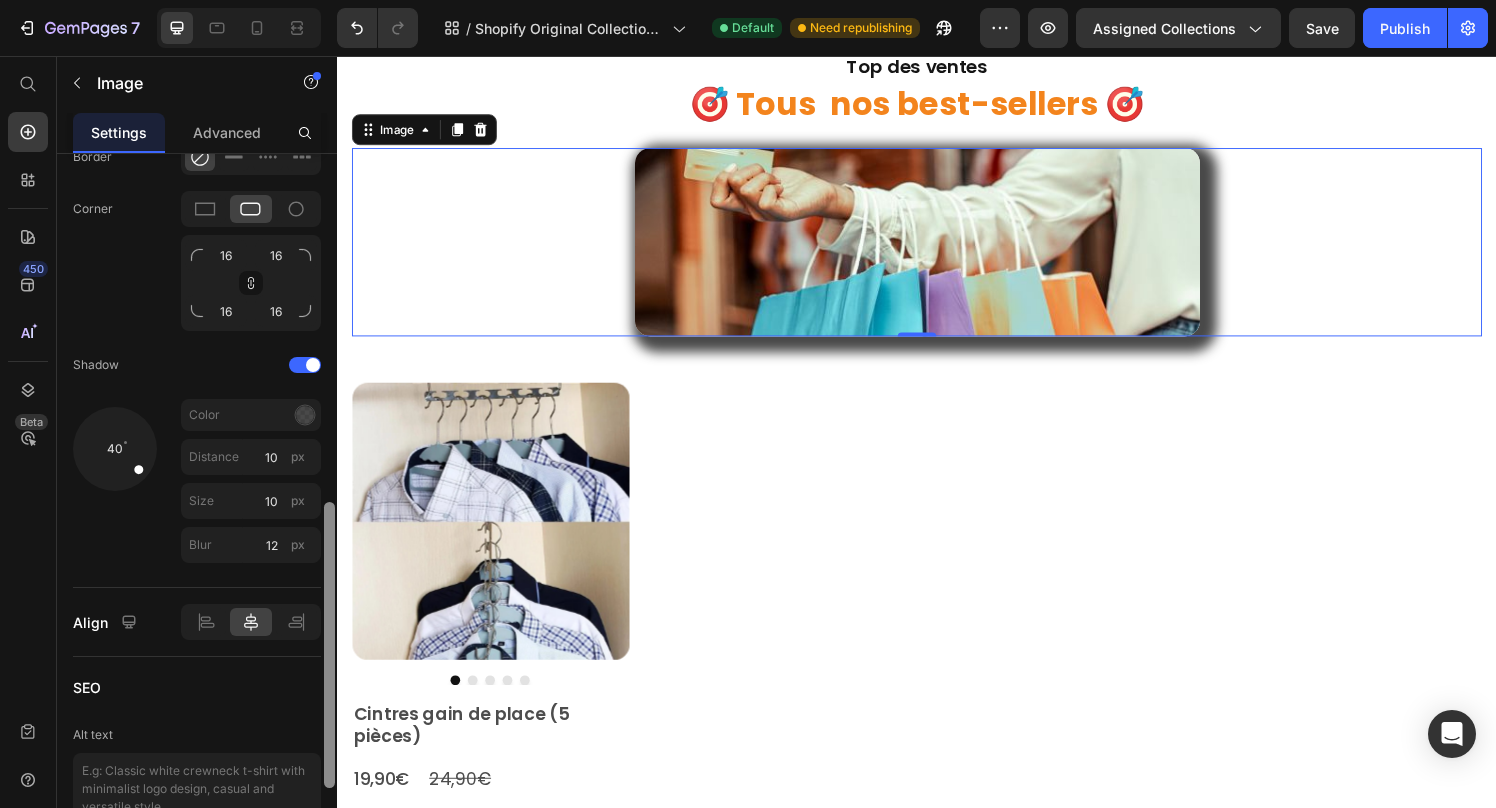 scroll, scrollTop: 859, scrollLeft: 0, axis: vertical 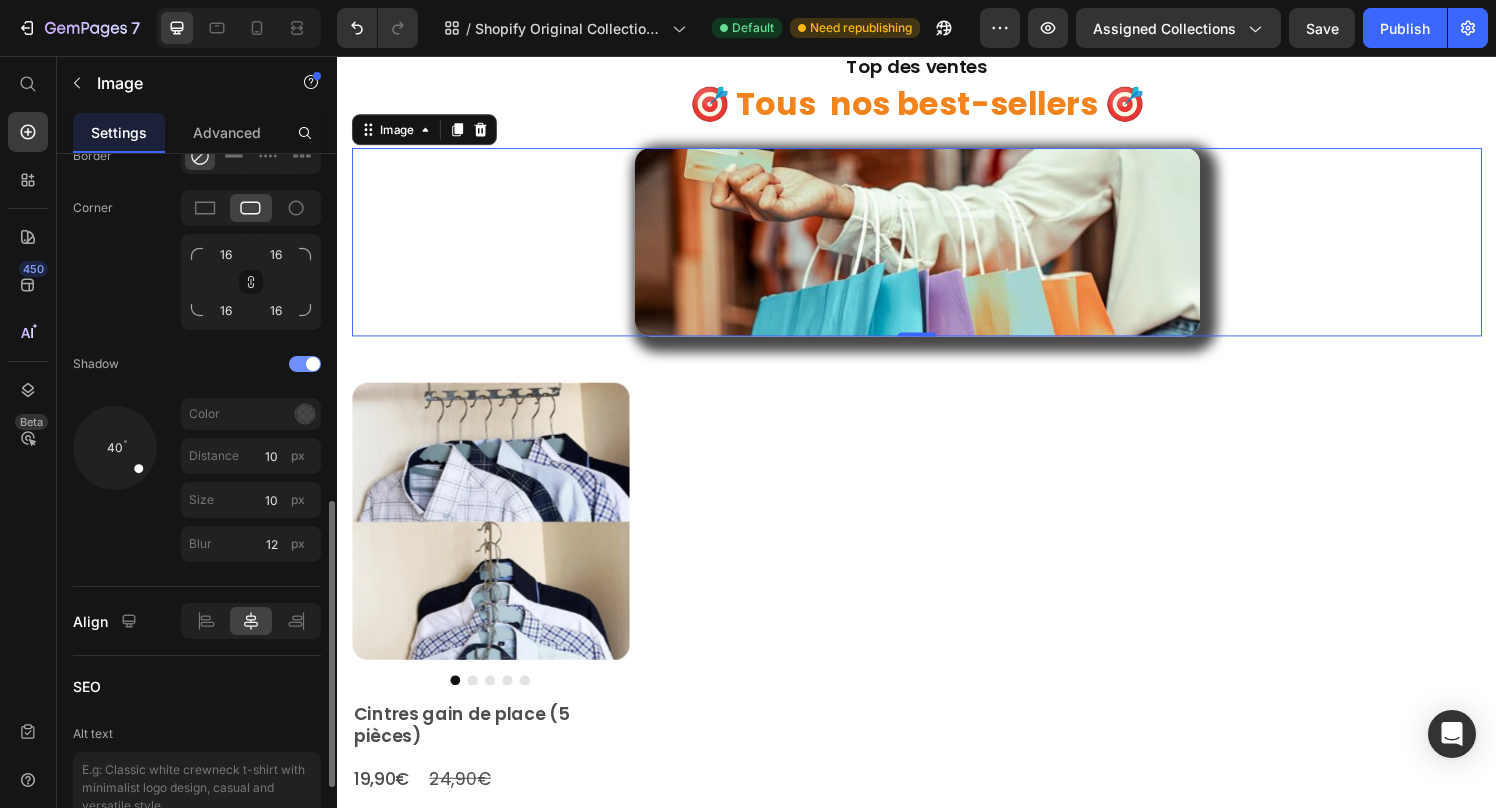 click at bounding box center [305, 364] 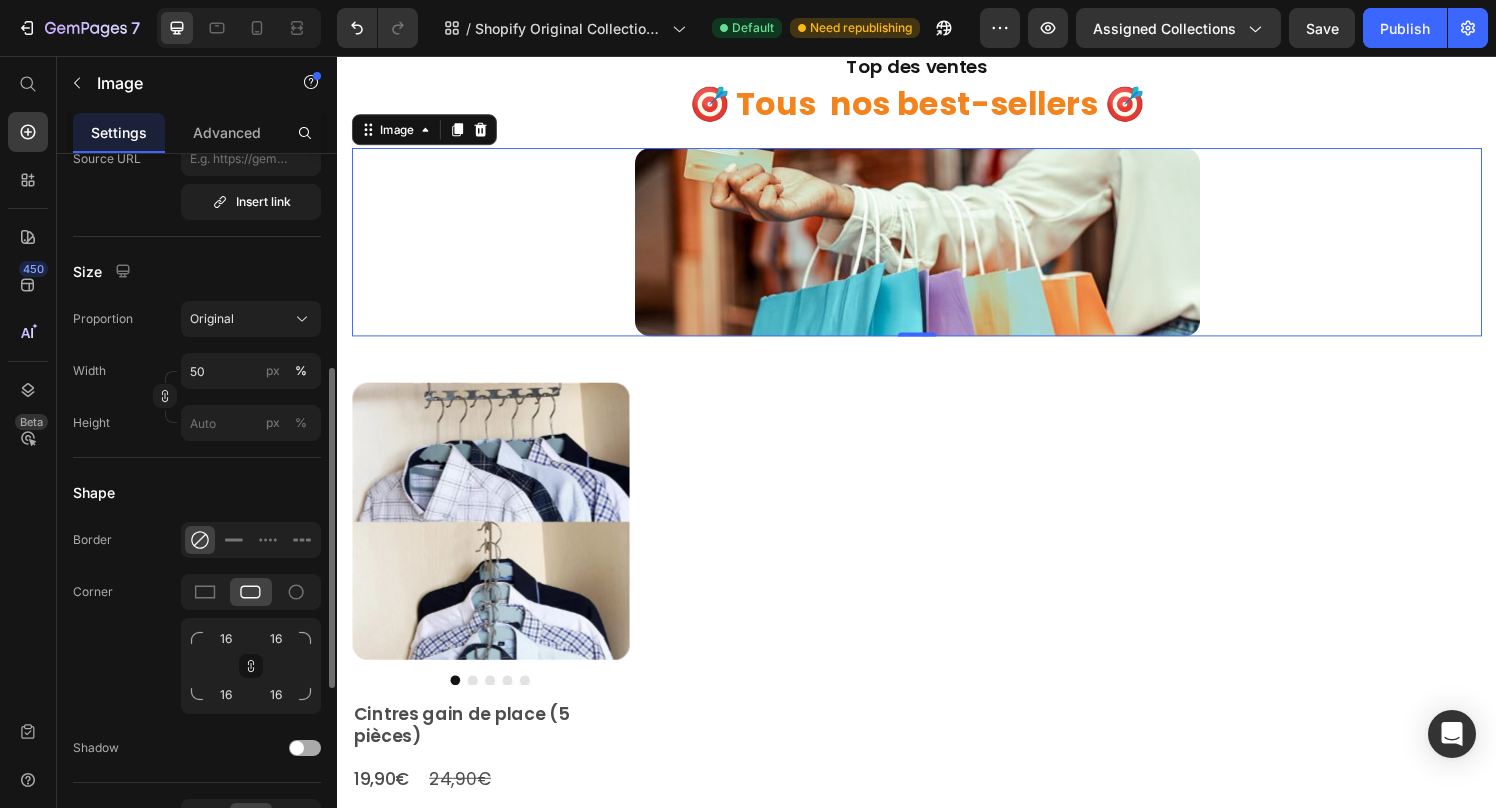 scroll, scrollTop: 477, scrollLeft: 0, axis: vertical 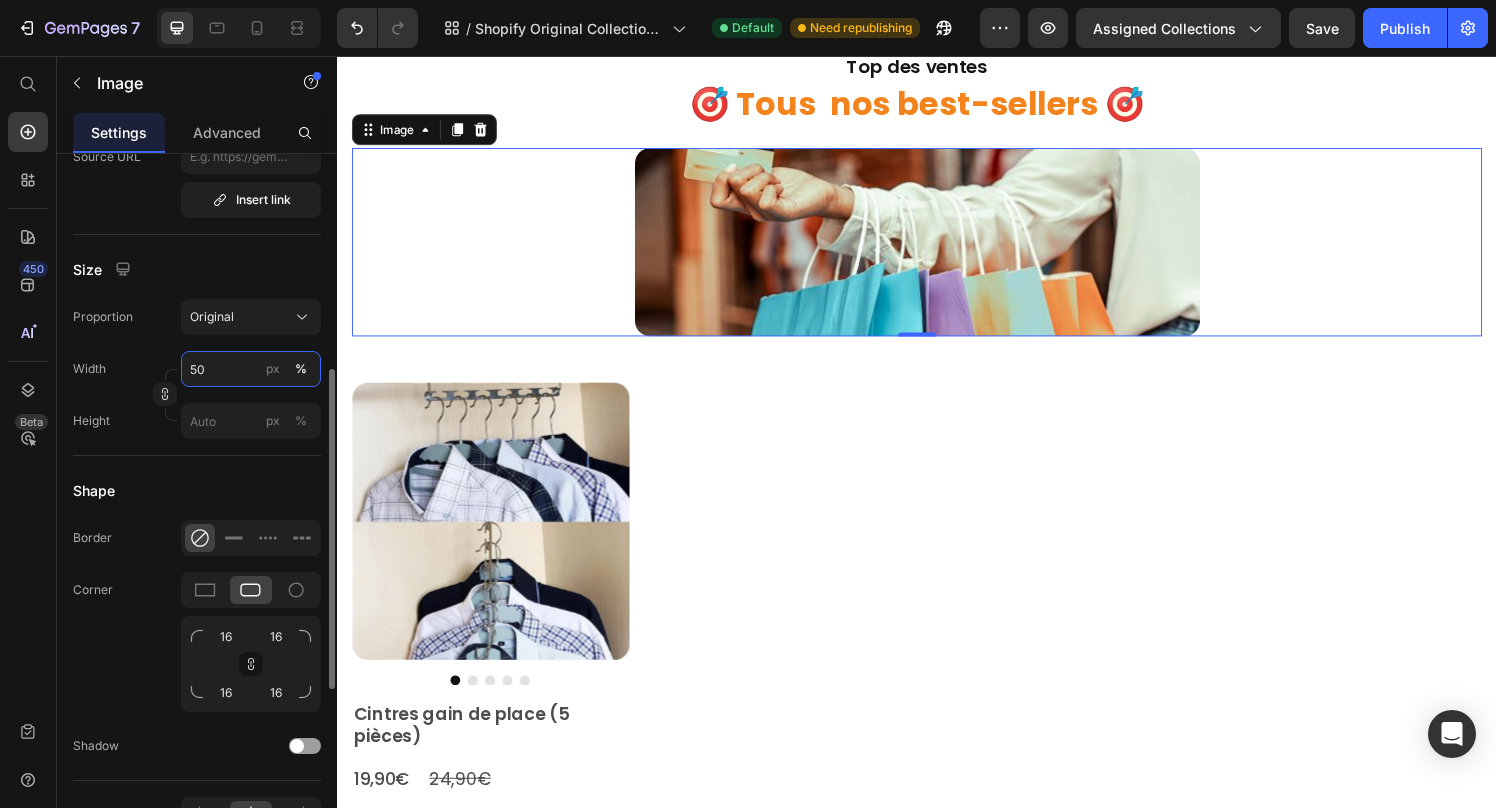 click on "50" at bounding box center [251, 369] 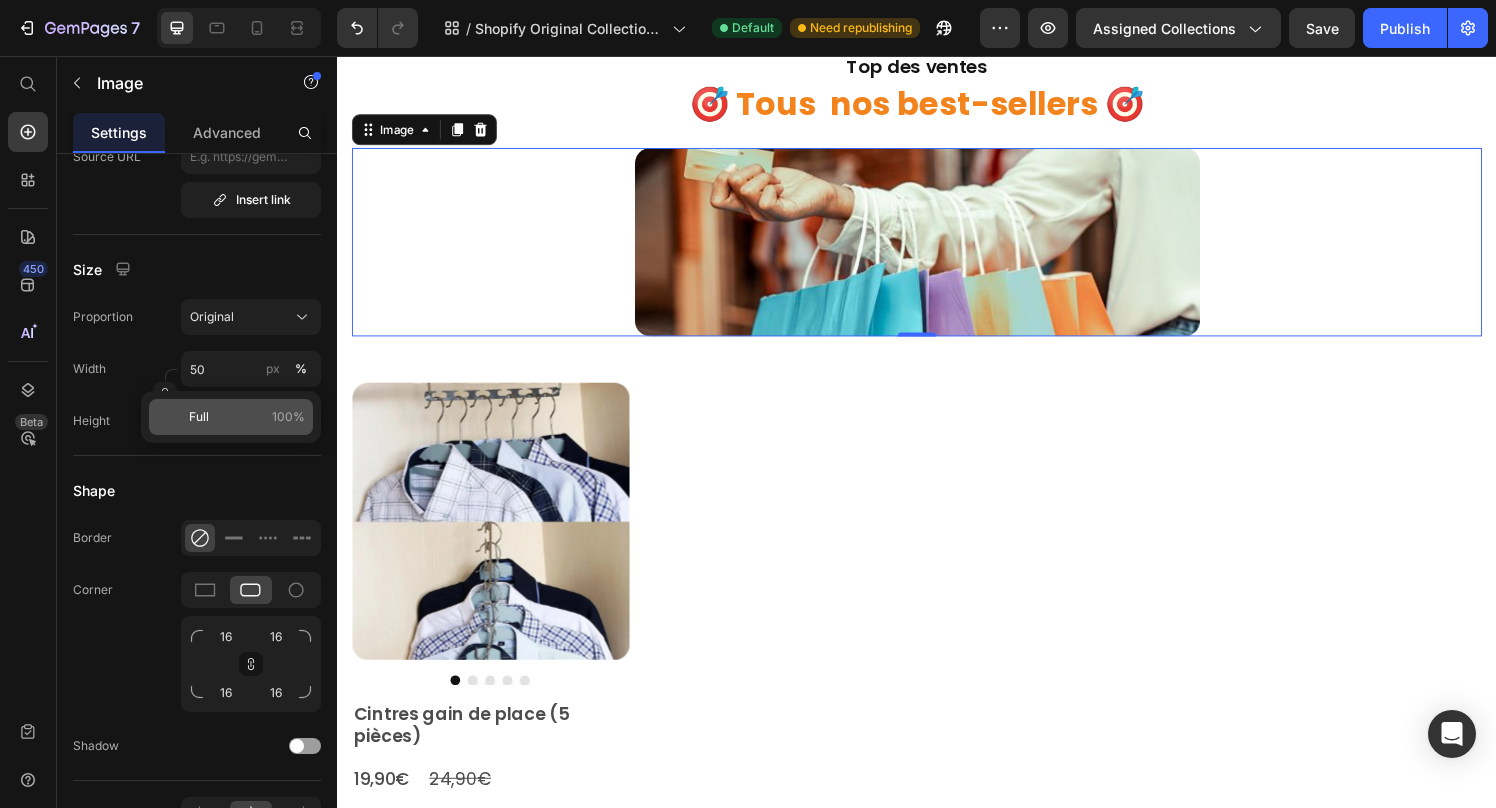click on "Full 100%" at bounding box center (247, 417) 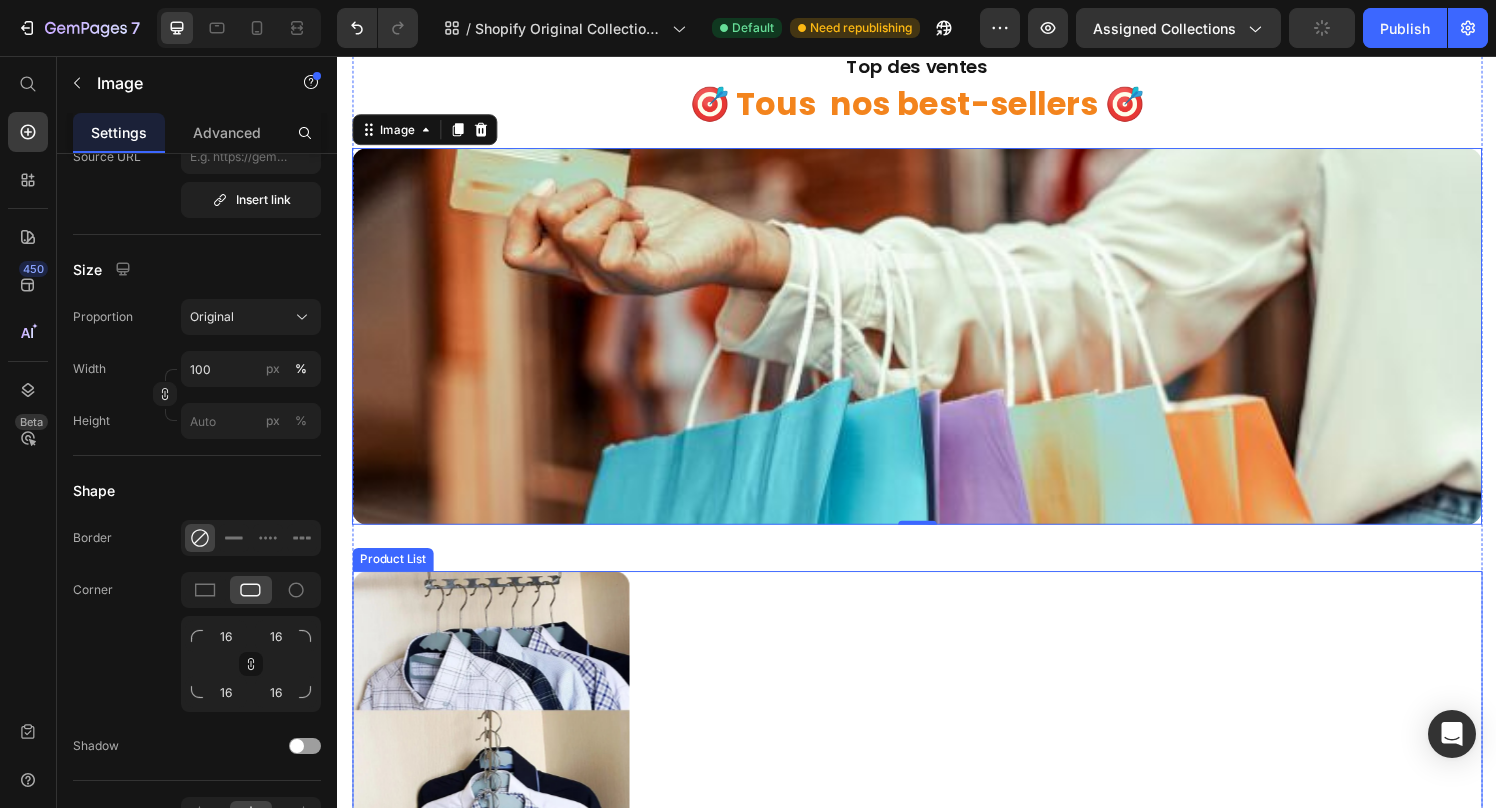 click on "Product Images Cintres gain de place (5 pièces) Product Title 19,90€ Product Price 24,90€ Product Price Row PACK DE 5: 5 5 5 Product Variants & Swatches AJOUTER AU PANIER Product Cart Button Row" at bounding box center [937, 875] 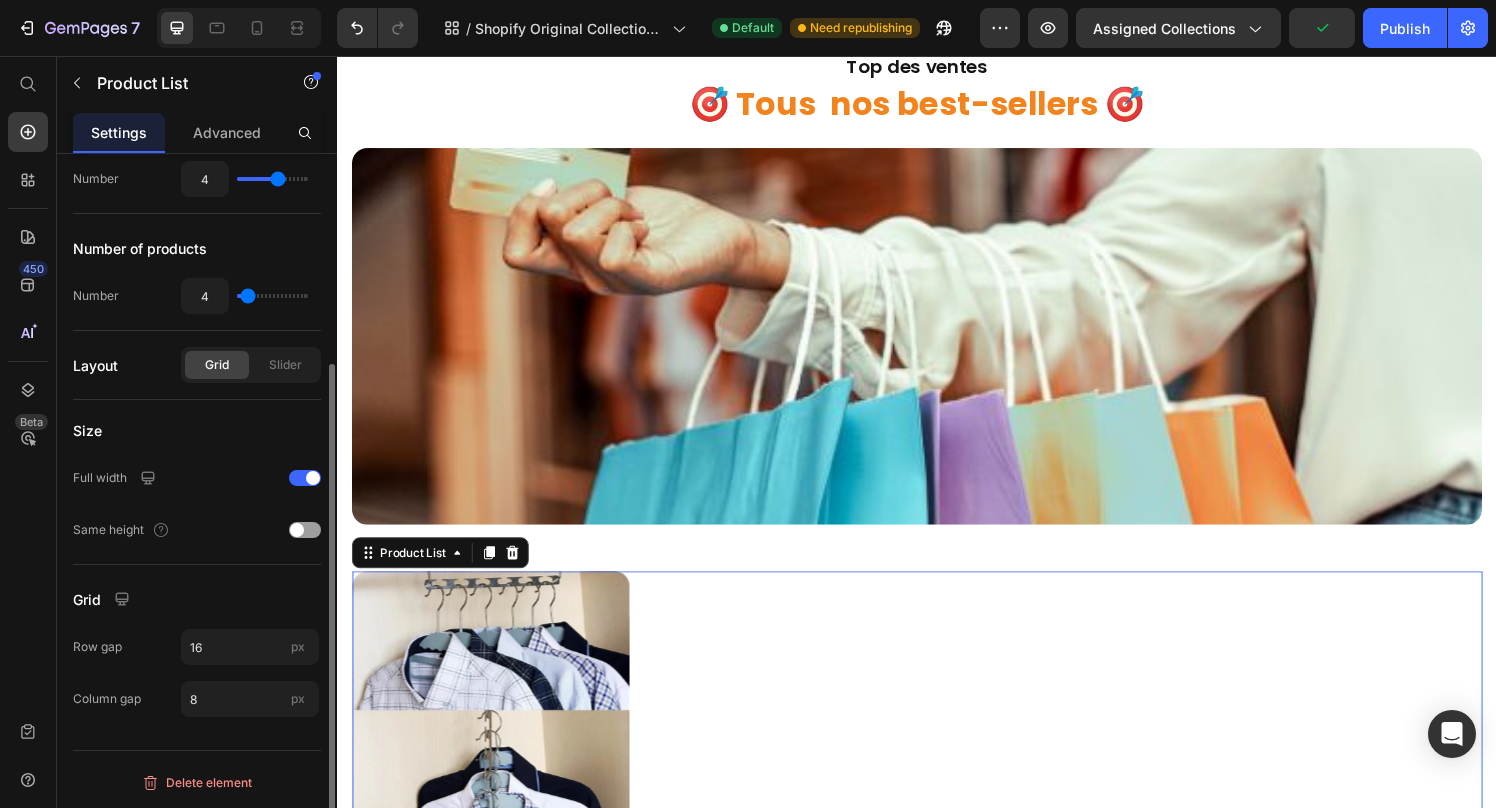 scroll, scrollTop: 0, scrollLeft: 0, axis: both 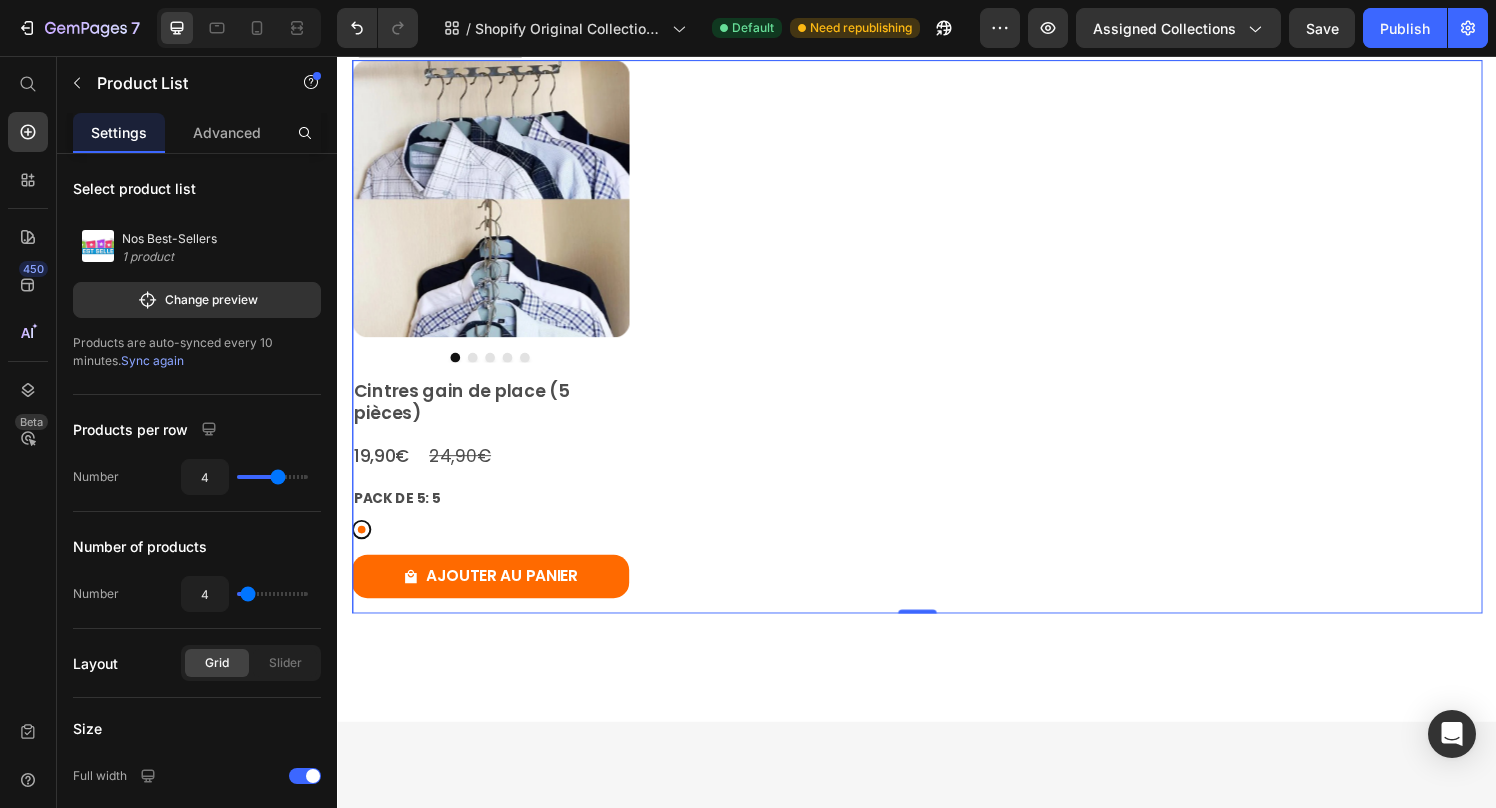 click on "Product Images Cintres gain de place (5 pièces) Product Title 19,90€ Product Price 24,90€ Product Price Row PACK DE 5: 5 5 5 Product Variants & Swatches AJOUTER AU PANIER Product Cart Button Row" at bounding box center [937, 346] 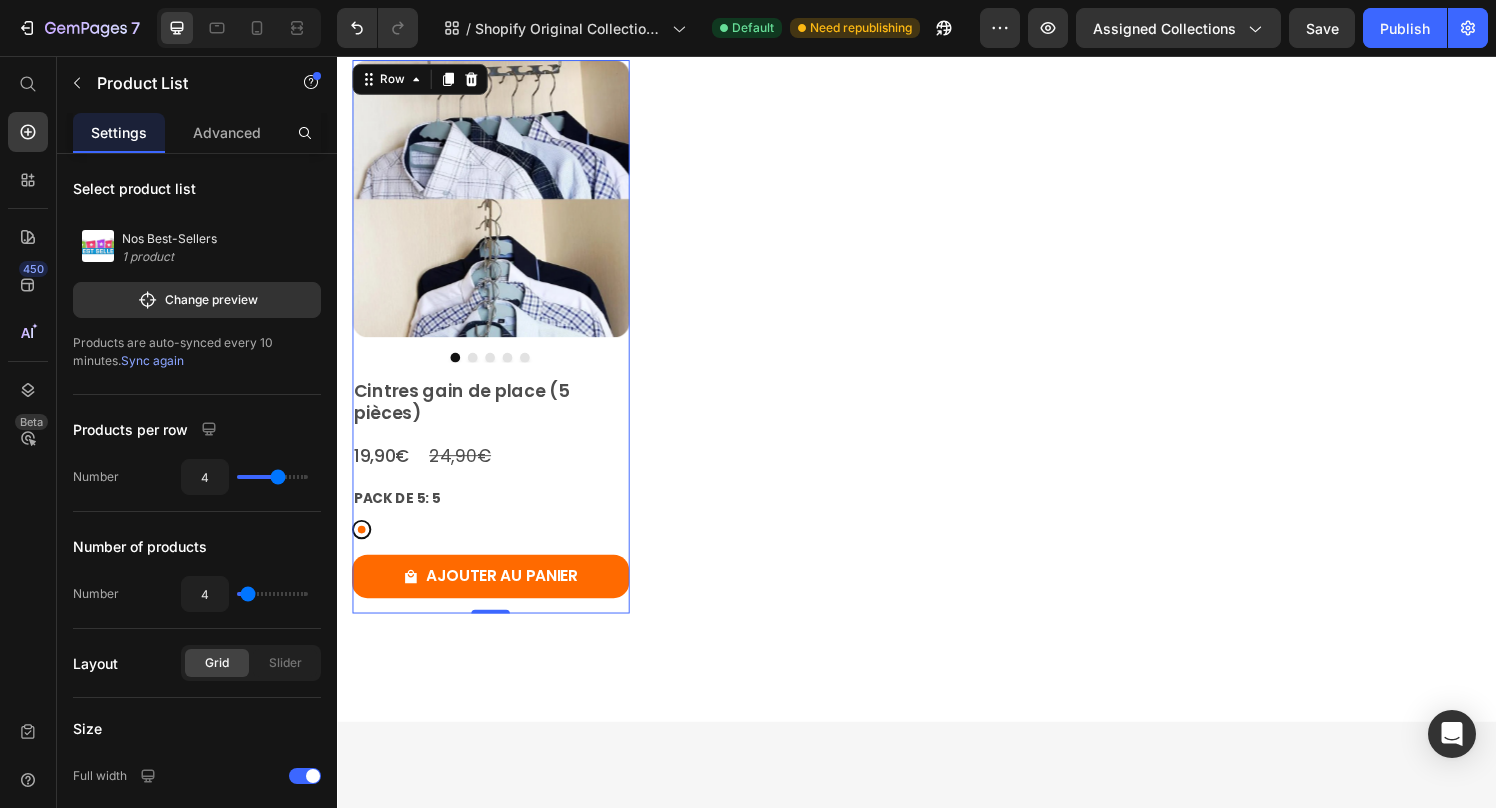 click on "Product Images Cintres gain de place (5 pièces) Product Title 19,90€ Product Price 24,90€ Product Price Row PACK DE 5: 5 5 5 Product Variants & Swatches AJOUTER AU PANIER Product Cart Button" at bounding box center (495, 346) 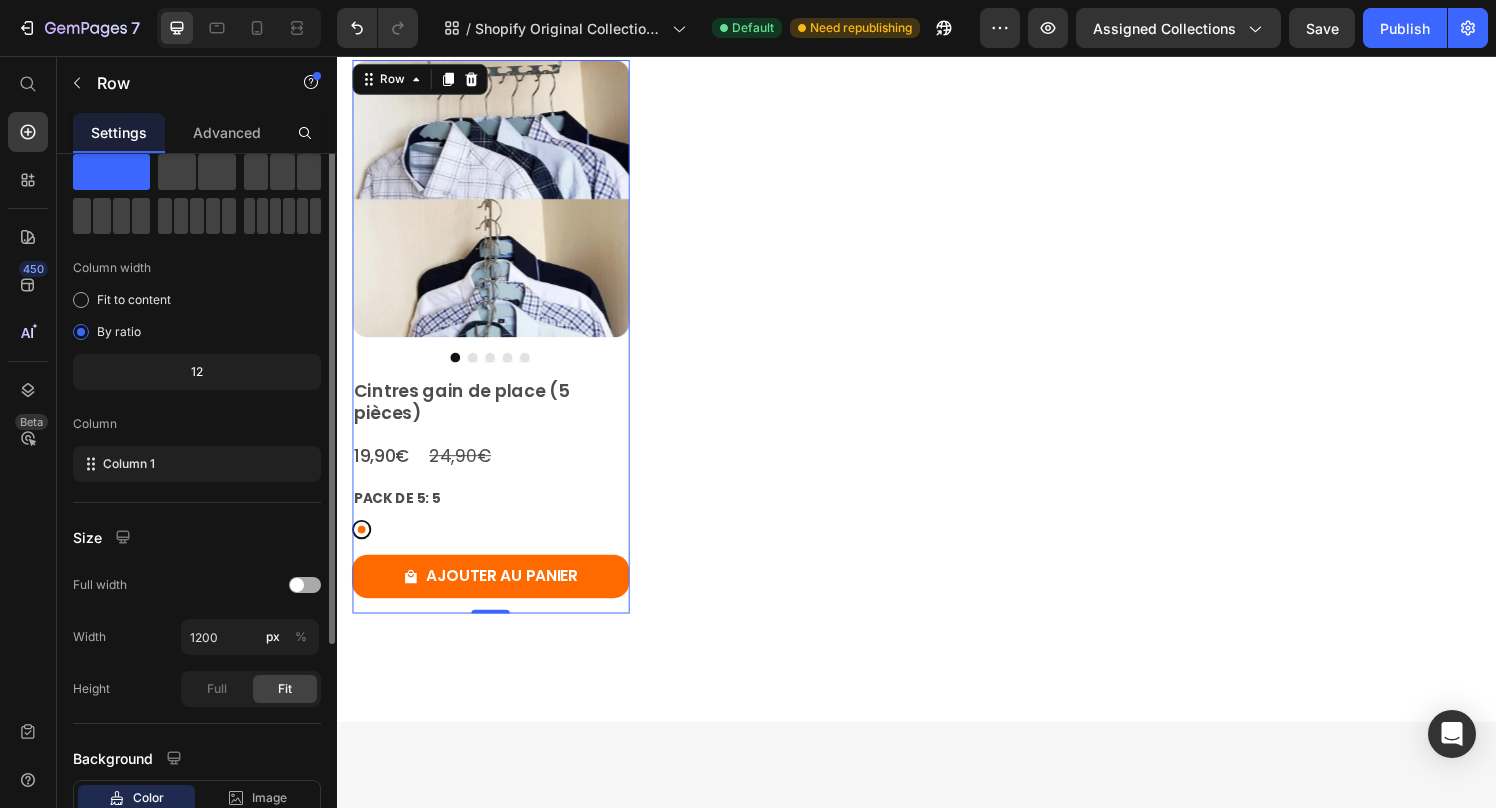 scroll, scrollTop: 0, scrollLeft: 0, axis: both 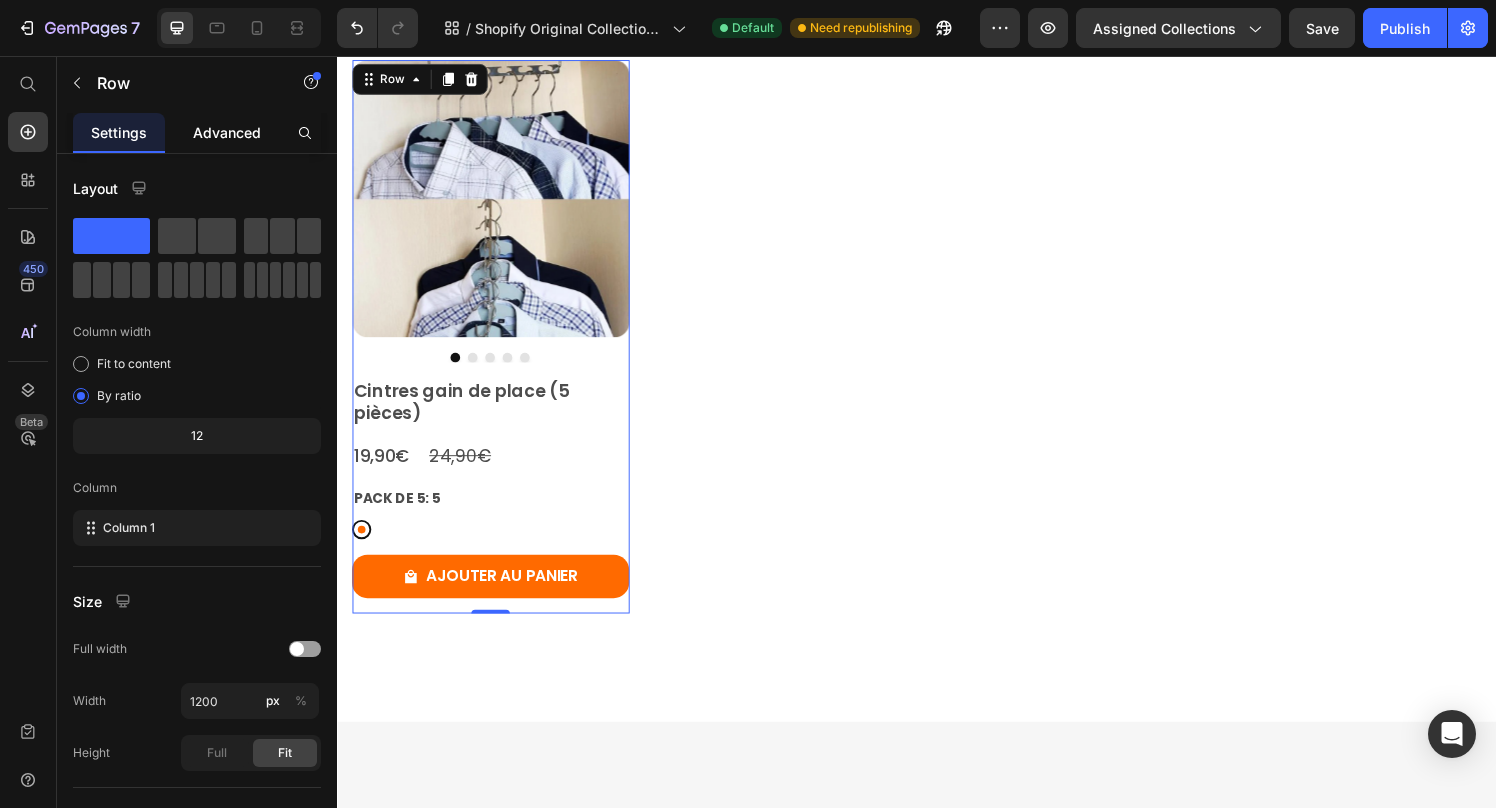 click on "Advanced" at bounding box center [227, 132] 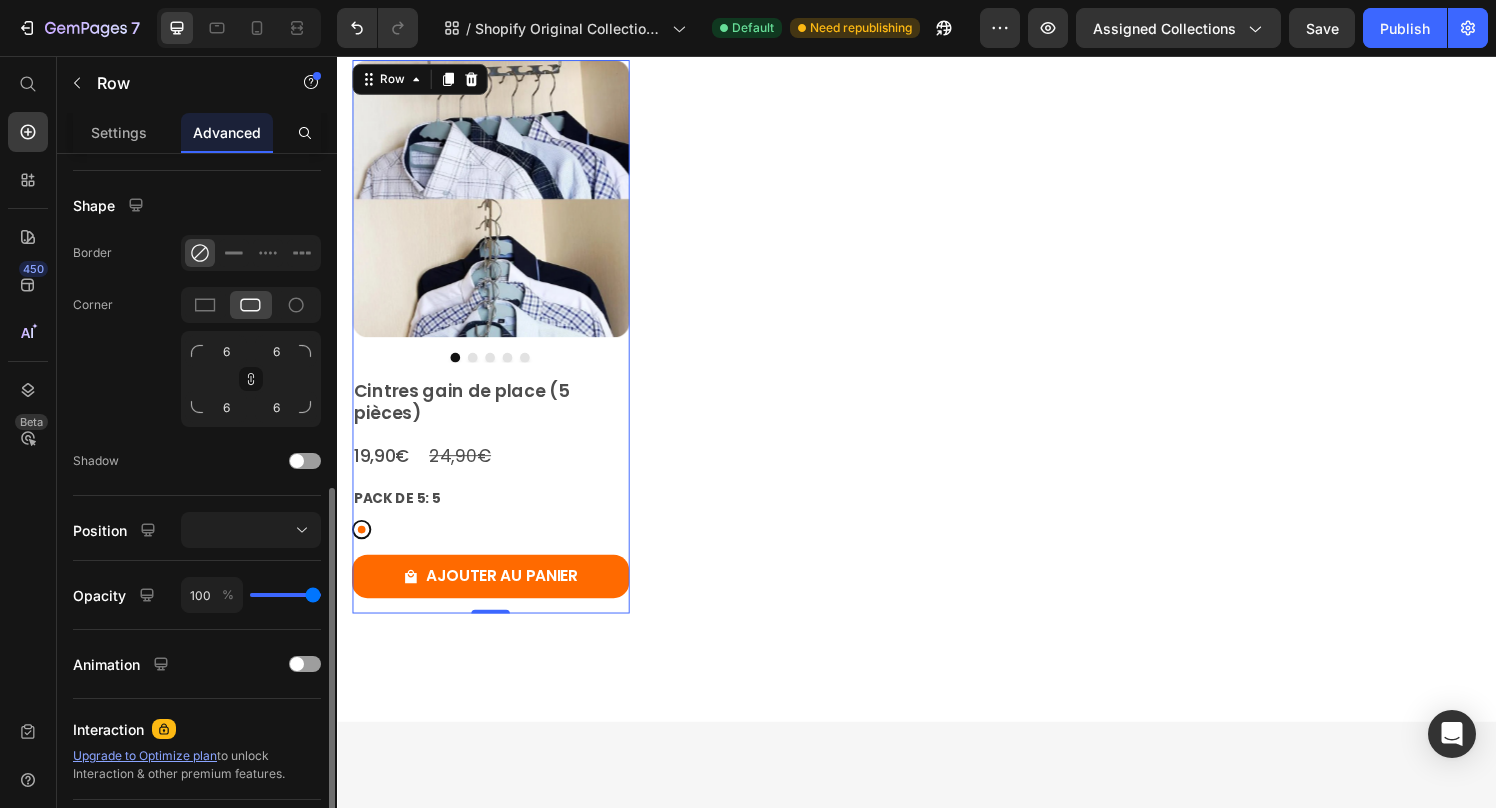 scroll, scrollTop: 439, scrollLeft: 0, axis: vertical 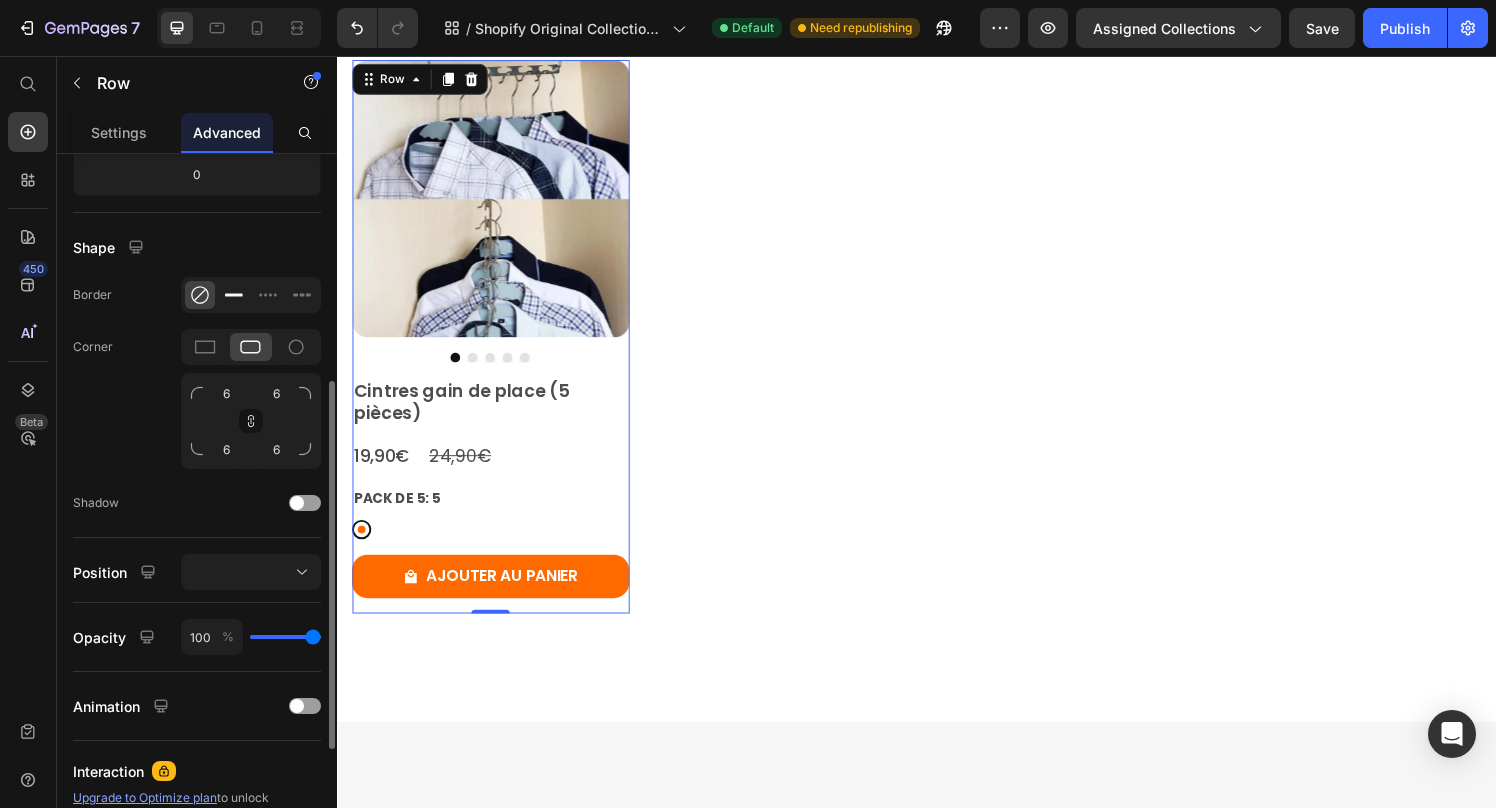 click 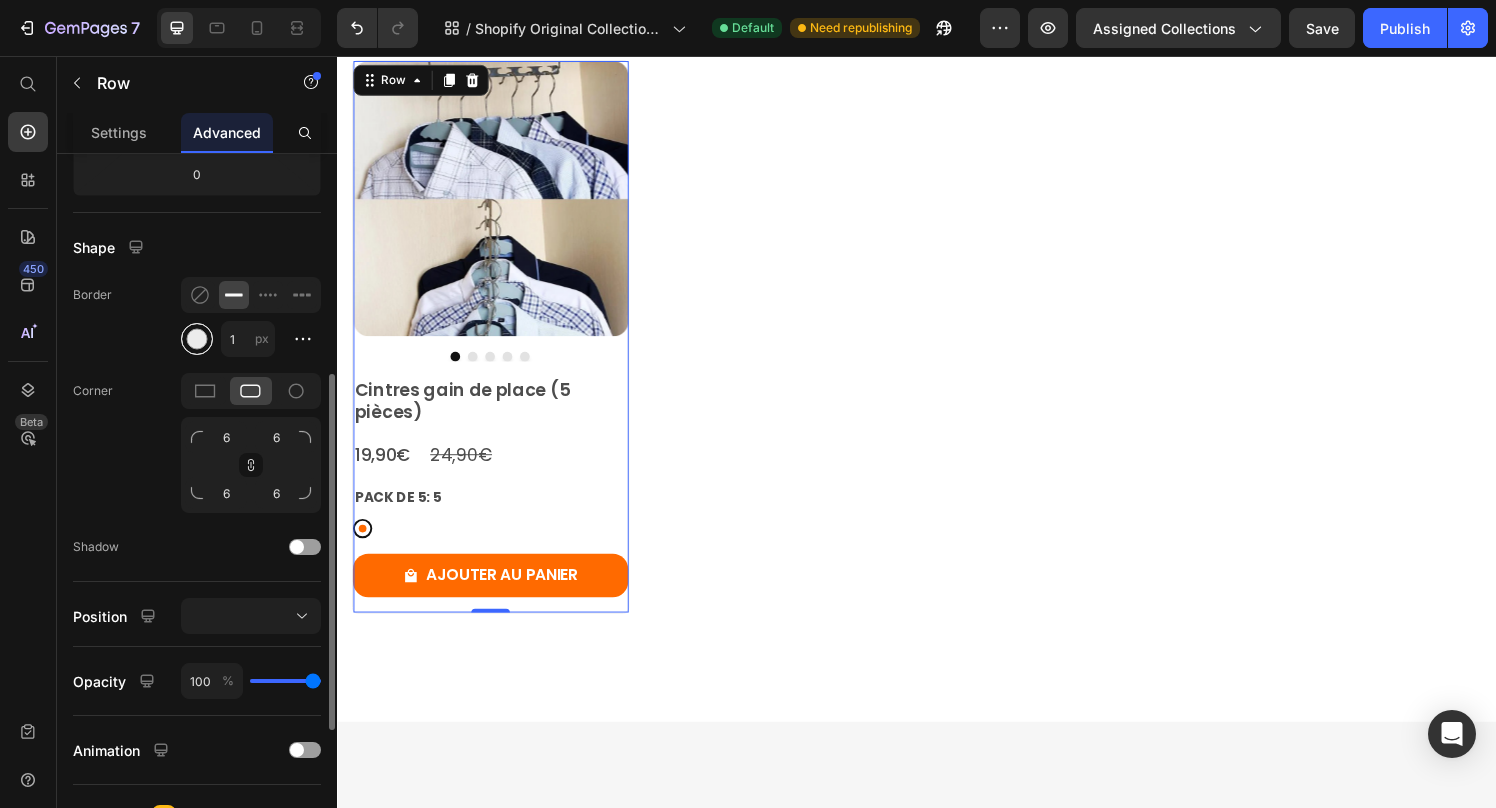 click at bounding box center [197, 339] 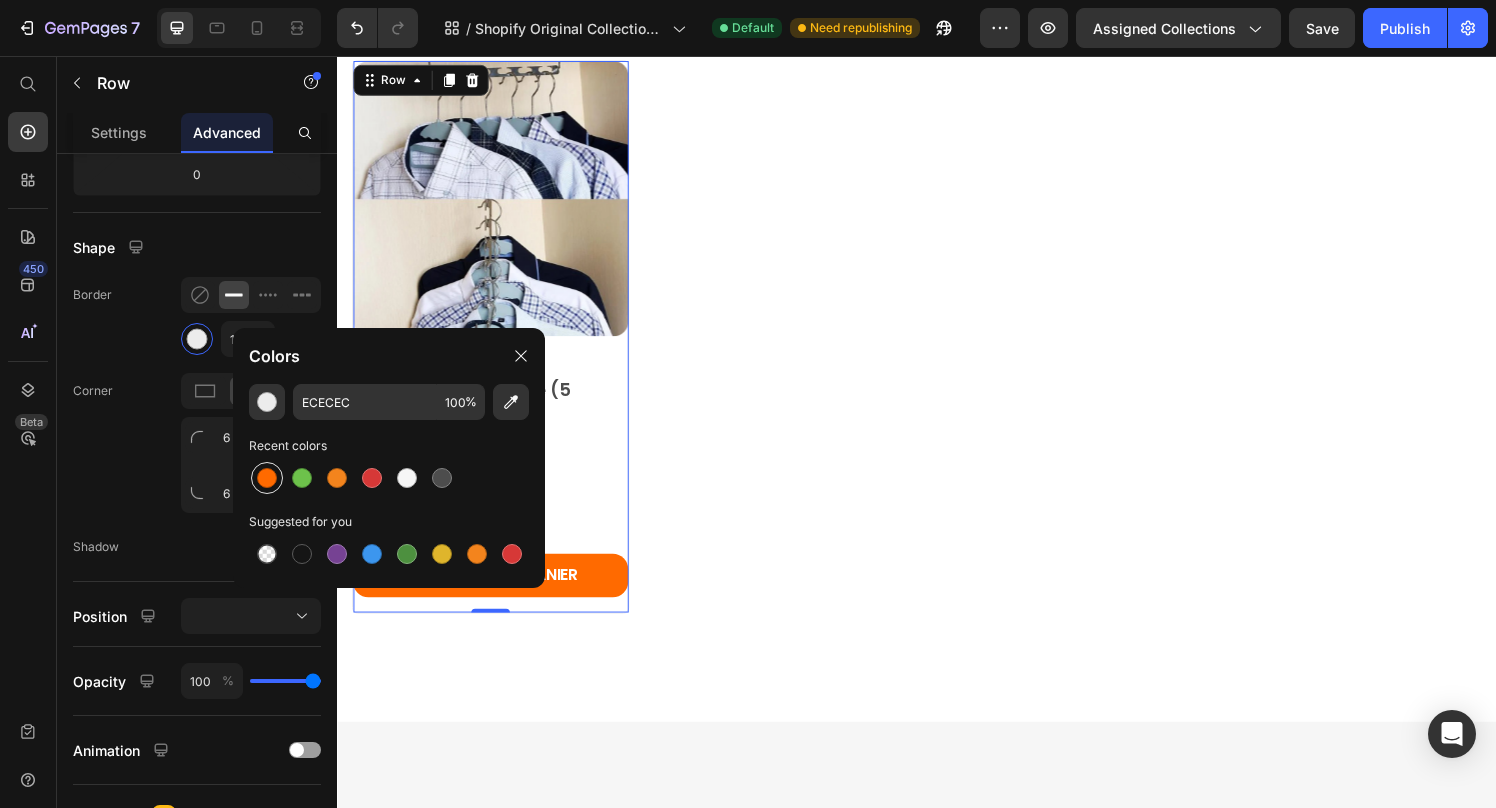 click at bounding box center [267, 478] 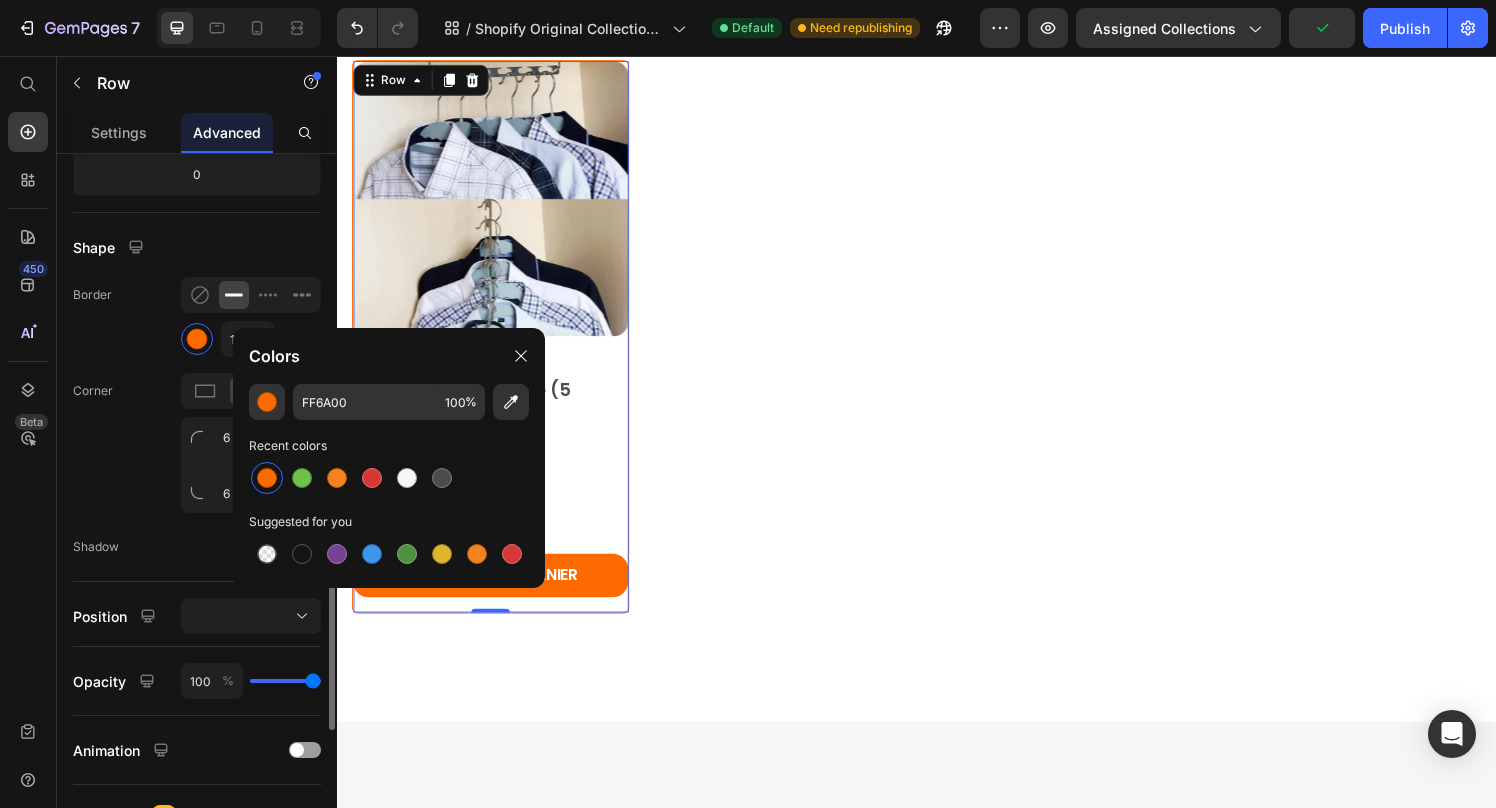click on "6 6 6 6" at bounding box center (251, 465) 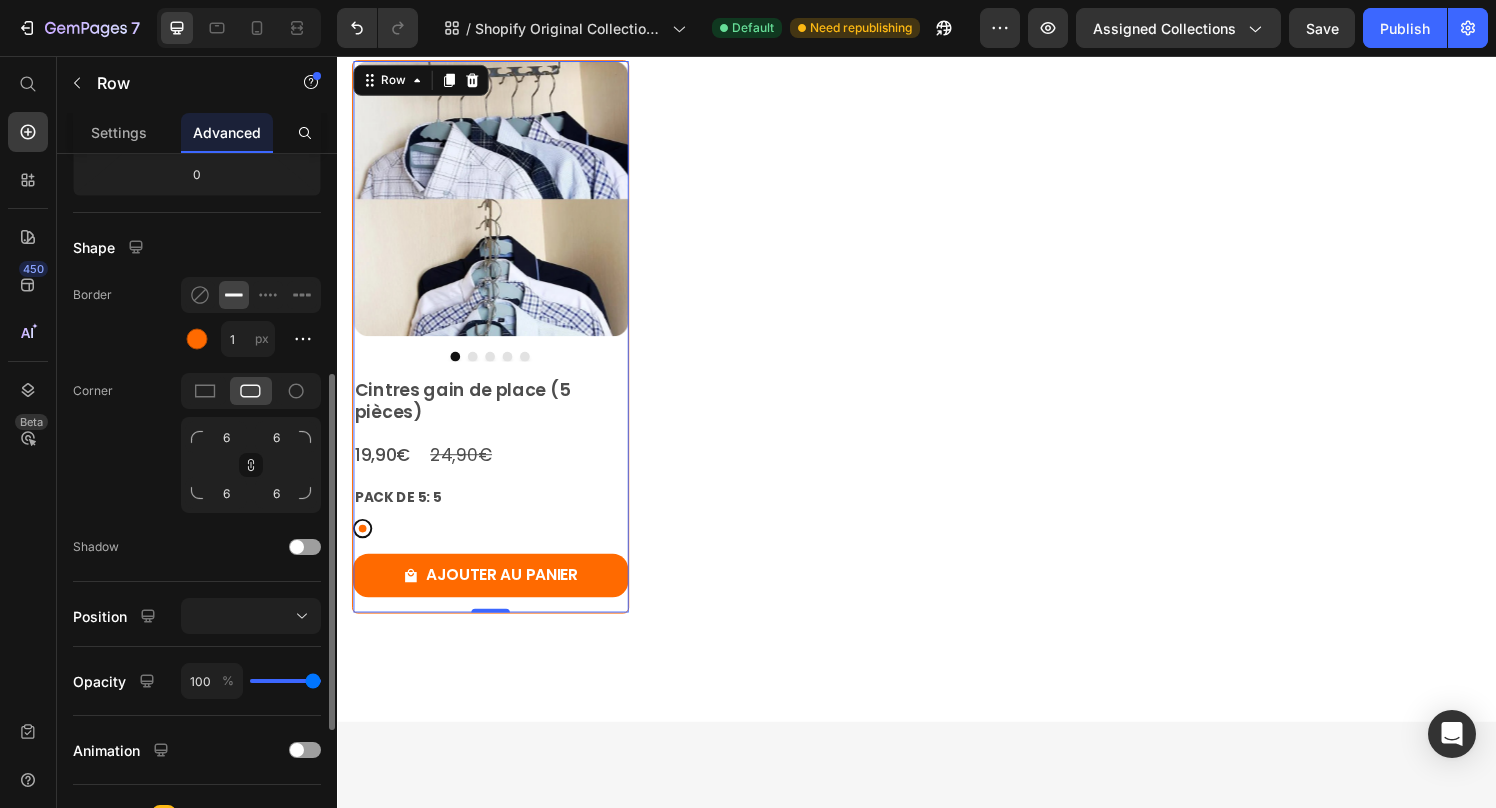 click 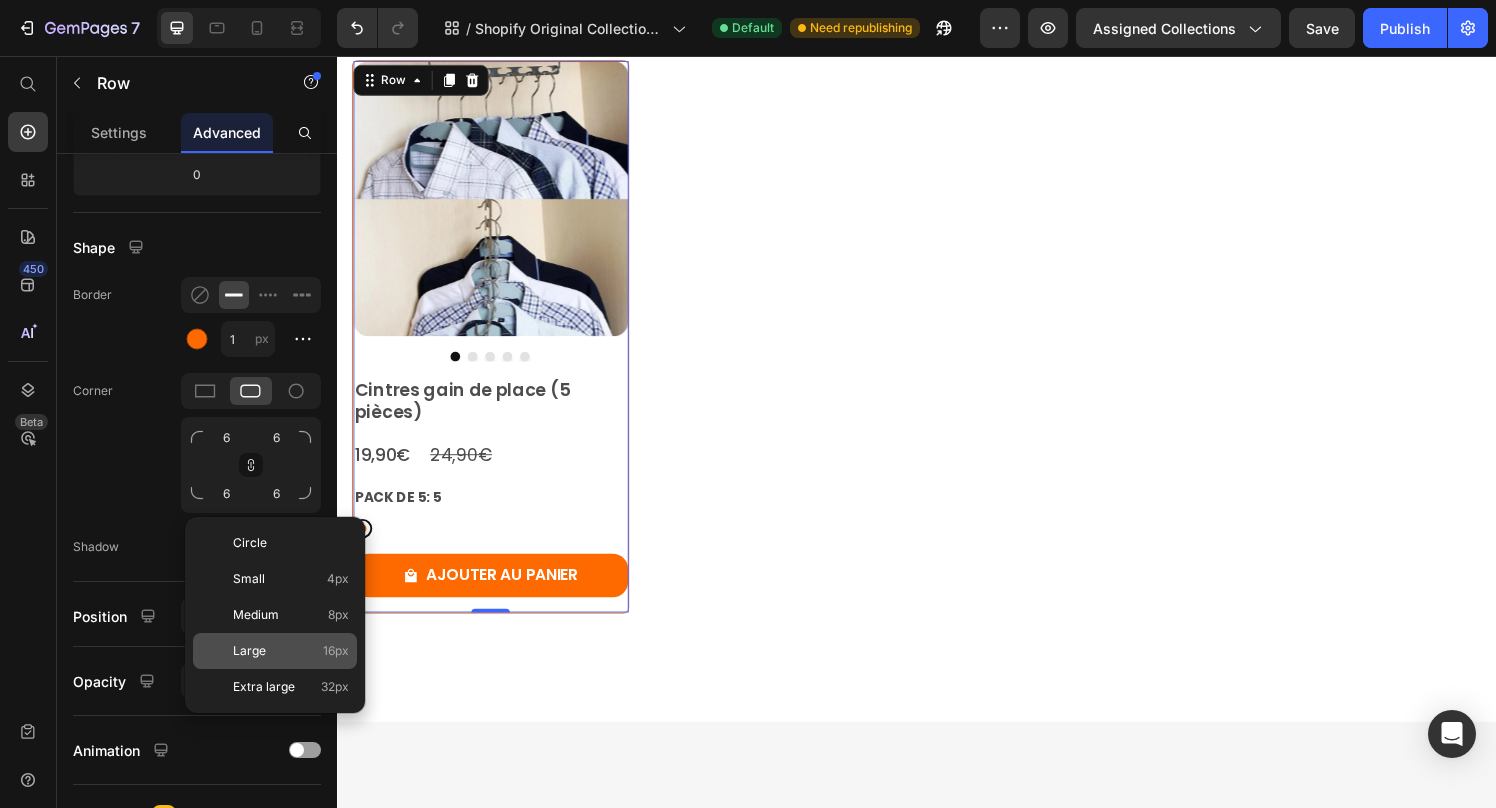 click on "Large 16px" 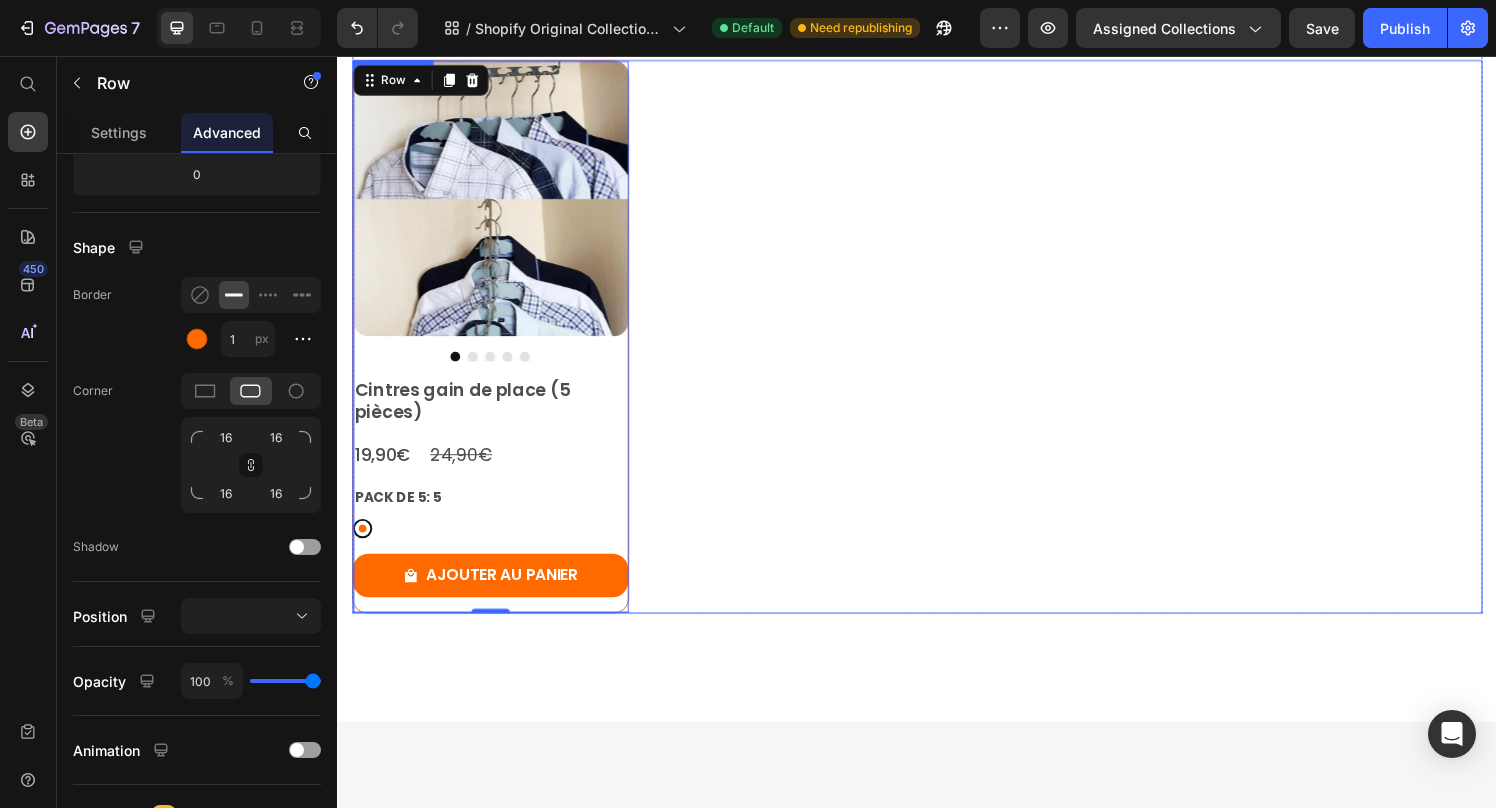 click on "Product Images Cintres gain de place (5 pièces) Product Title 19,90€ Product Price 24,90€ Product Price Row PACK DE 5: 5 5 5 Product Variants & Swatches AJOUTER AU PANIER Product Cart Button Row   0" at bounding box center (937, 346) 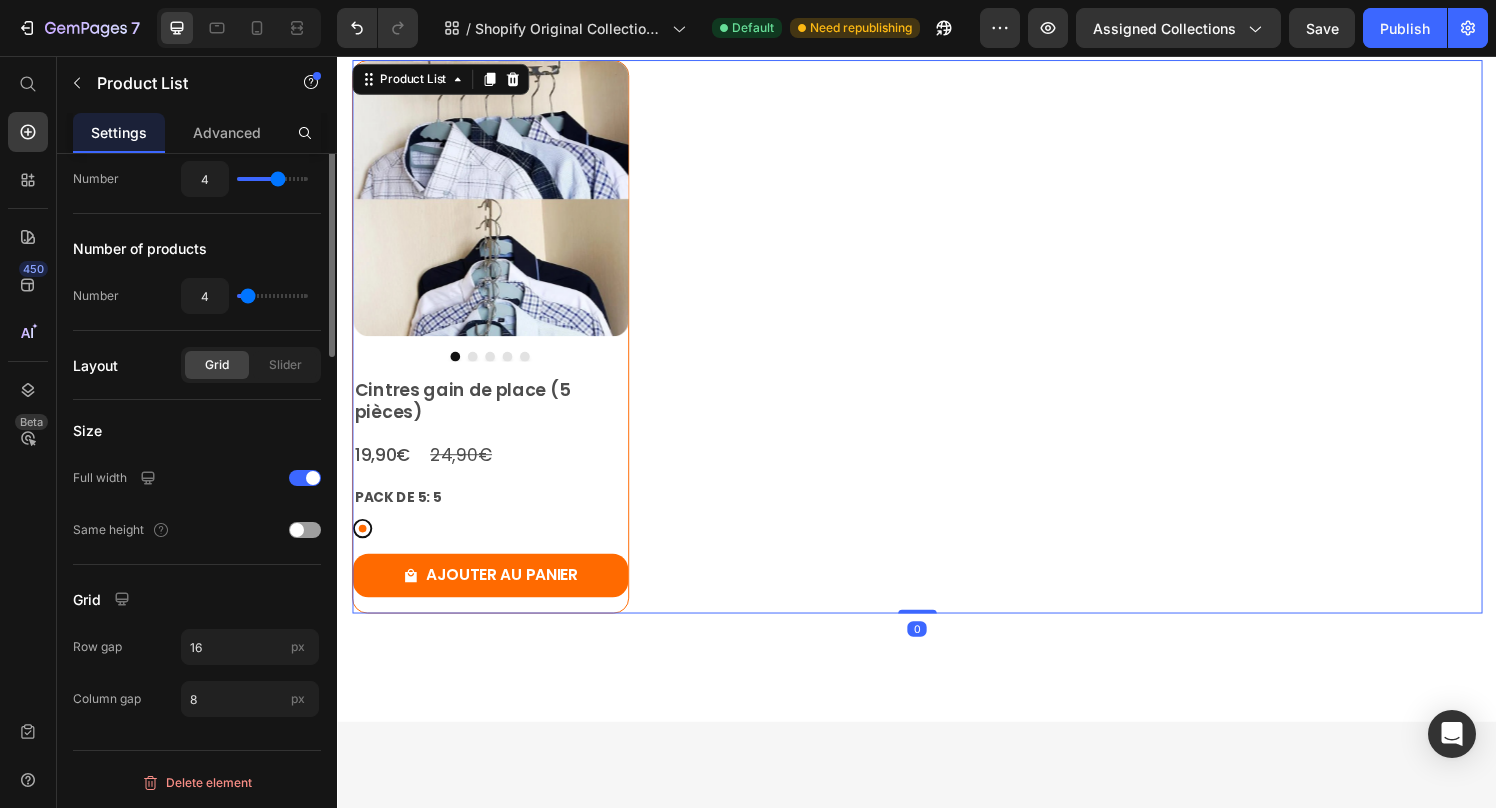 scroll, scrollTop: 0, scrollLeft: 0, axis: both 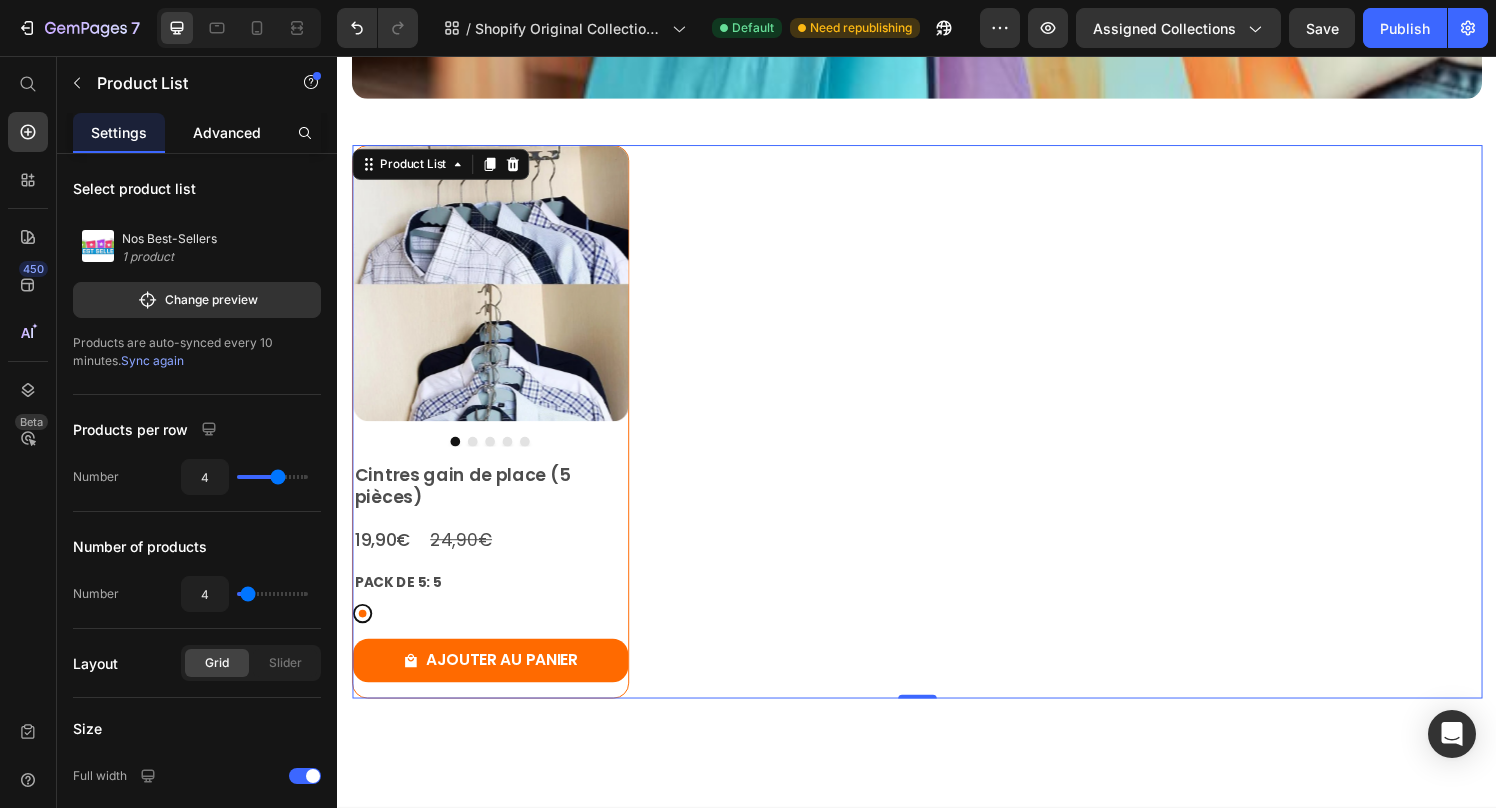 click on "Advanced" at bounding box center (227, 132) 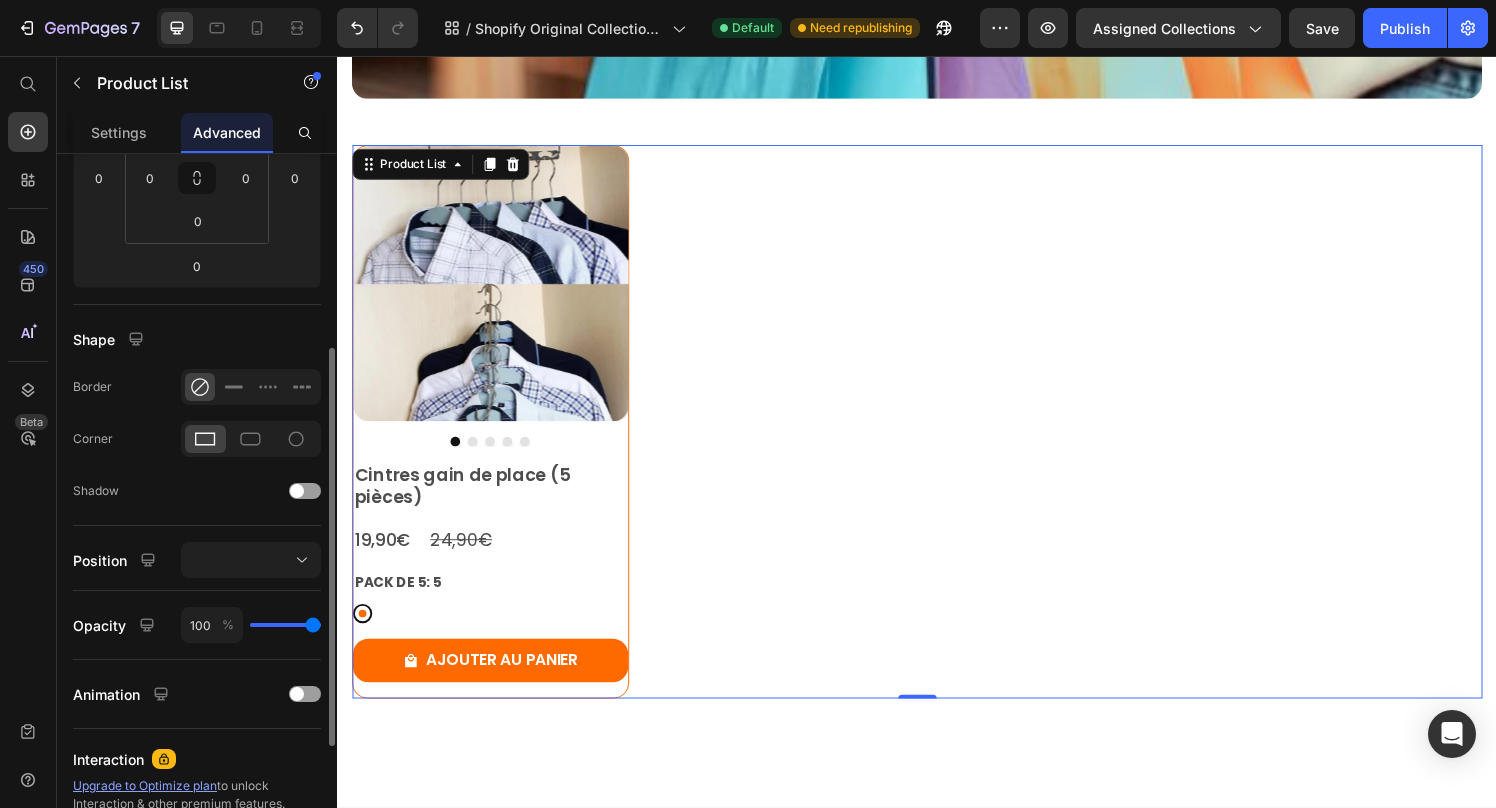 scroll, scrollTop: 0, scrollLeft: 0, axis: both 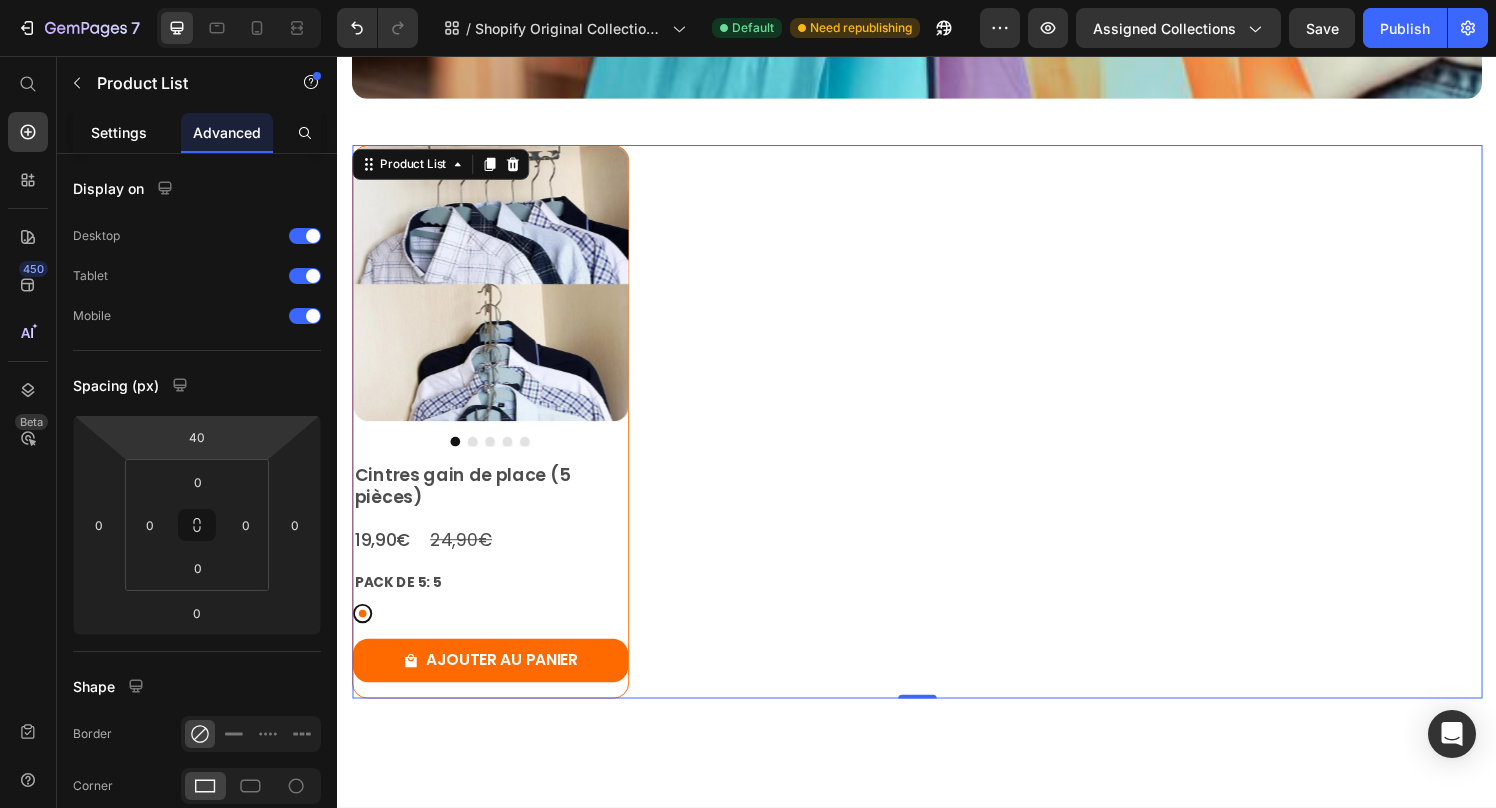 click on "Settings" at bounding box center [119, 132] 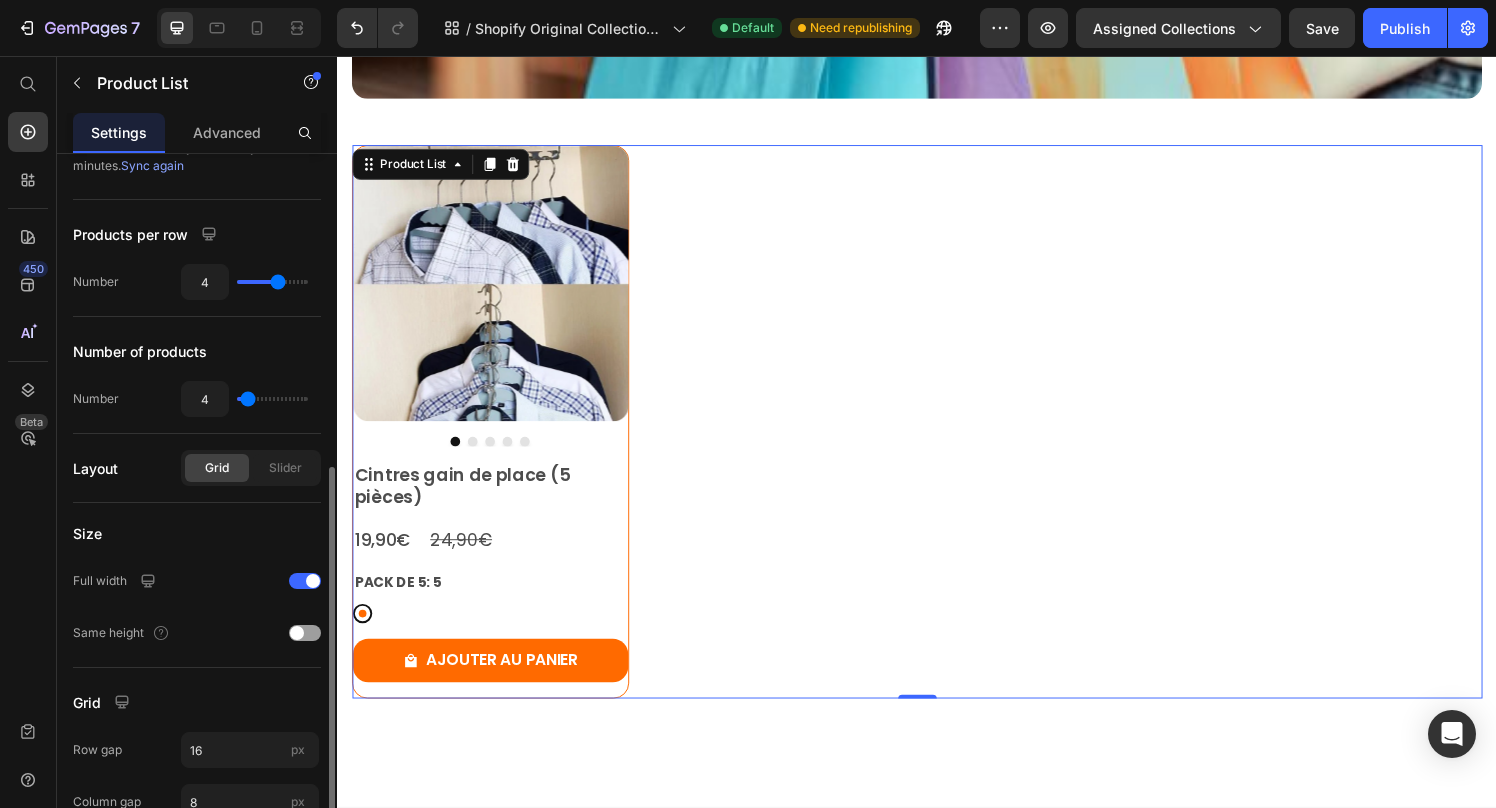 scroll, scrollTop: 298, scrollLeft: 0, axis: vertical 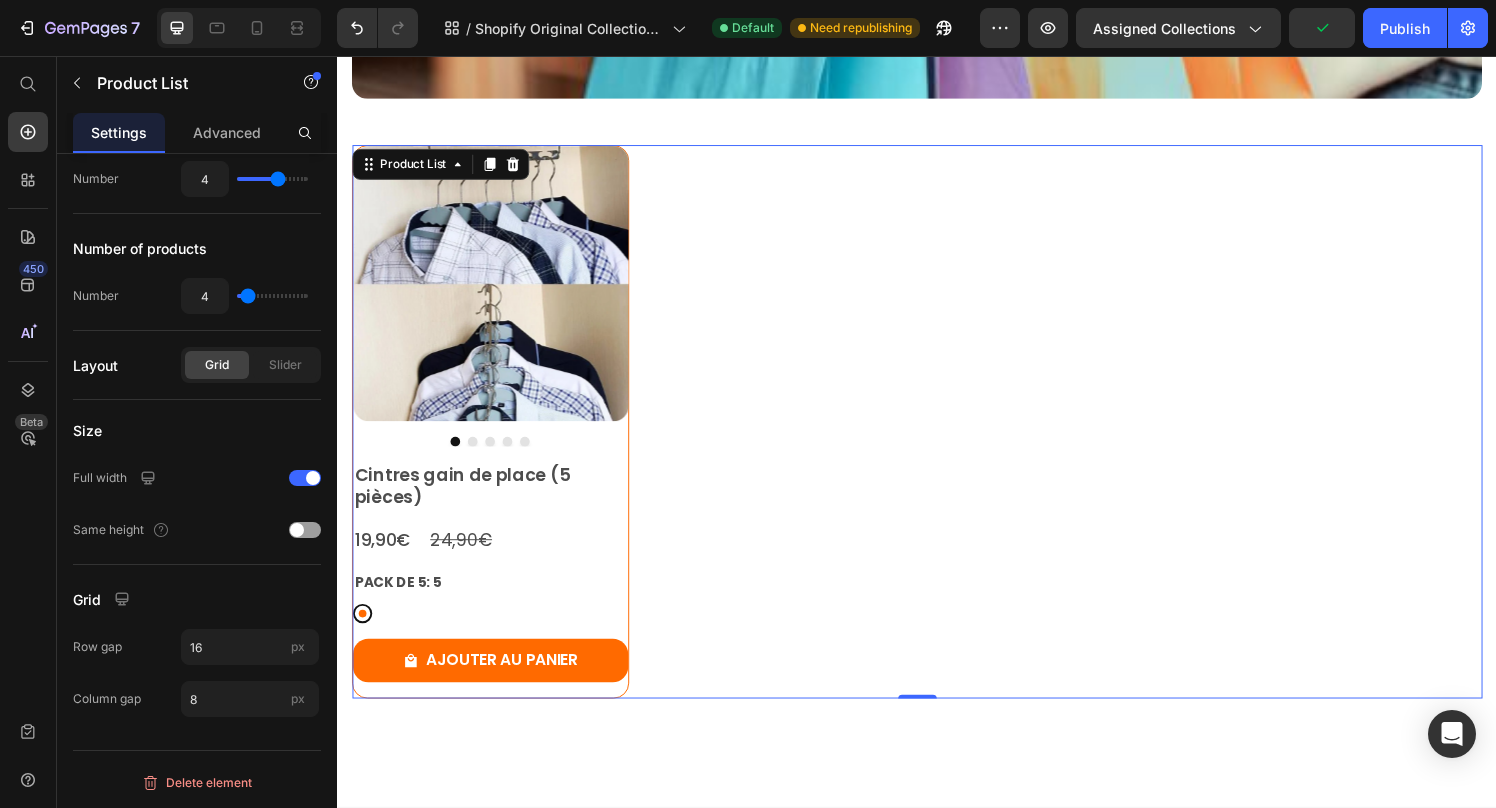 click on "Product Images Cintres gain de place (5 pièces) Product Title 19,90€ Product Price 24,90€ Product Price Row PACK DE 5: 5 5 5 Product Variants & Swatches AJOUTER AU PANIER Product Cart Button Row" at bounding box center [937, 434] 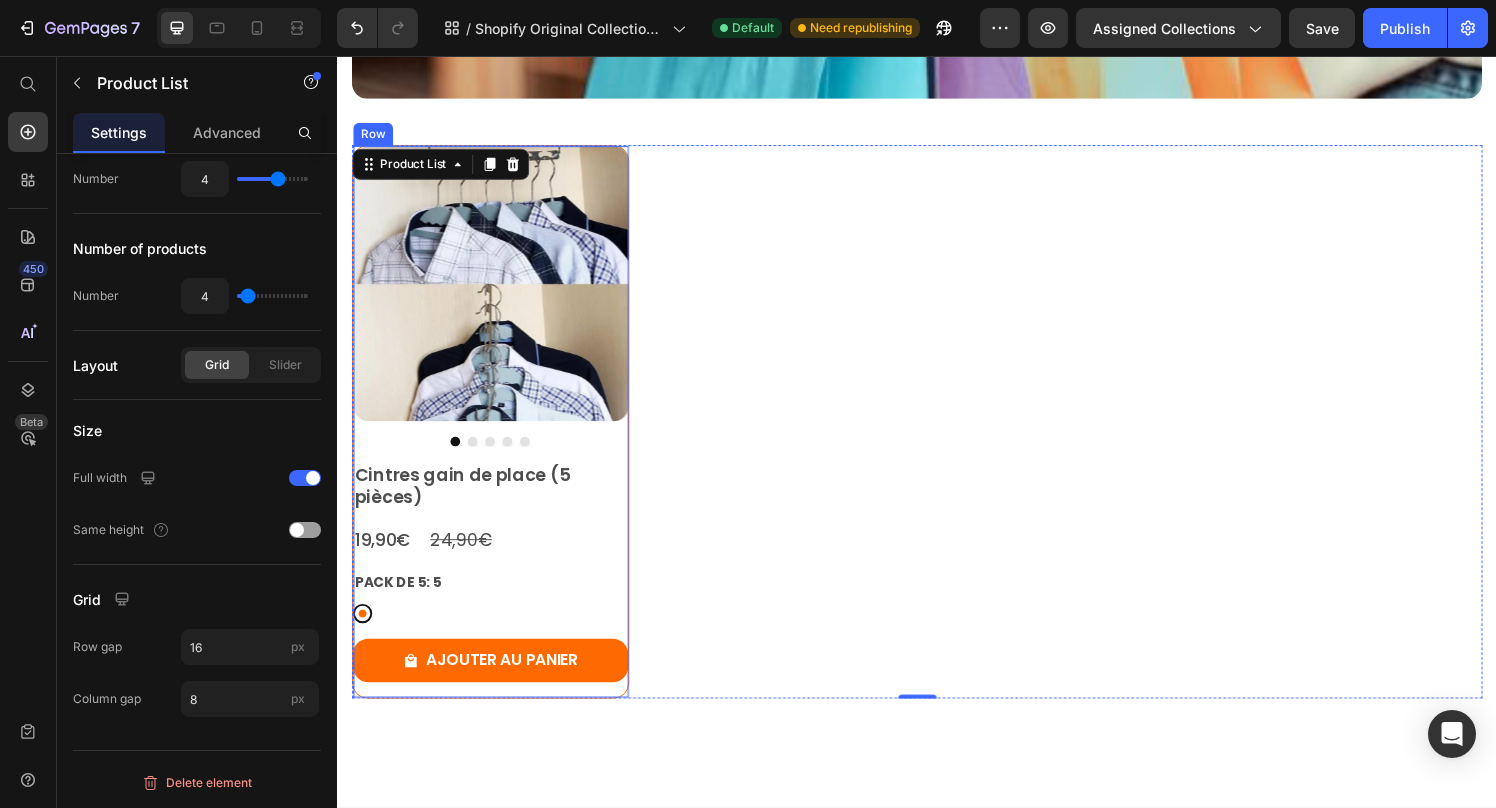 click on "Product Images Cintres gain de place (5 pièces) Product Title 19,90€ Product Price 24,90€ Product Price Row PACK DE 5: 5 5 5 Product Variants & Swatches AJOUTER AU PANIER Product Cart Button" at bounding box center (495, 434) 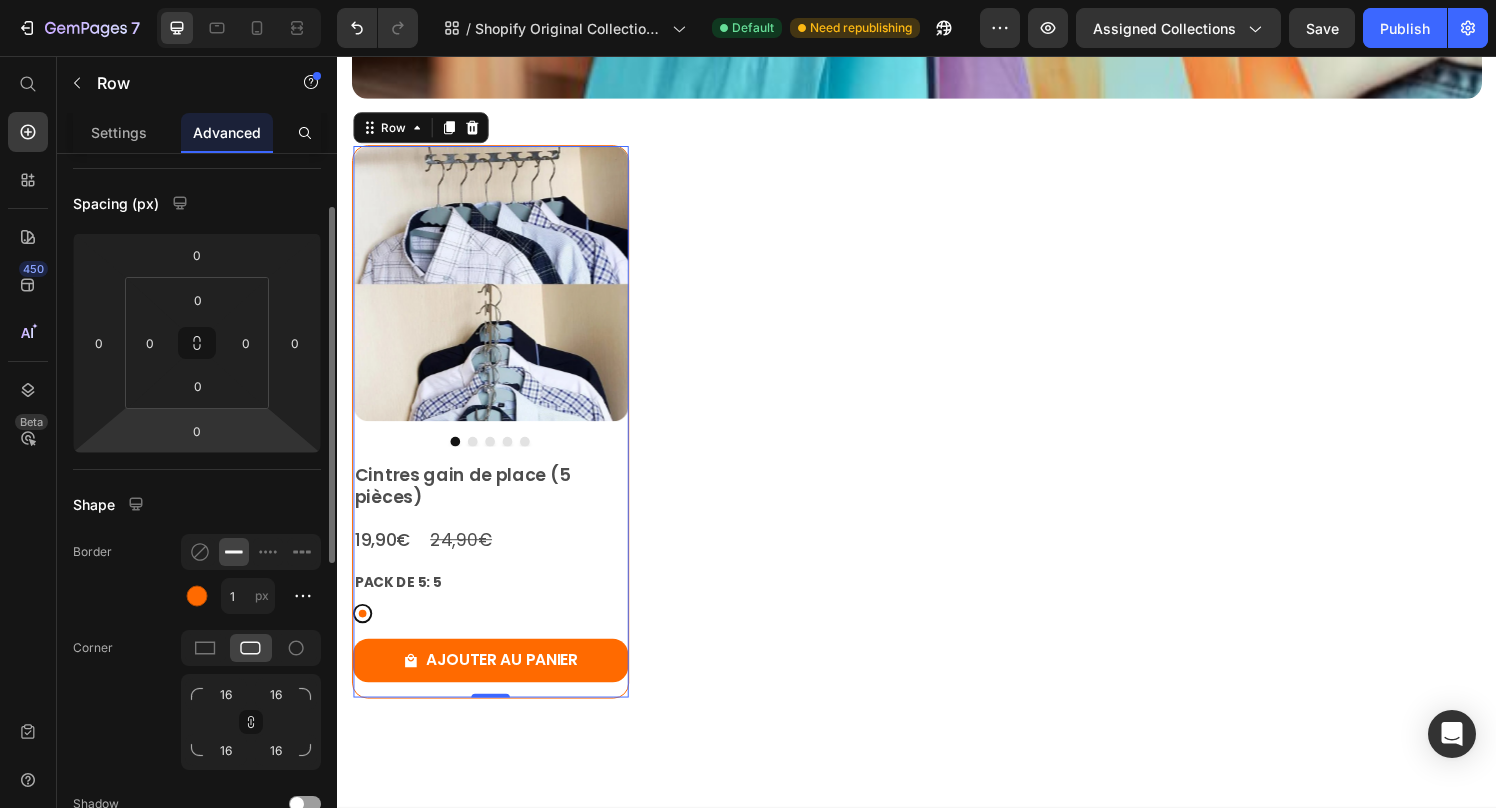 scroll, scrollTop: 602, scrollLeft: 0, axis: vertical 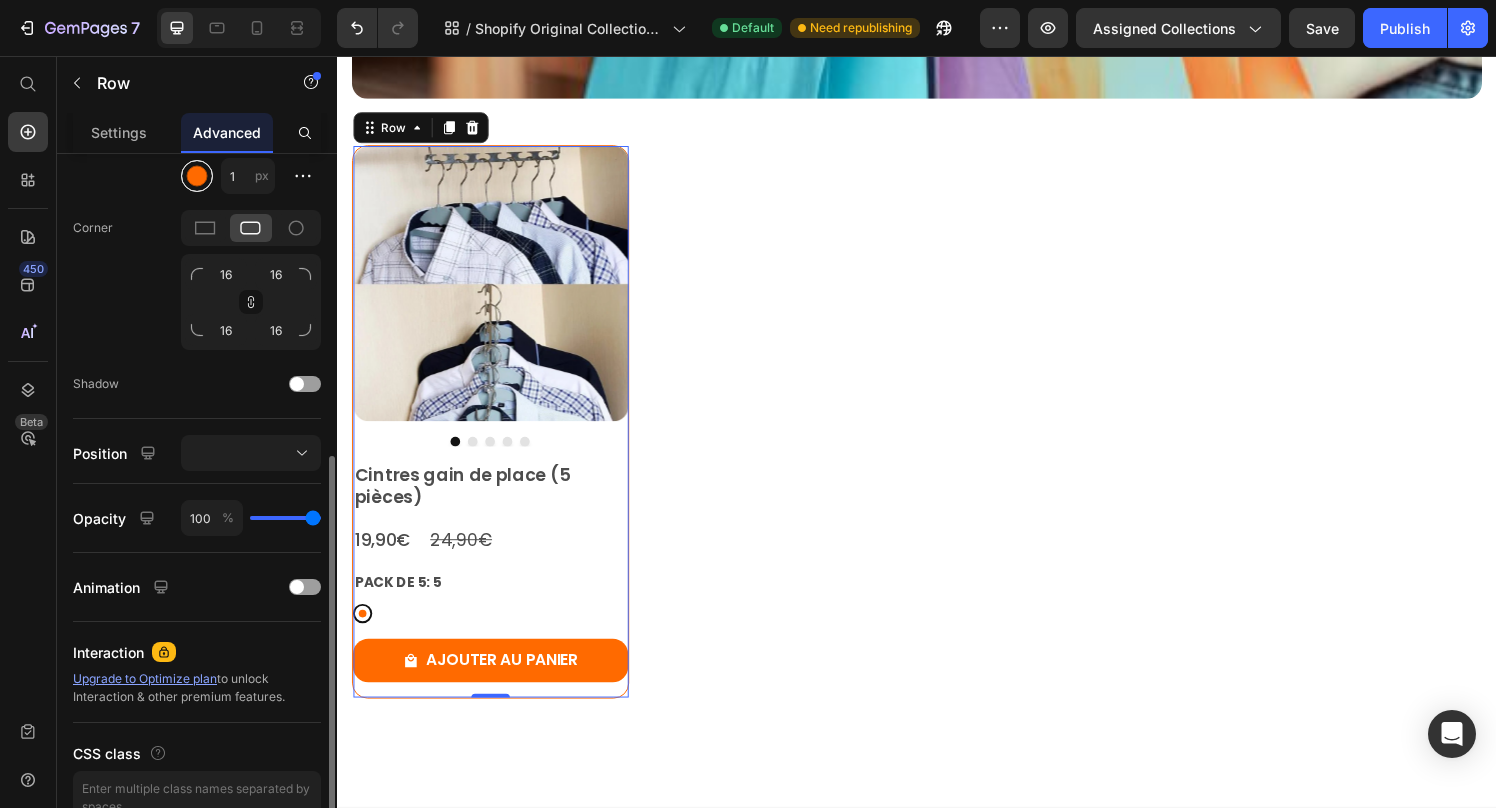 click at bounding box center (197, 176) 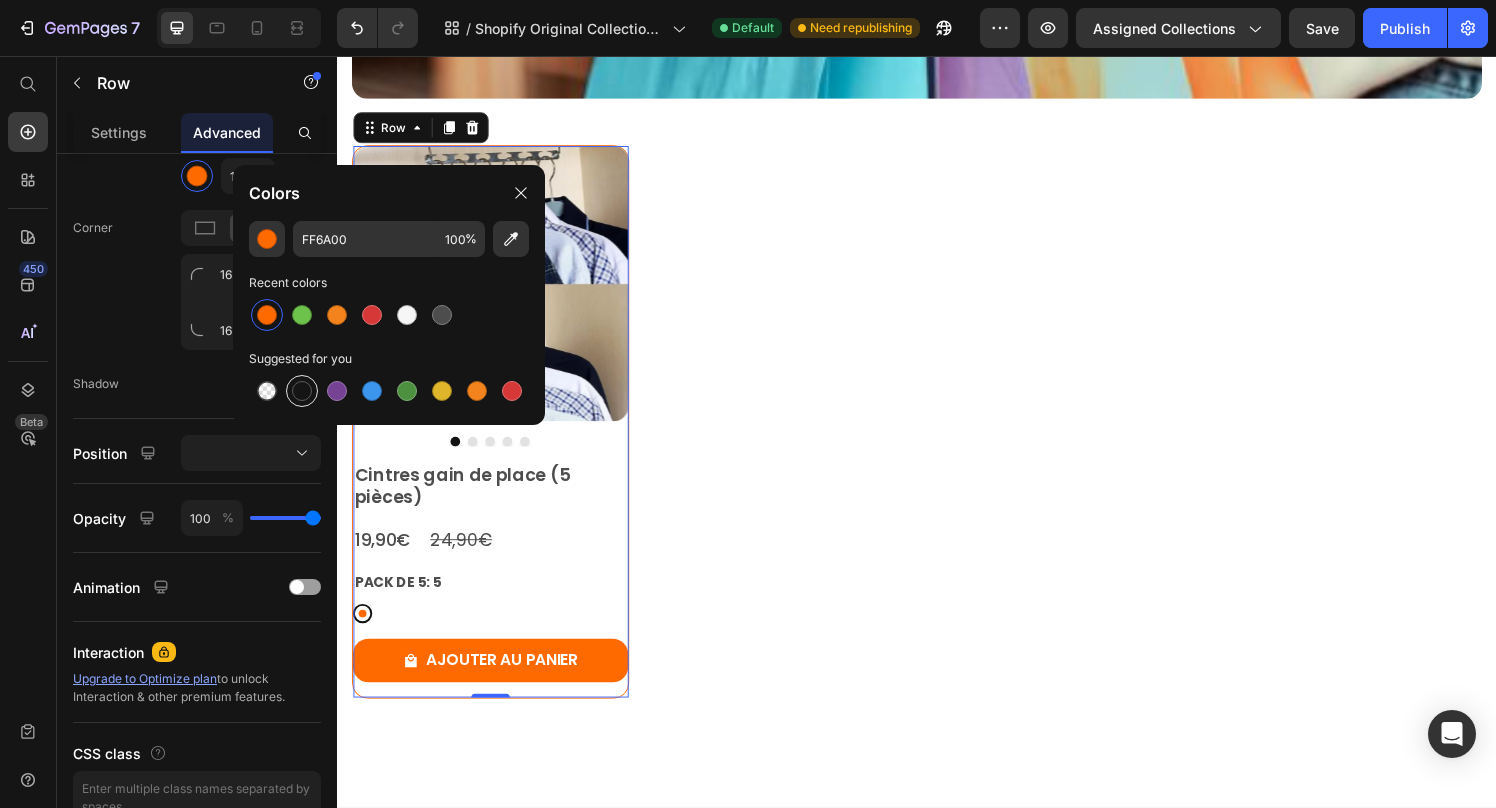 click at bounding box center (302, 391) 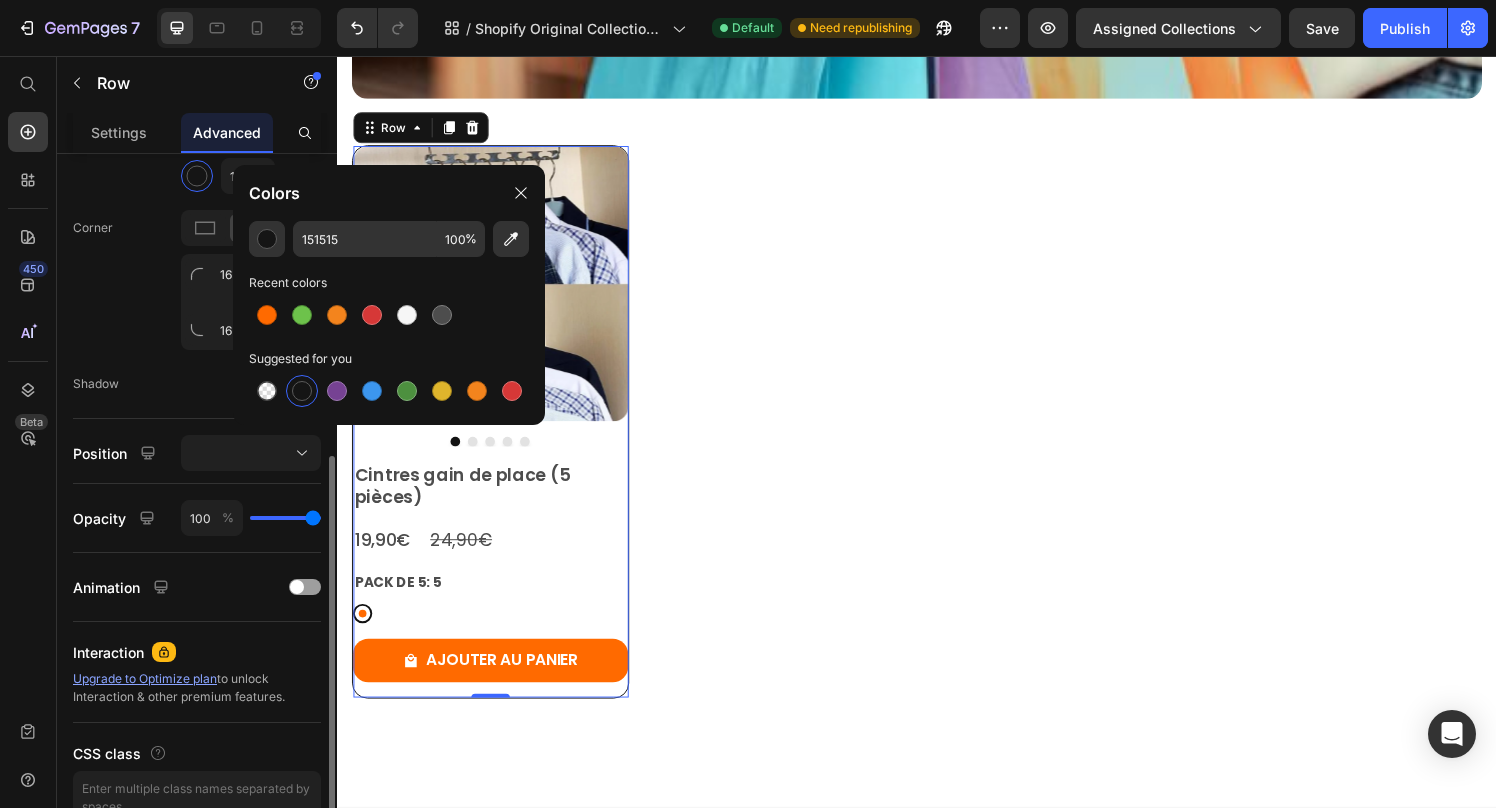 click on "Corner 16 16 16 16" 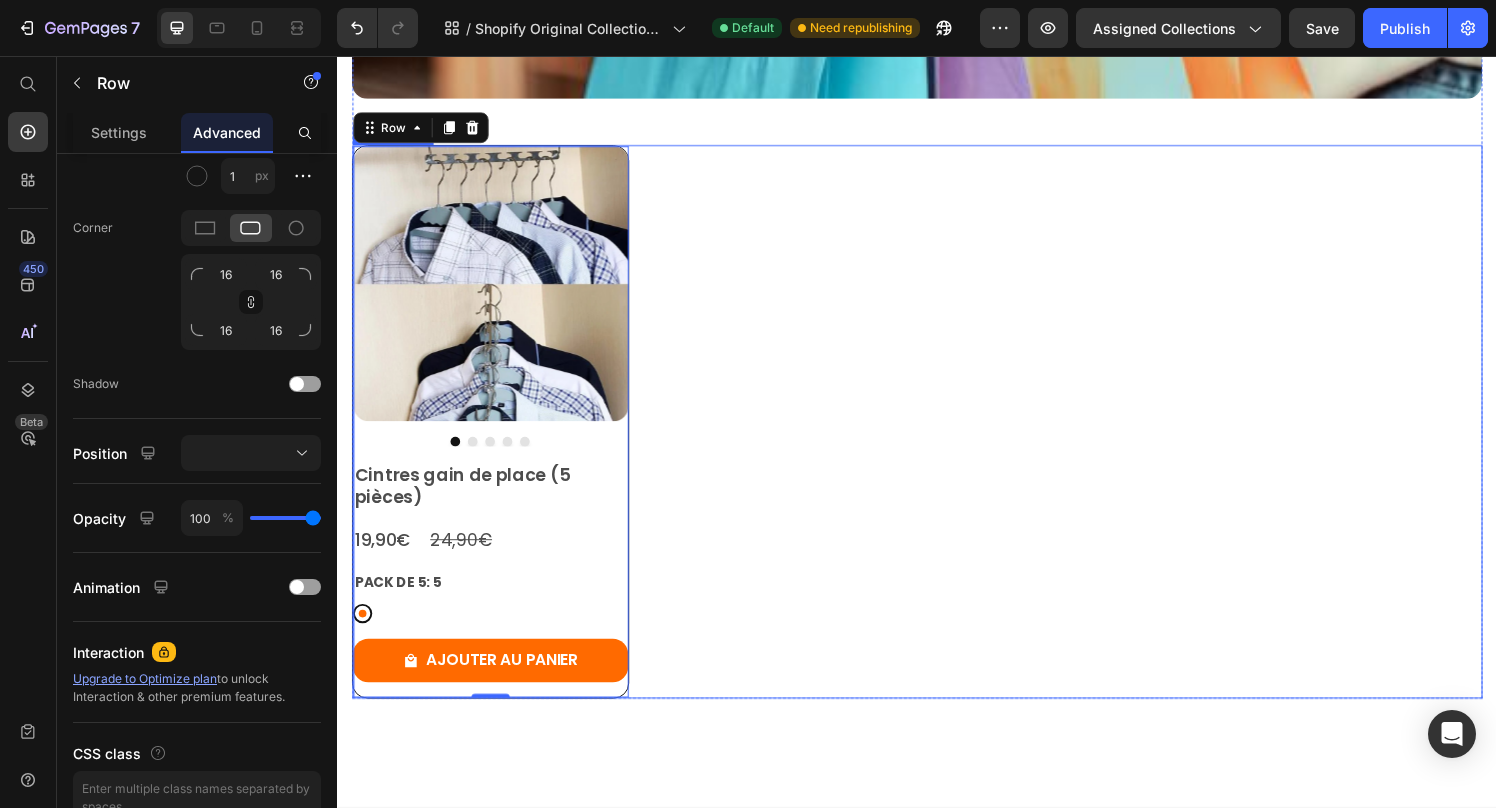 click on "Product Images Cintres gain de place (5 pièces) Product Title 19,90€ Product Price 24,90€ Product Price Row PACK DE 5: 5 5 5 Product Variants & Swatches AJOUTER AU PANIER Product Cart Button Row   0" at bounding box center [937, 434] 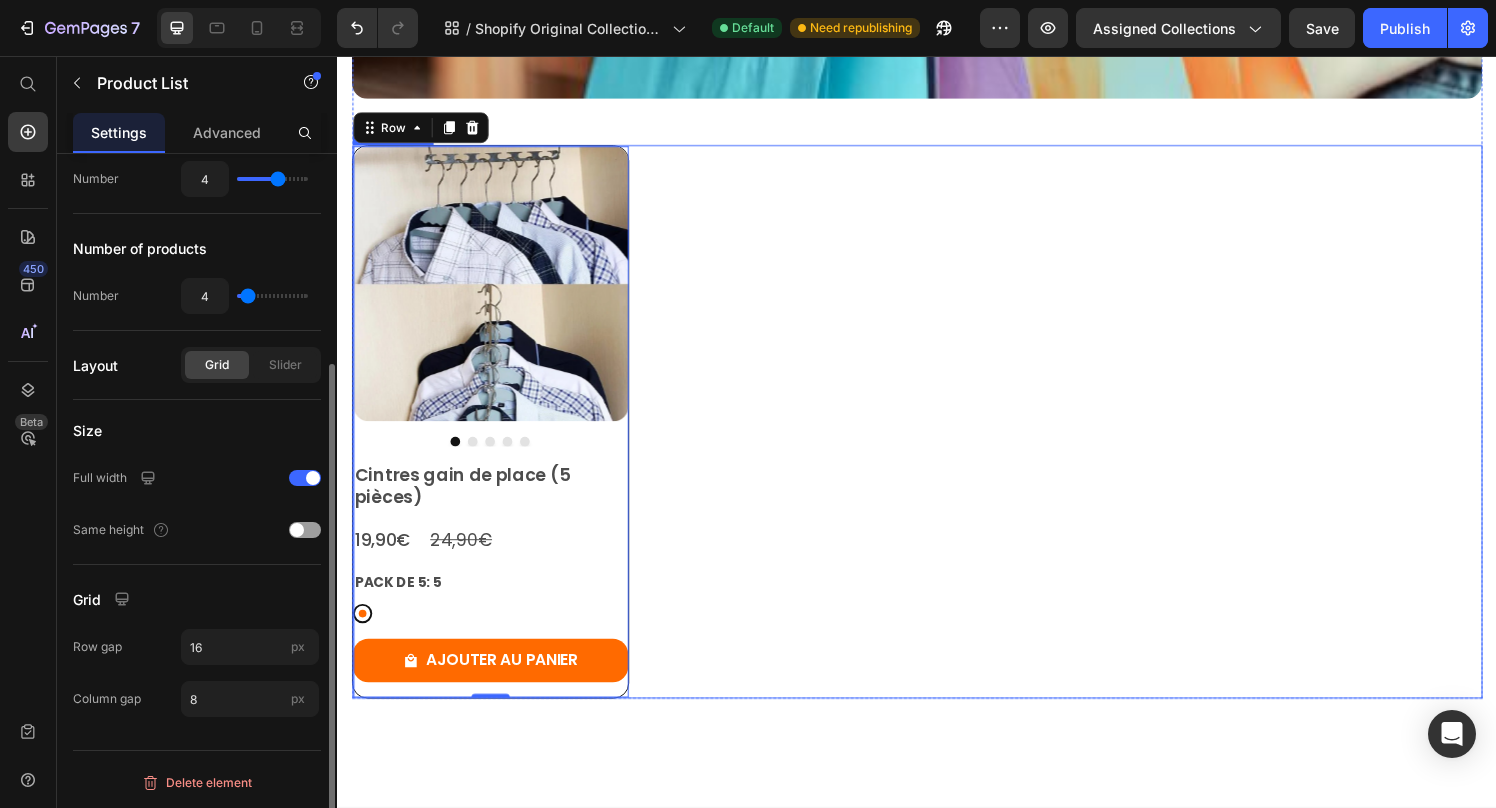 scroll, scrollTop: 0, scrollLeft: 0, axis: both 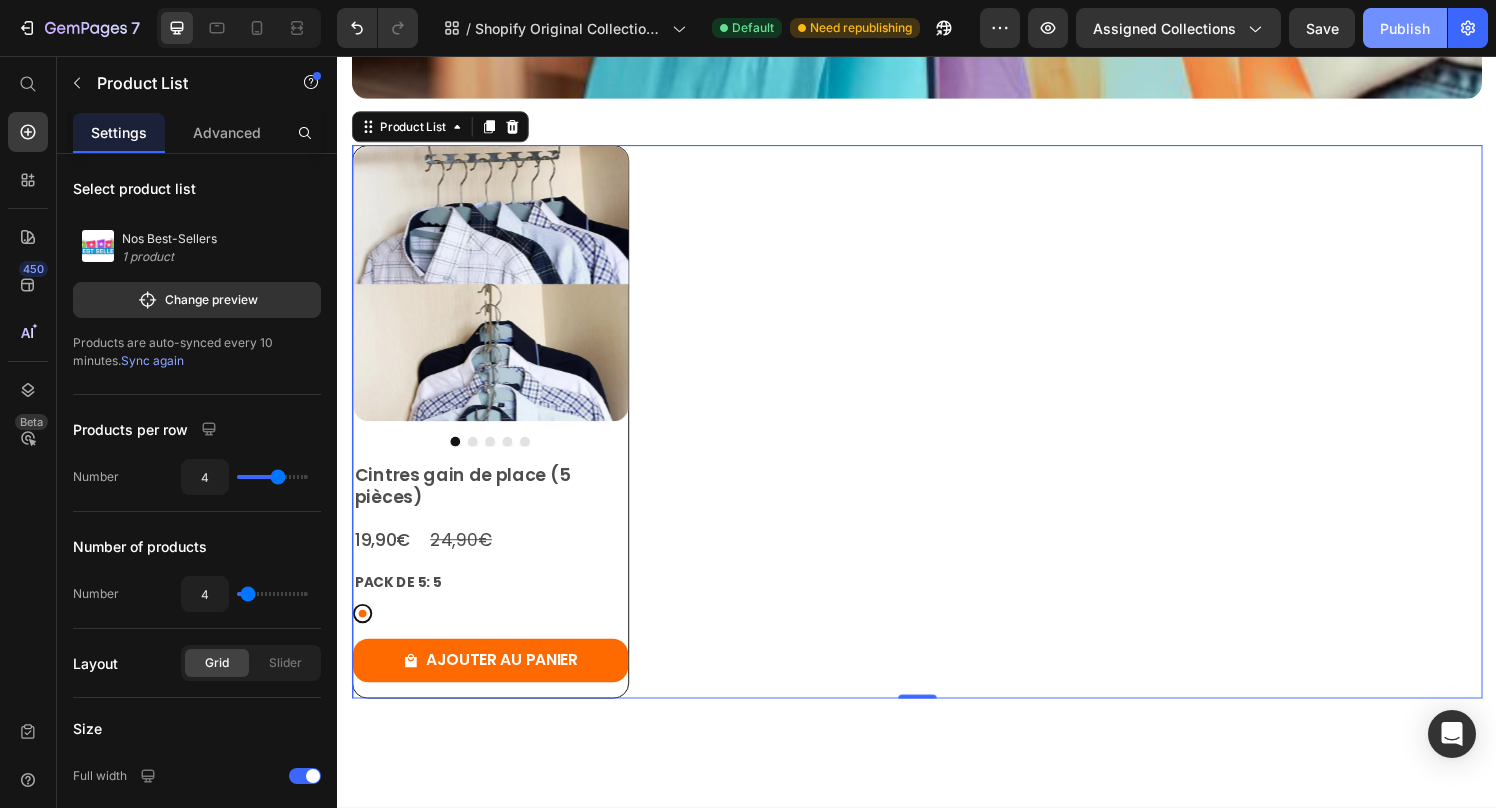 click on "Publish" at bounding box center (1405, 28) 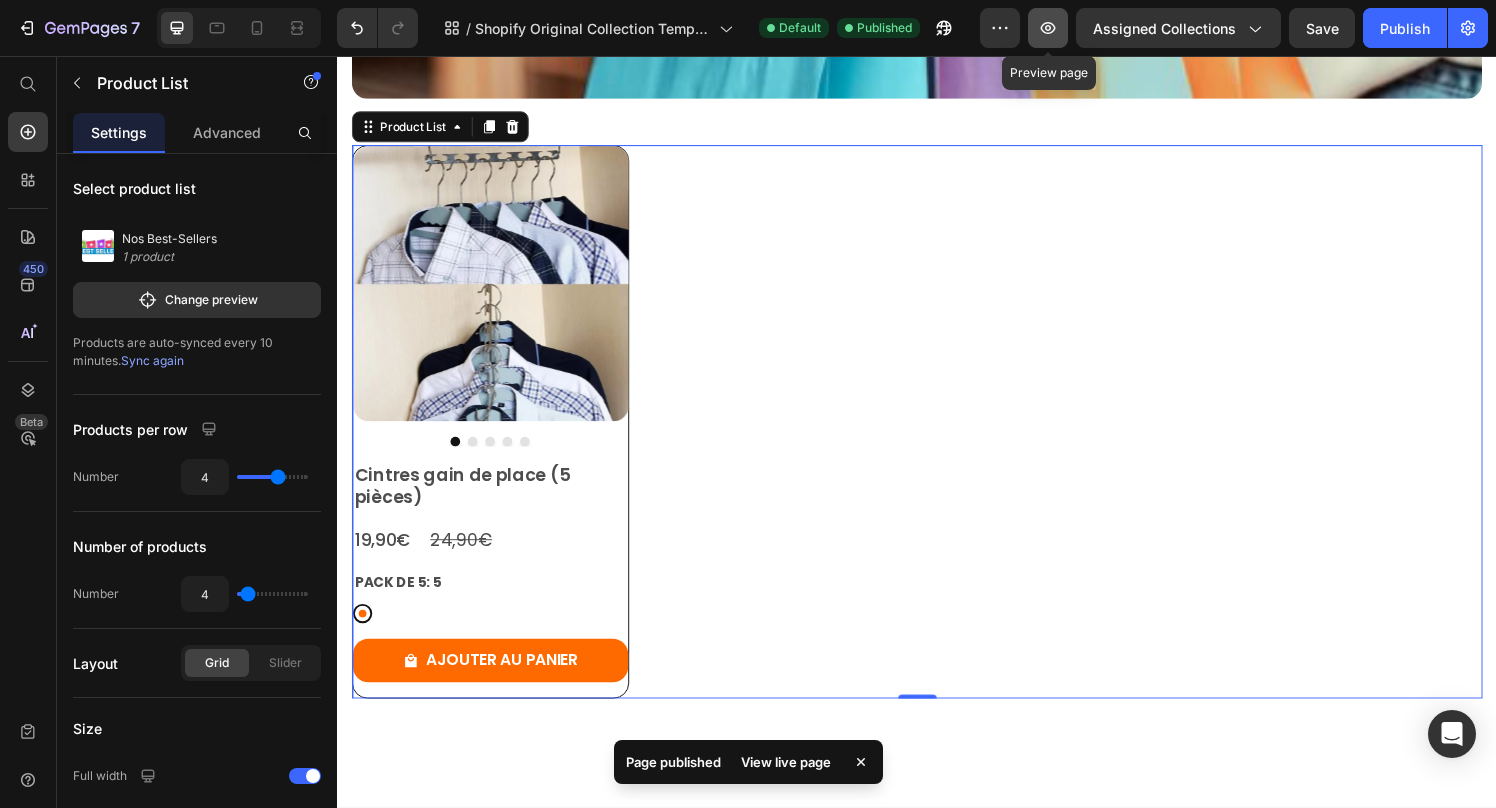 click 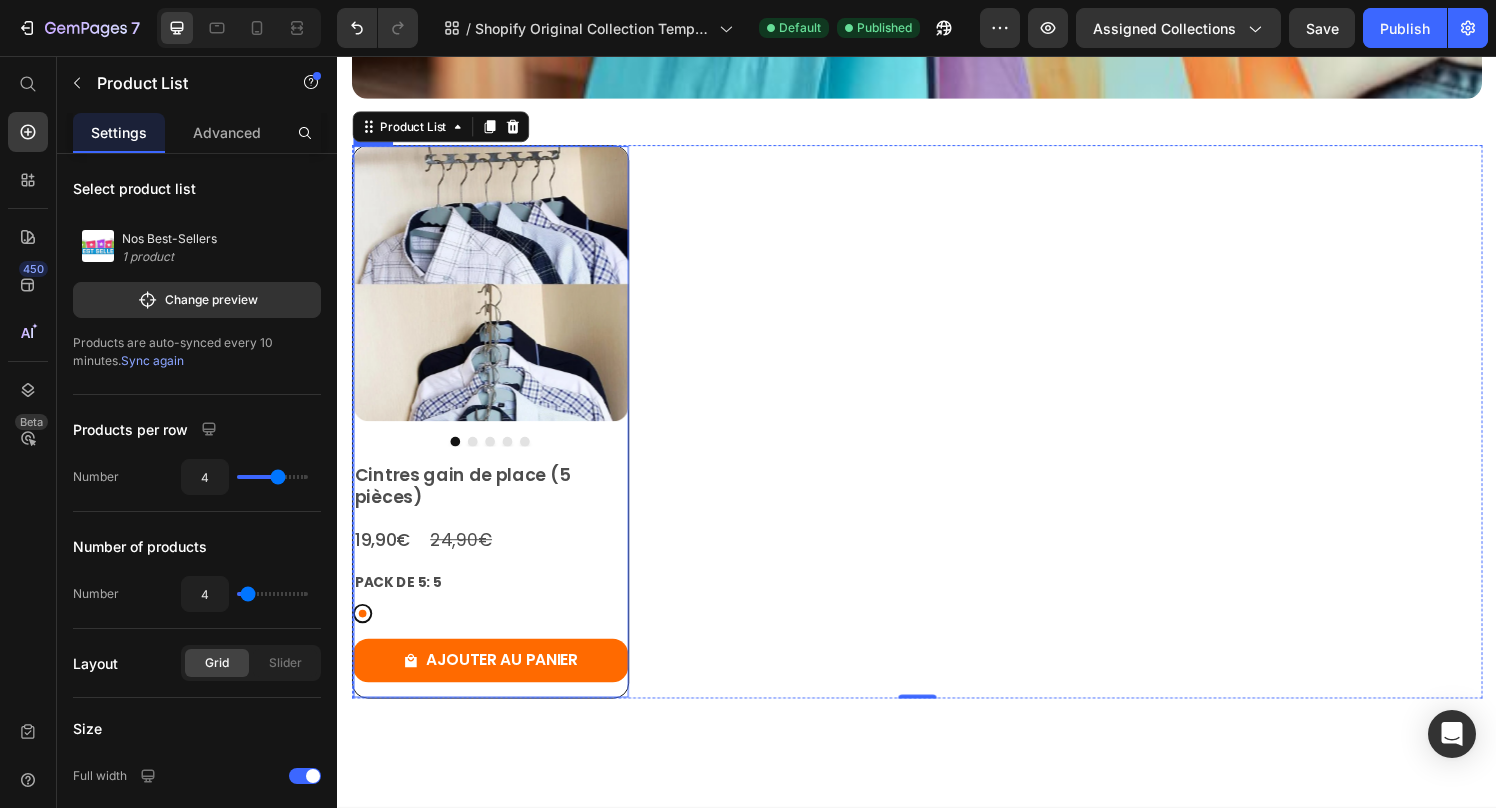 click on "Product Images Cintres gain de place (5 pièces) Product Title 19,90€ Product Price 24,90€ Product Price Row PACK DE 5: 5 5 5 Product Variants & Swatches AJOUTER AU PANIER Product Cart Button" at bounding box center (495, 434) 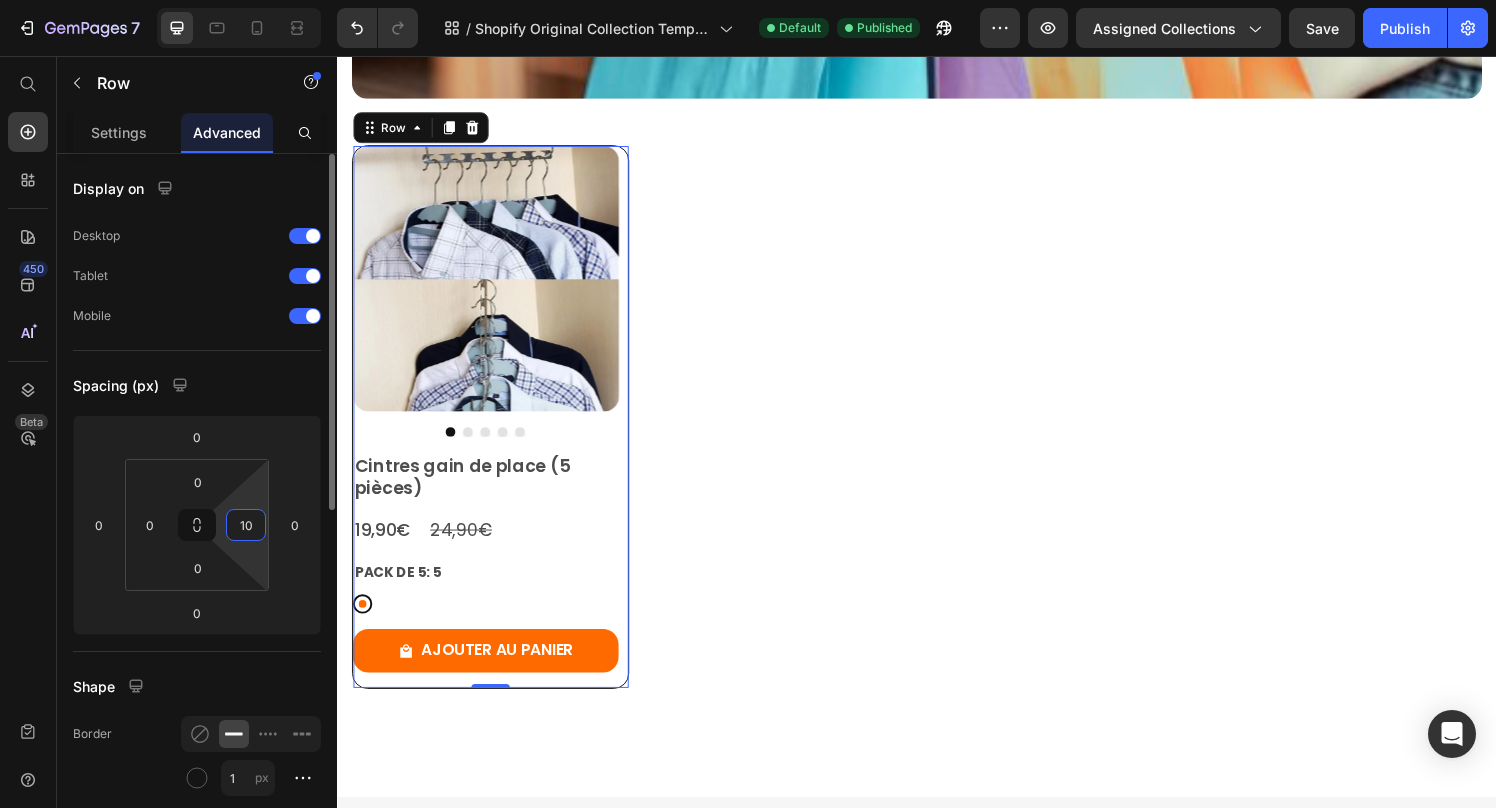 drag, startPoint x: 251, startPoint y: 504, endPoint x: 232, endPoint y: 500, distance: 19.416489 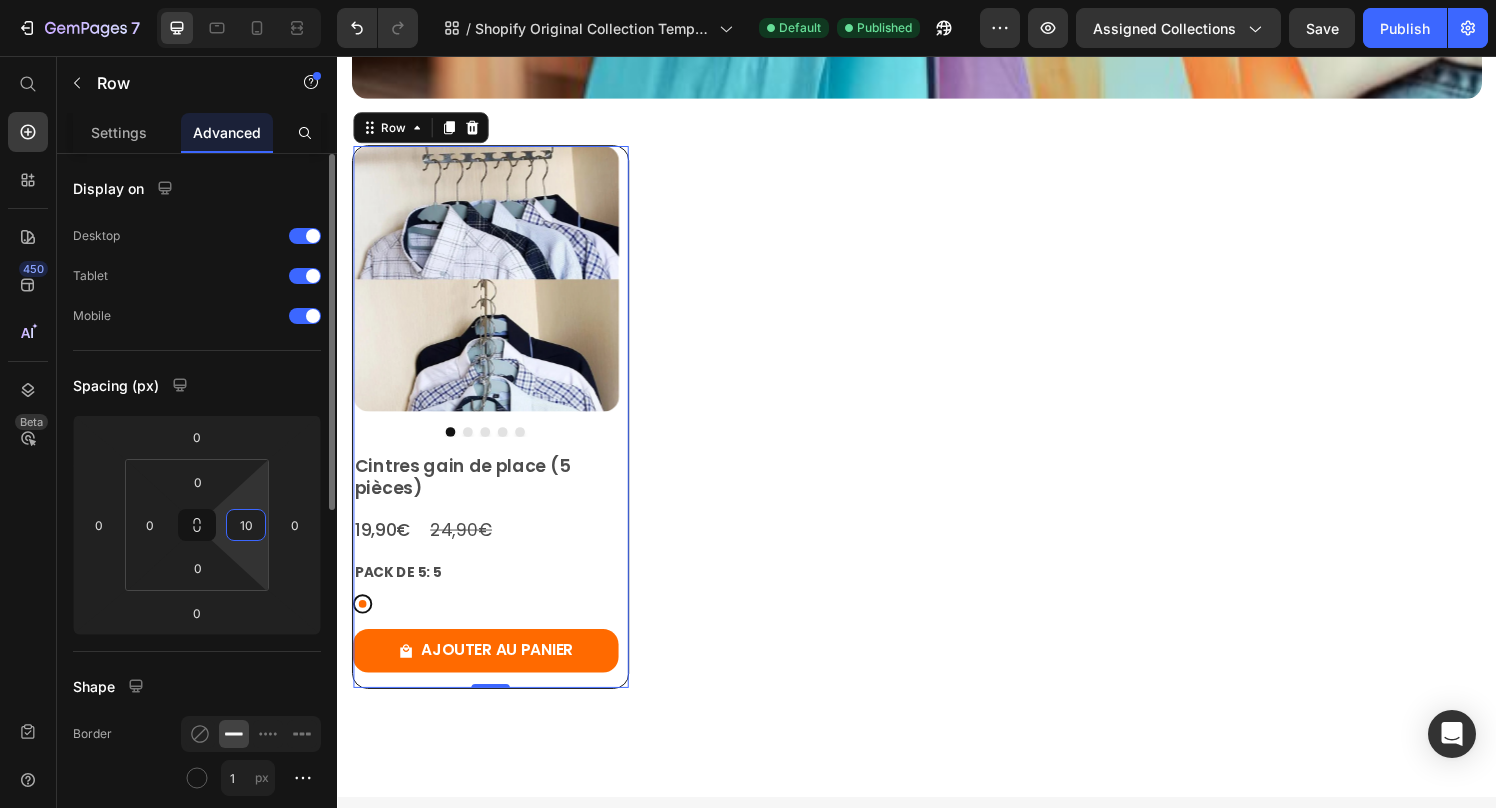 click on "7   /  Shopify Original Collection Template Default Published Preview Assigned Collections  Save   Publish  450 Beta Start with Sections Elements Hero Section Product Detail Brands Trusted Badges Guarantee Product Breakdown How to use Testimonials Compare Bundle FAQs Social Proof Brand Story Product List Collection Blog List Contact Sticky Add to Cart Custom Footer Browse Library 450 Layout
Row
Row
Row
Row Text
Heading
Text Block Button
Button
Button
Sticky Back to top Media" at bounding box center [748, 4] 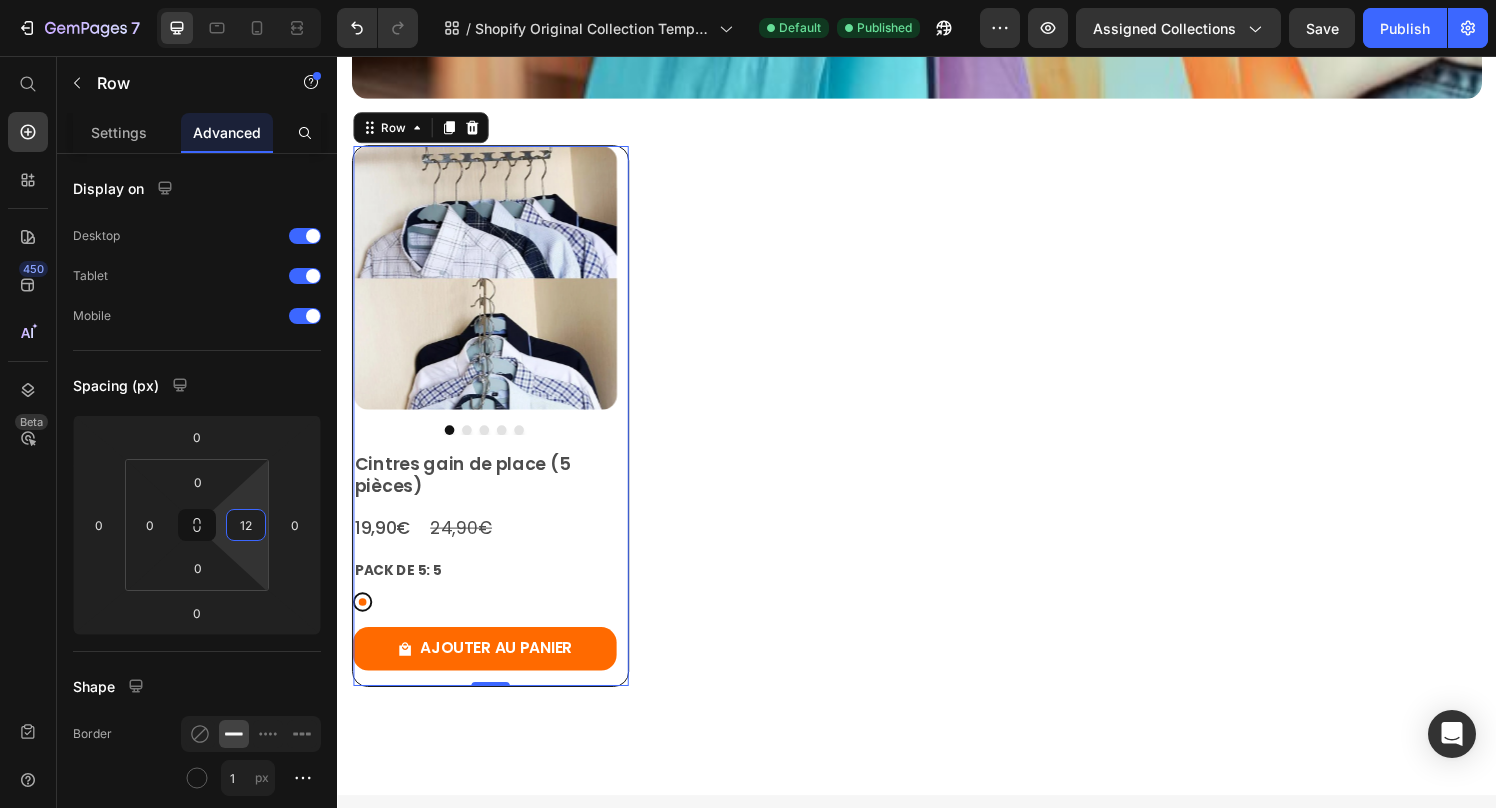 type on "10" 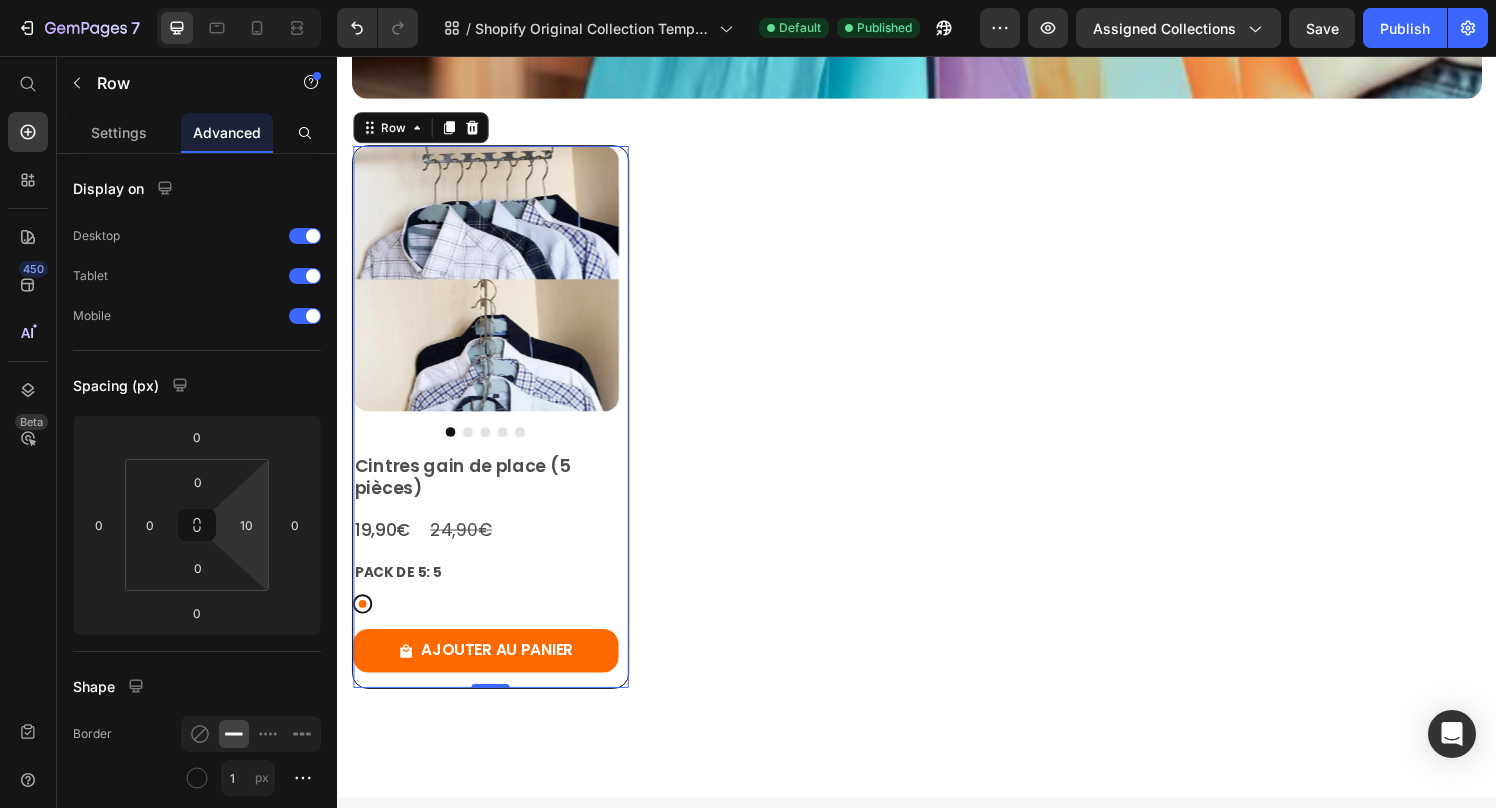 click on "7   /  Shopify Original Collection Template Default Published Preview Assigned Collections  Save   Publish  450 Beta Start with Sections Elements Hero Section Product Detail Brands Trusted Badges Guarantee Product Breakdown How to use Testimonials Compare Bundle FAQs Social Proof Brand Story Product List Collection Blog List Contact Sticky Add to Cart Custom Footer Browse Library 450 Layout
Row
Row
Row
Row Text
Heading
Text Block Button
Button
Button
Sticky Back to top Media" at bounding box center [748, 4] 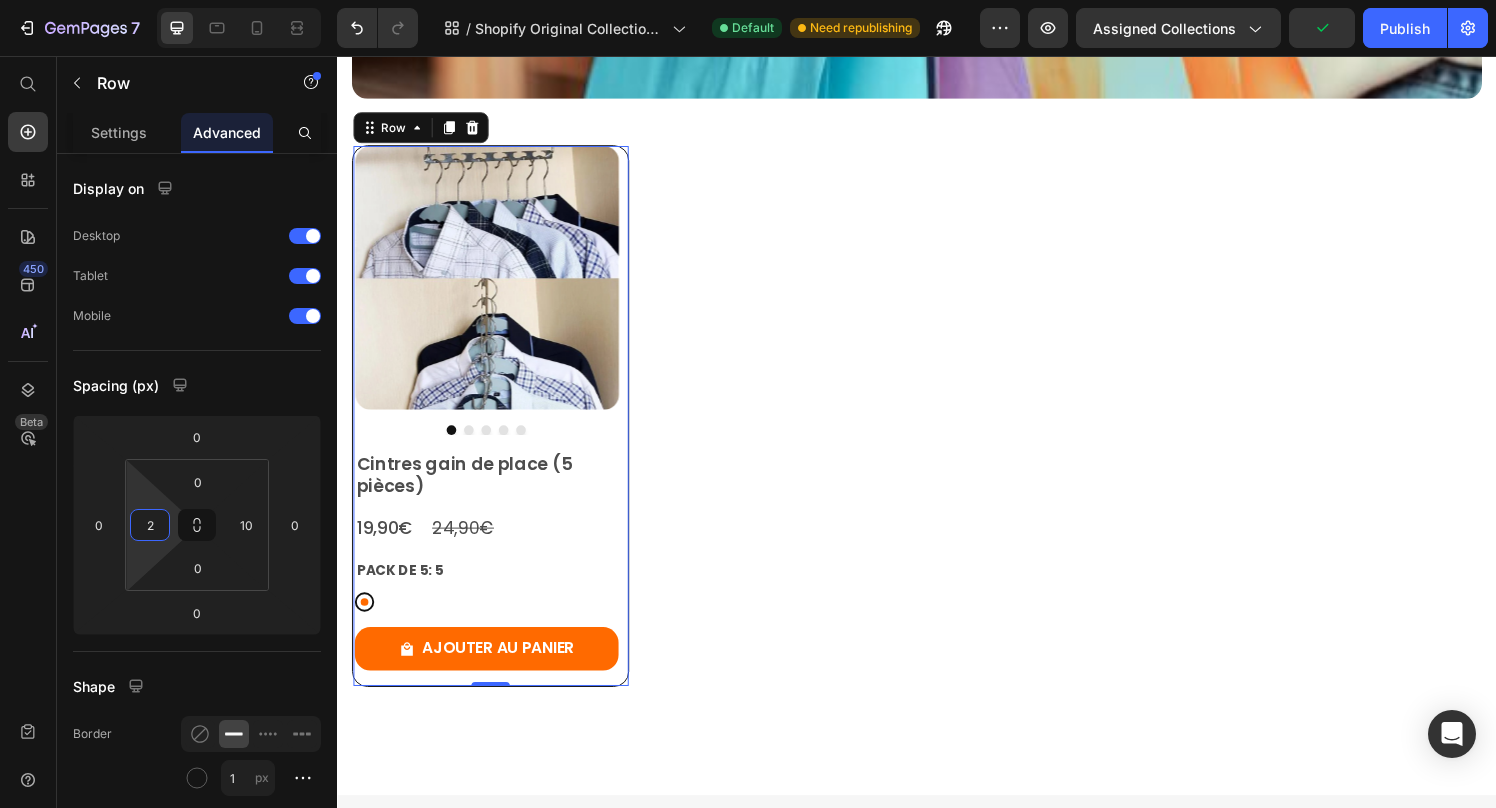 type on "0" 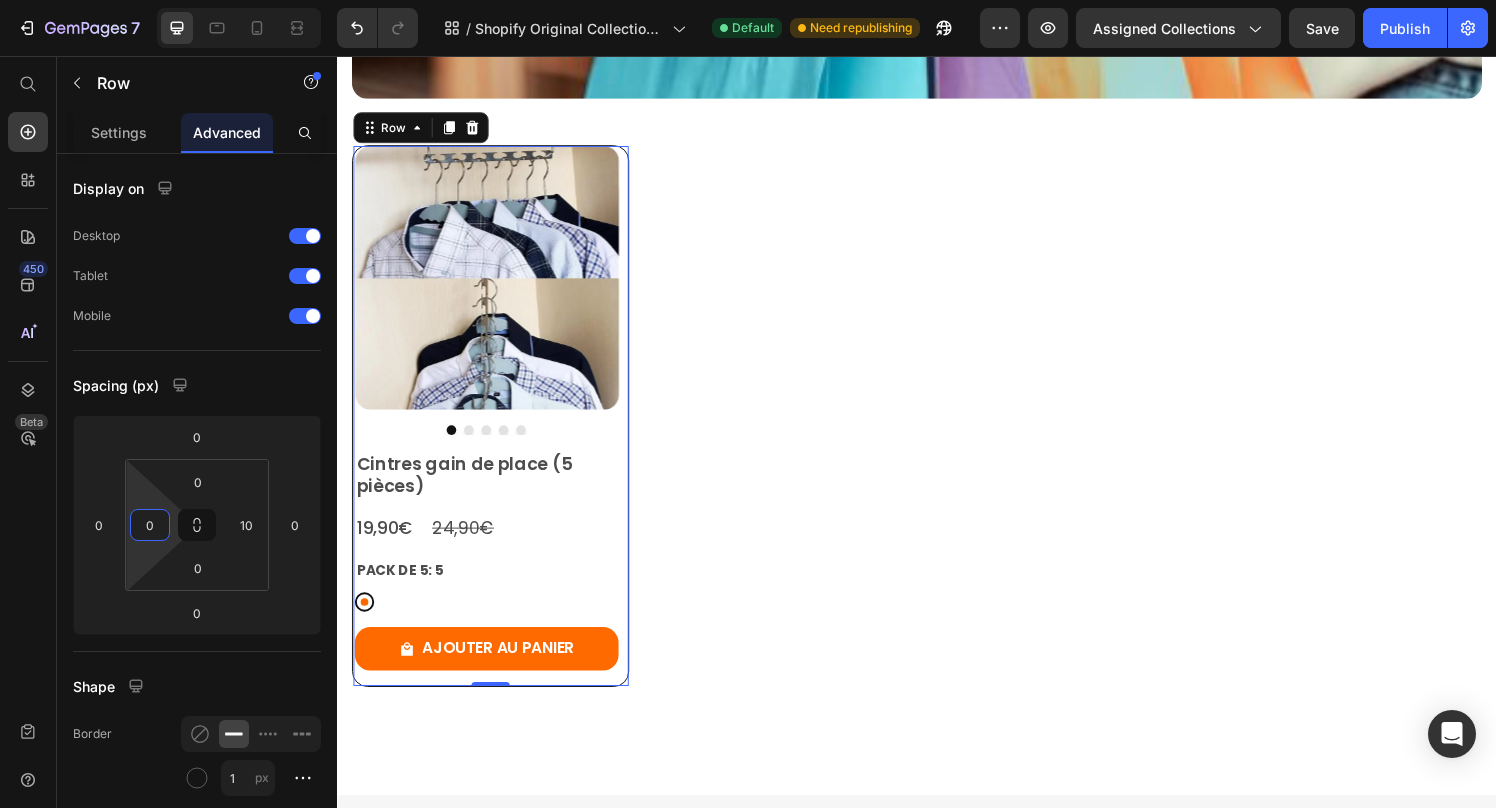 click on "7   /  Shopify Original Collection Template Default Need republishing Preview Assigned Collections  Save   Publish  450 Beta Start with Sections Elements Hero Section Product Detail Brands Trusted Badges Guarantee Product Breakdown How to use Testimonials Compare Bundle FAQs Social Proof Brand Story Product List Collection Blog List Contact Sticky Add to Cart Custom Footer Browse Library 450 Layout
Row
Row
Row
Row Text
Heading
Text Block Button
Button
Button
Sticky Back to top Media" at bounding box center [748, 4] 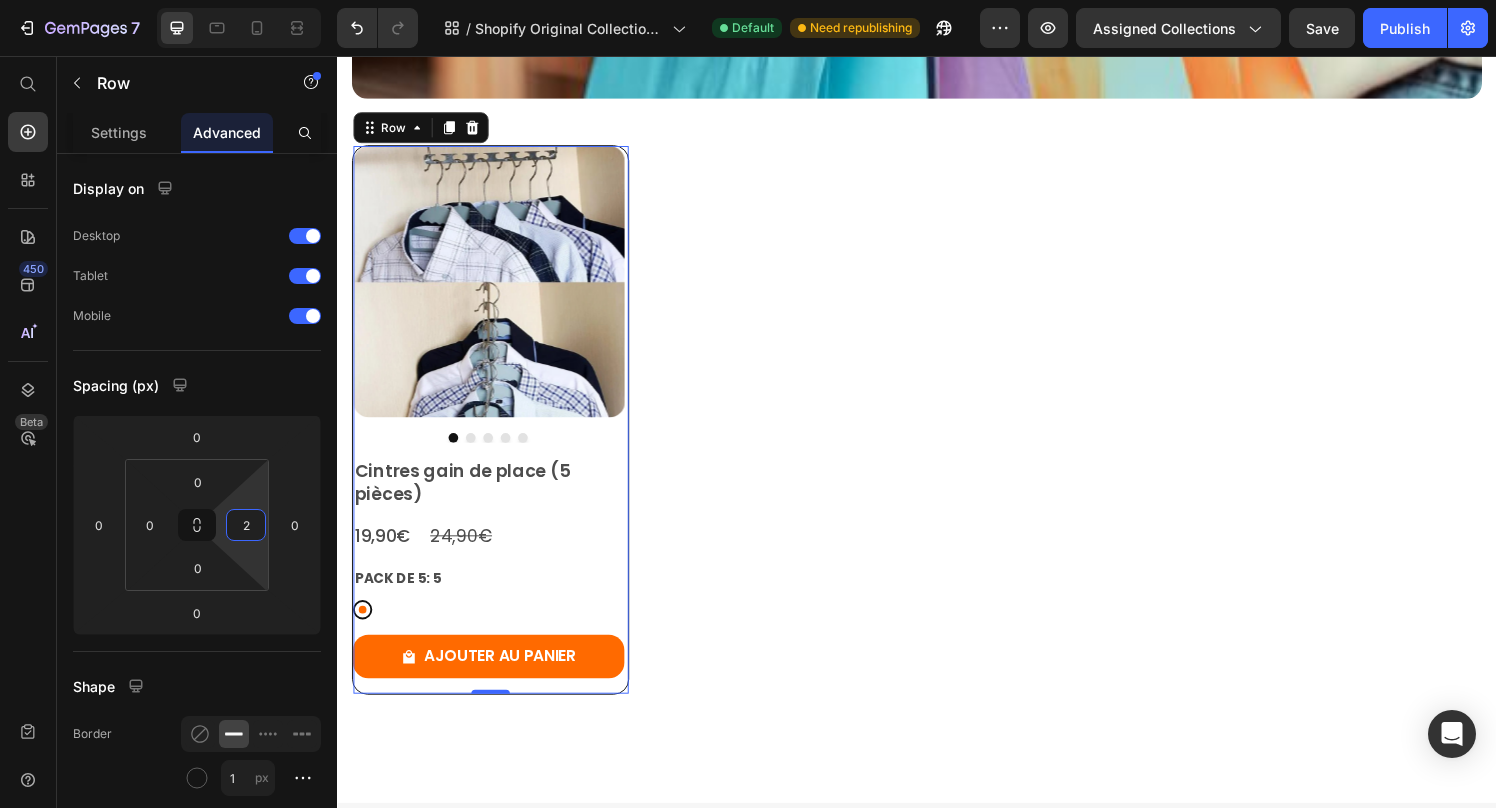 type on "0" 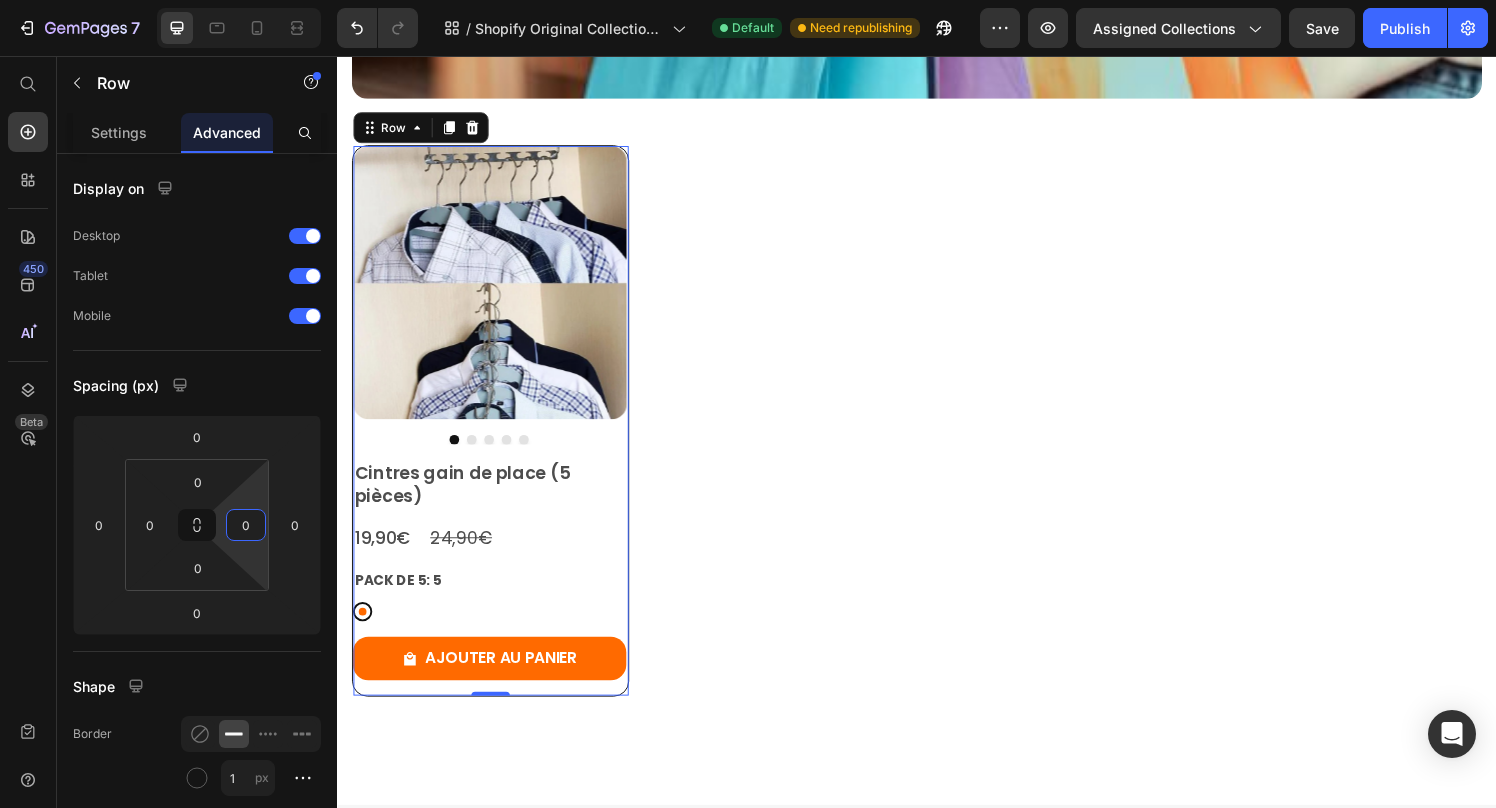 click on "7   /  Shopify Original Collection Template Default Need republishing Preview Assigned Collections  Save   Publish  450 Beta Start with Sections Elements Hero Section Product Detail Brands Trusted Badges Guarantee Product Breakdown How to use Testimonials Compare Bundle FAQs Social Proof Brand Story Product List Collection Blog List Contact Sticky Add to Cart Custom Footer Browse Library 450 Layout
Row
Row
Row
Row Text
Heading
Text Block Button
Button
Button
Sticky Back to top Media" at bounding box center (748, 4) 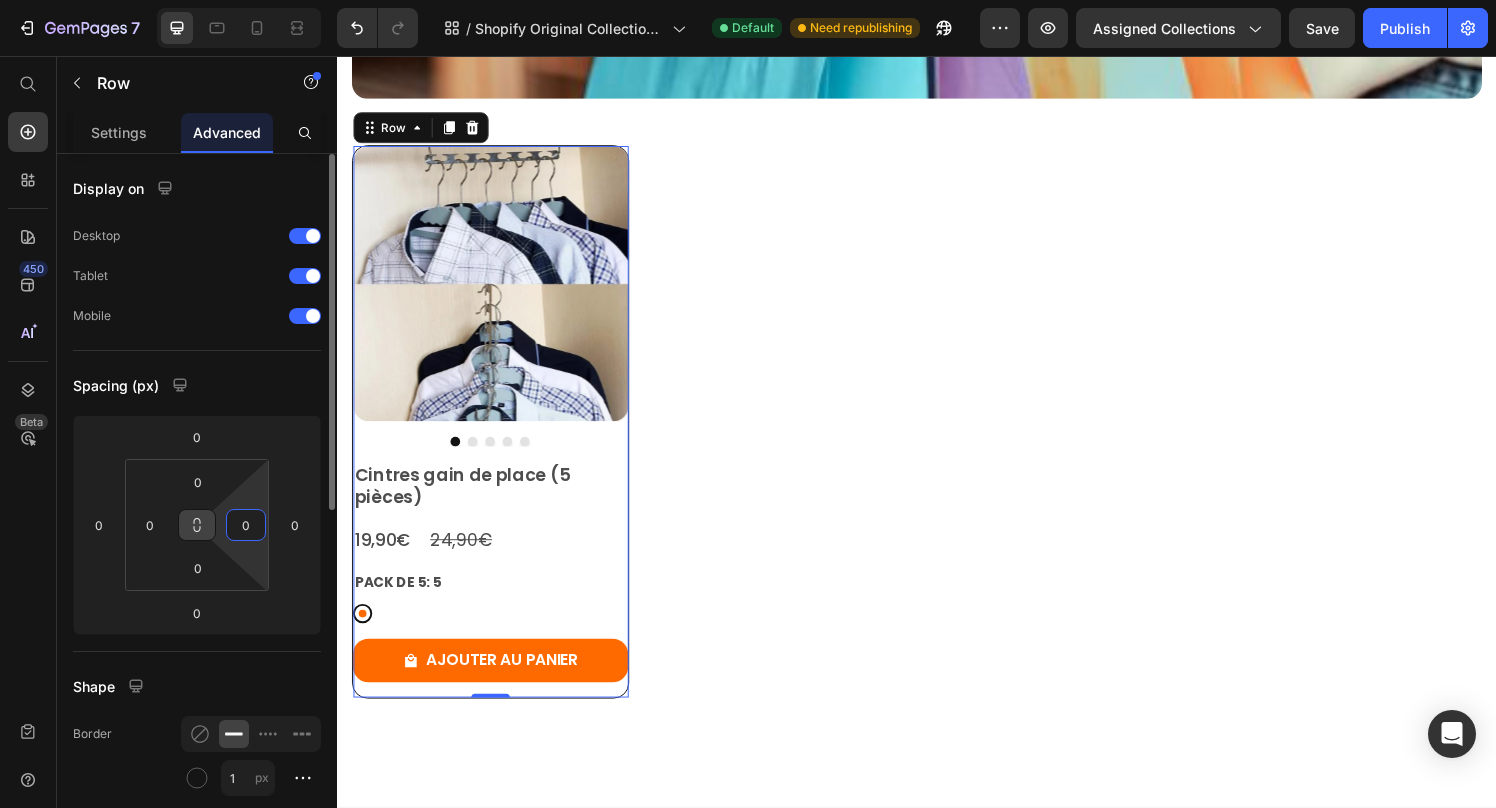 click 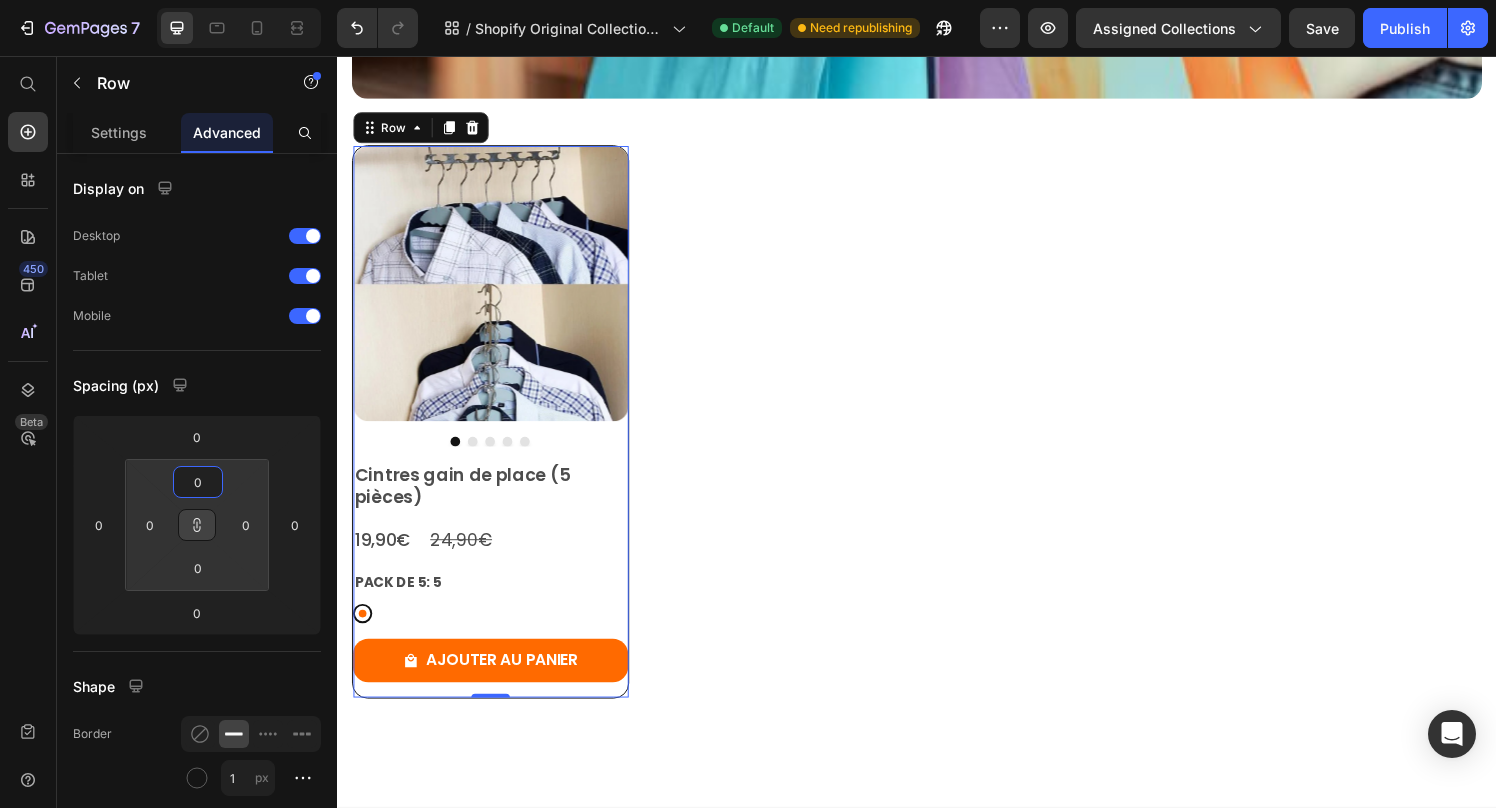 type on "2" 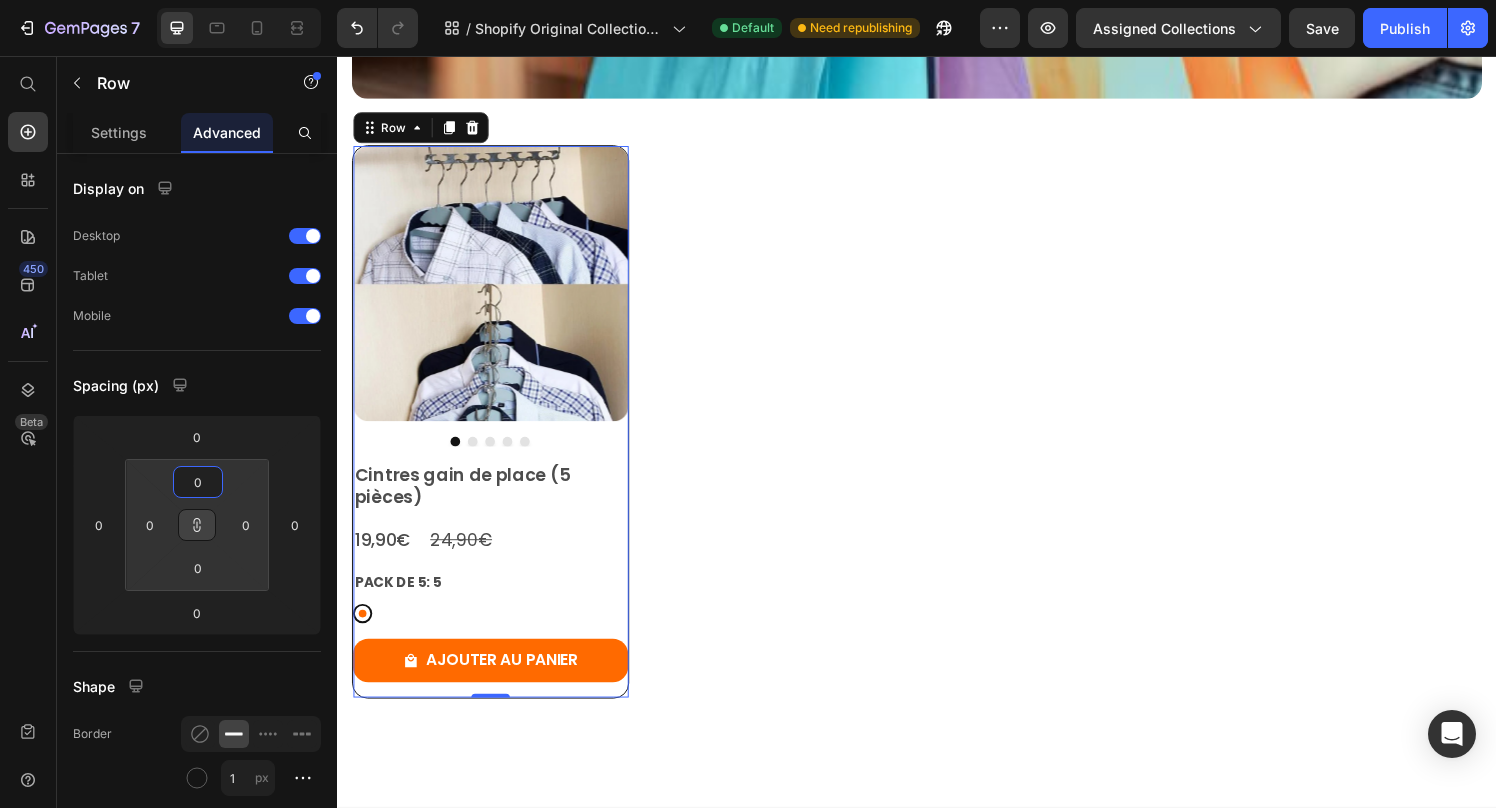 type on "2" 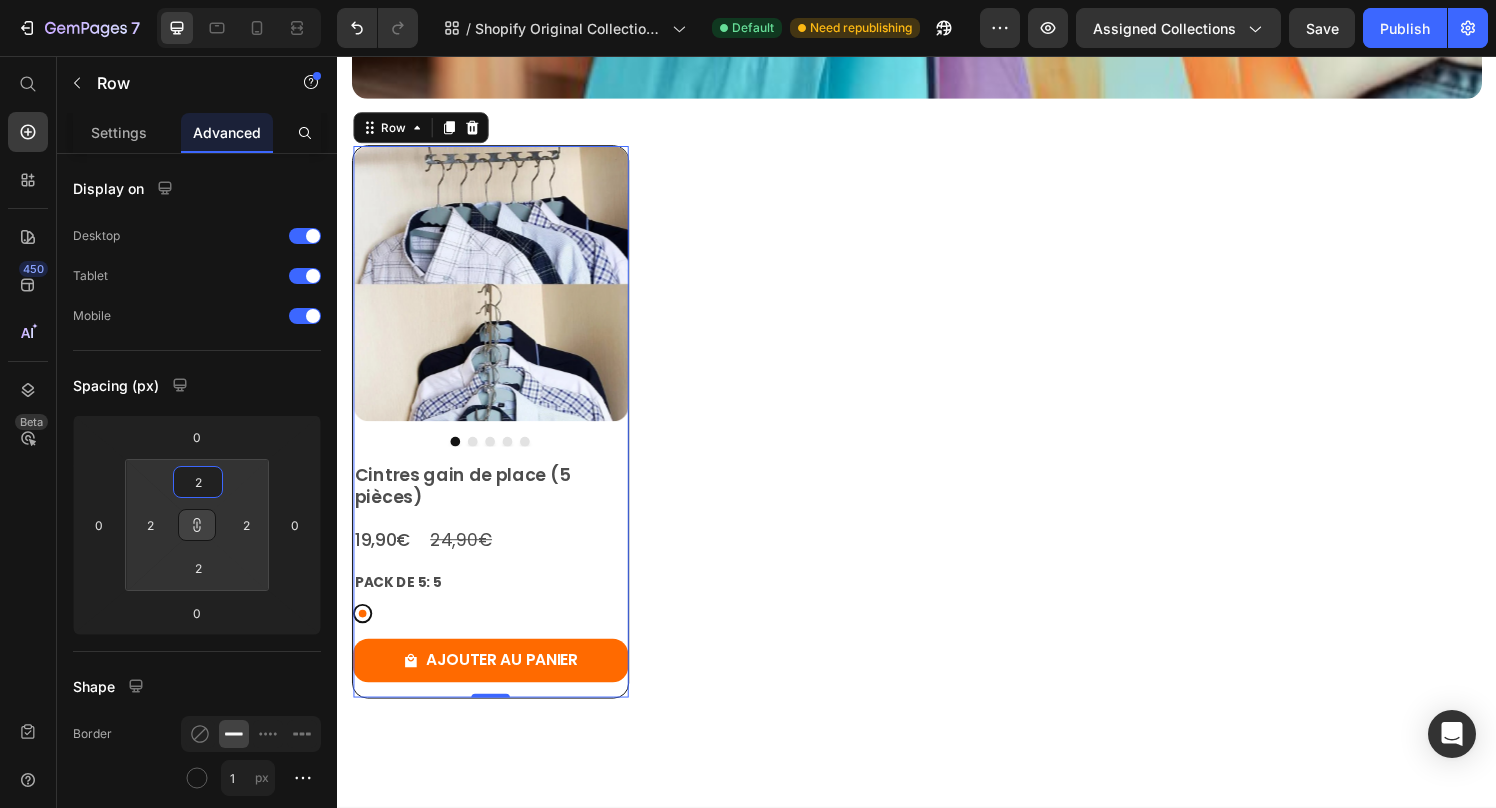 type on "4" 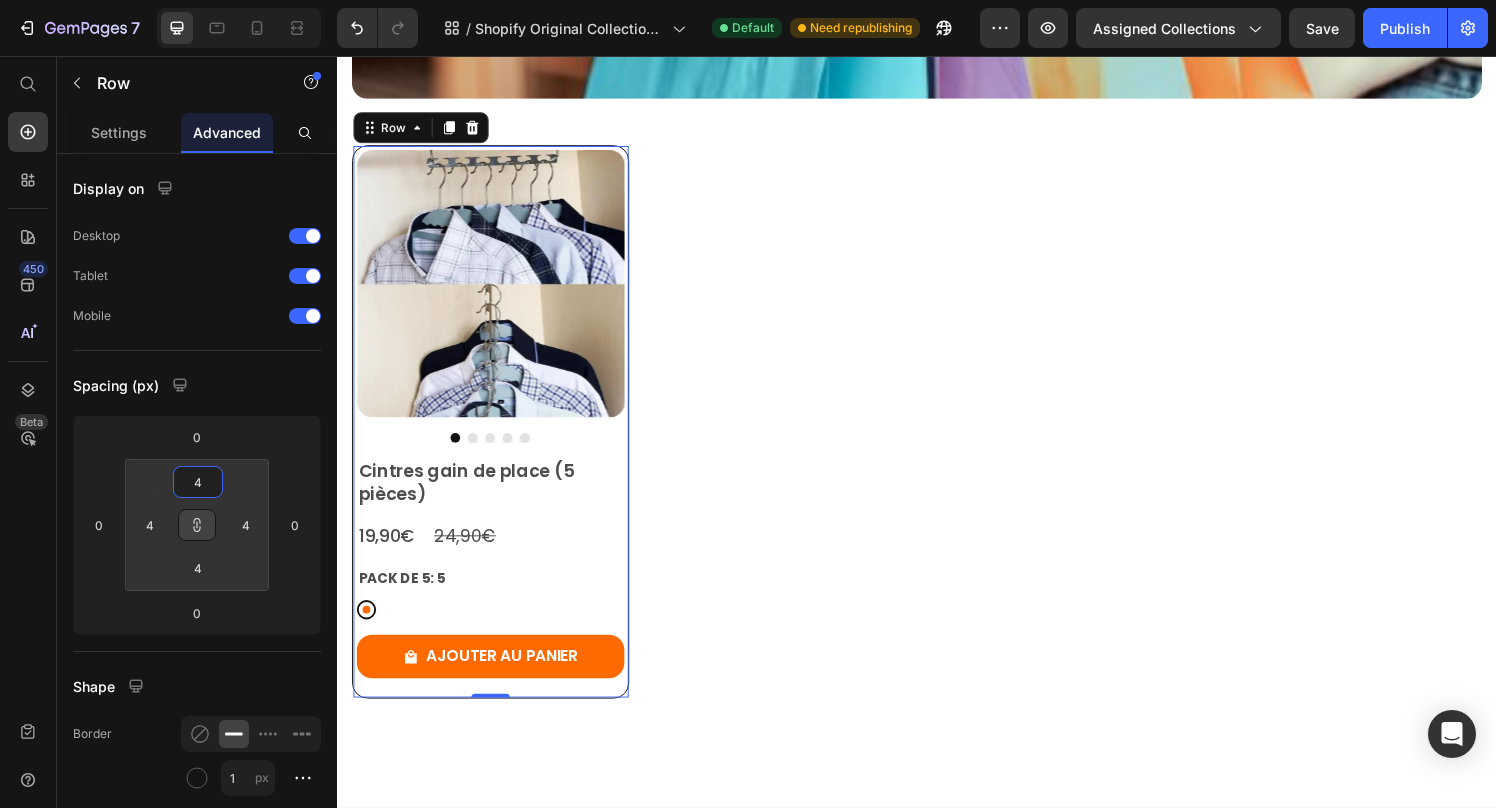 type on "6" 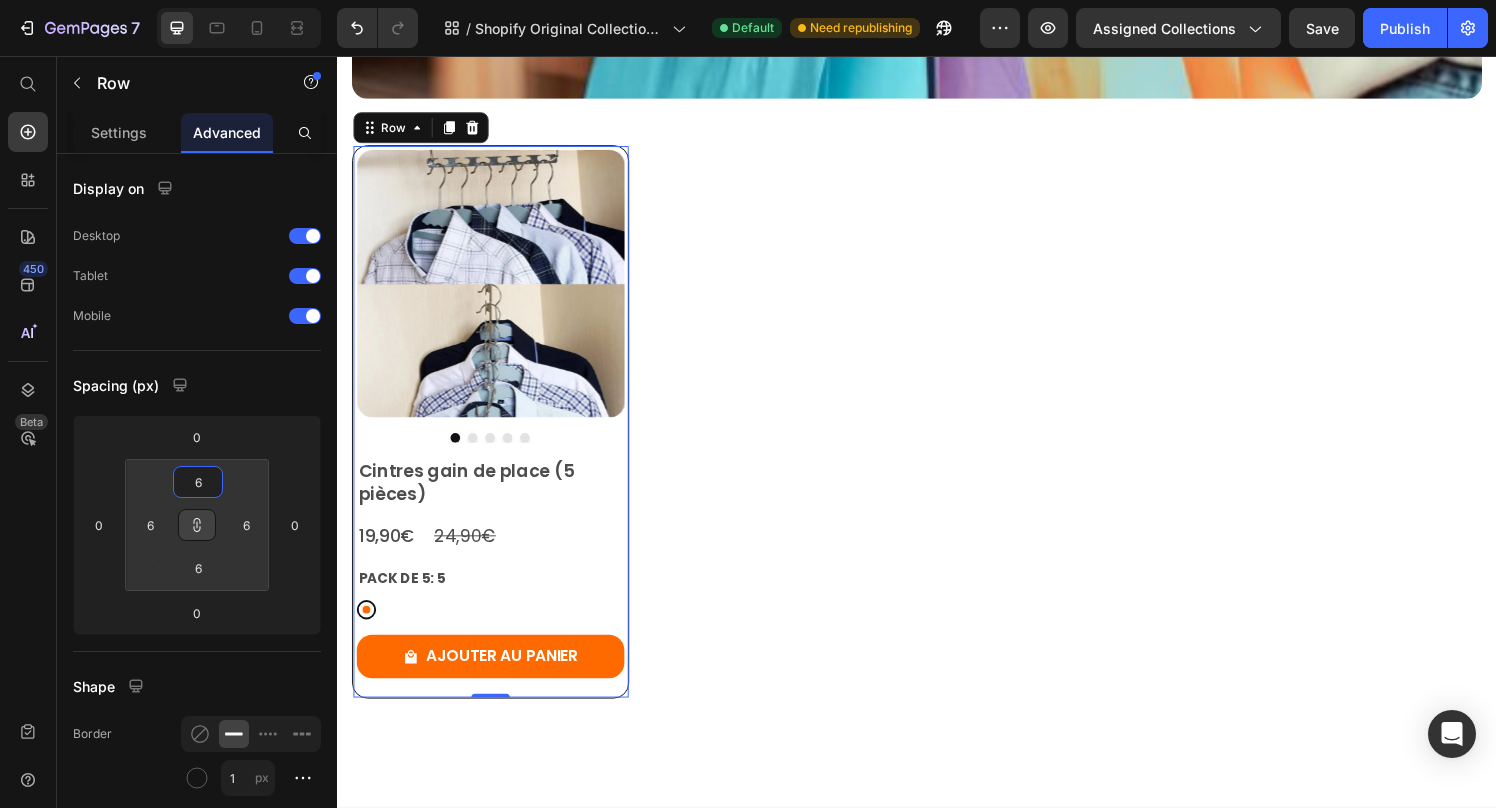 type on "8" 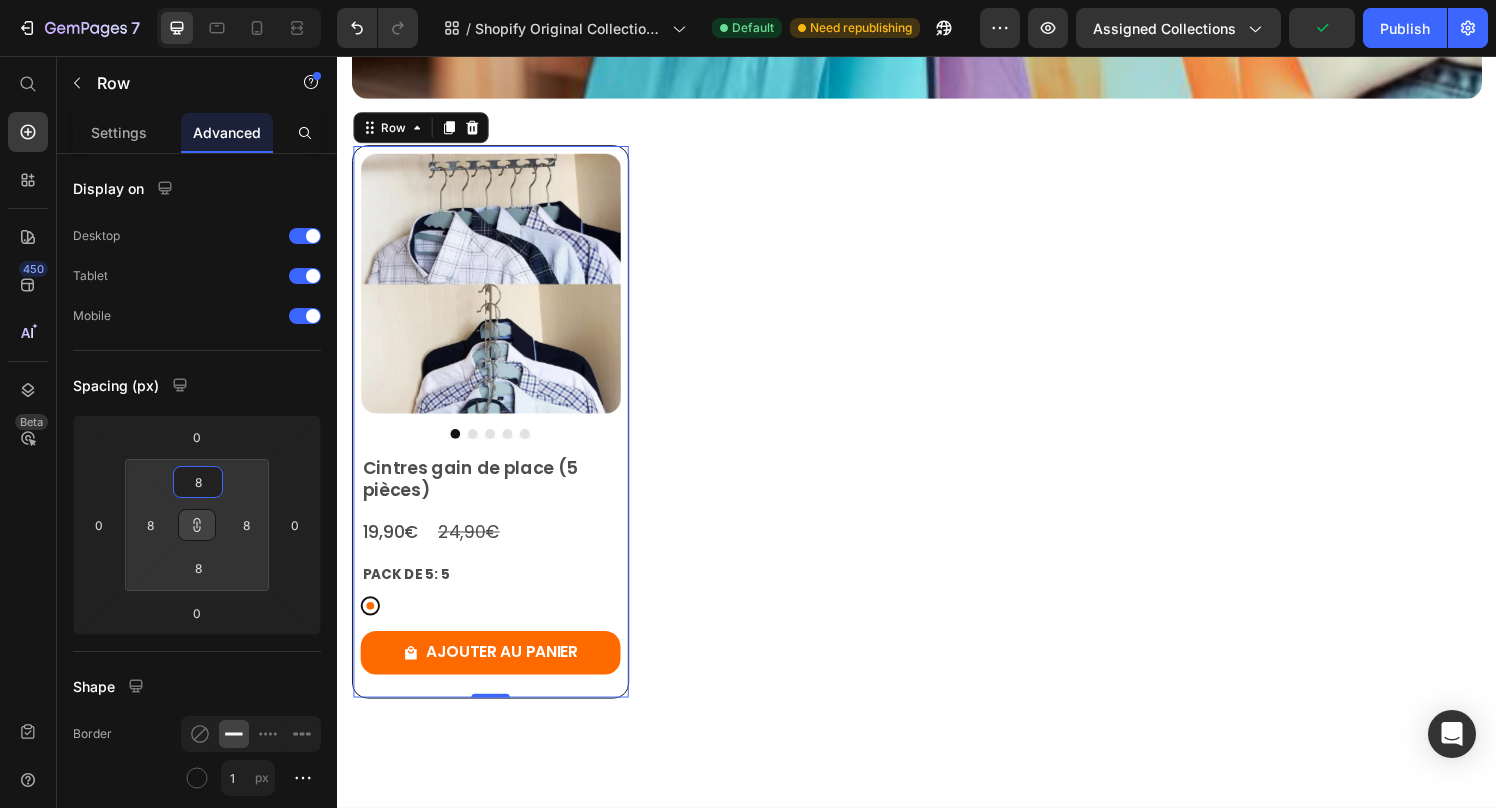 type on "10" 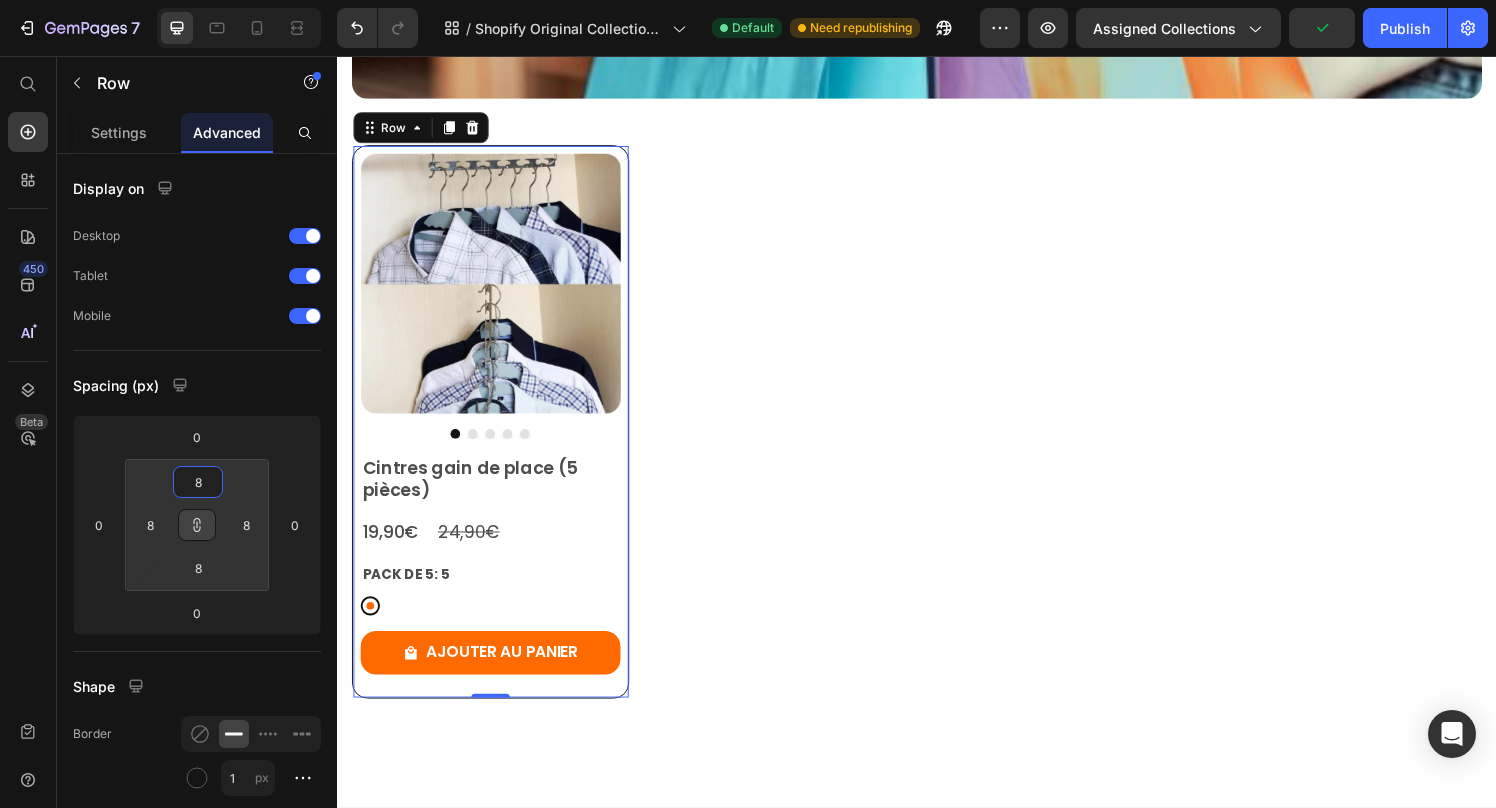 type on "10" 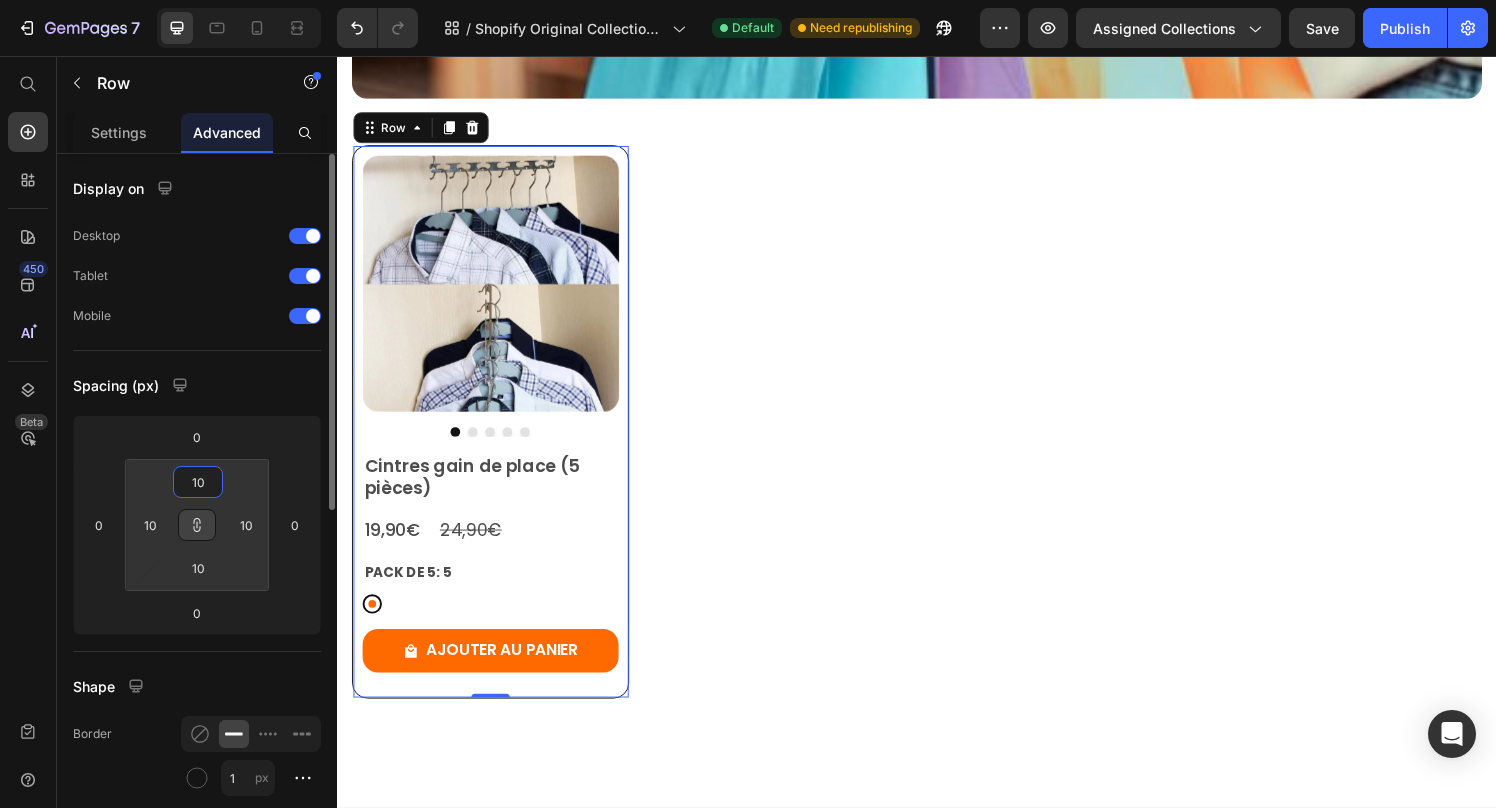 click on "7   /  Shopify Original Collection Template Default Need republishing Preview Assigned Collections  Save   Publish  450 Beta Start with Sections Elements Hero Section Product Detail Brands Trusted Badges Guarantee Product Breakdown How to use Testimonials Compare Bundle FAQs Social Proof Brand Story Product List Collection Blog List Contact Sticky Add to Cart Custom Footer Browse Library 450 Layout
Row
Row
Row
Row Text
Heading
Text Block Button
Button
Button
Sticky Back to top Media" at bounding box center (748, 4) 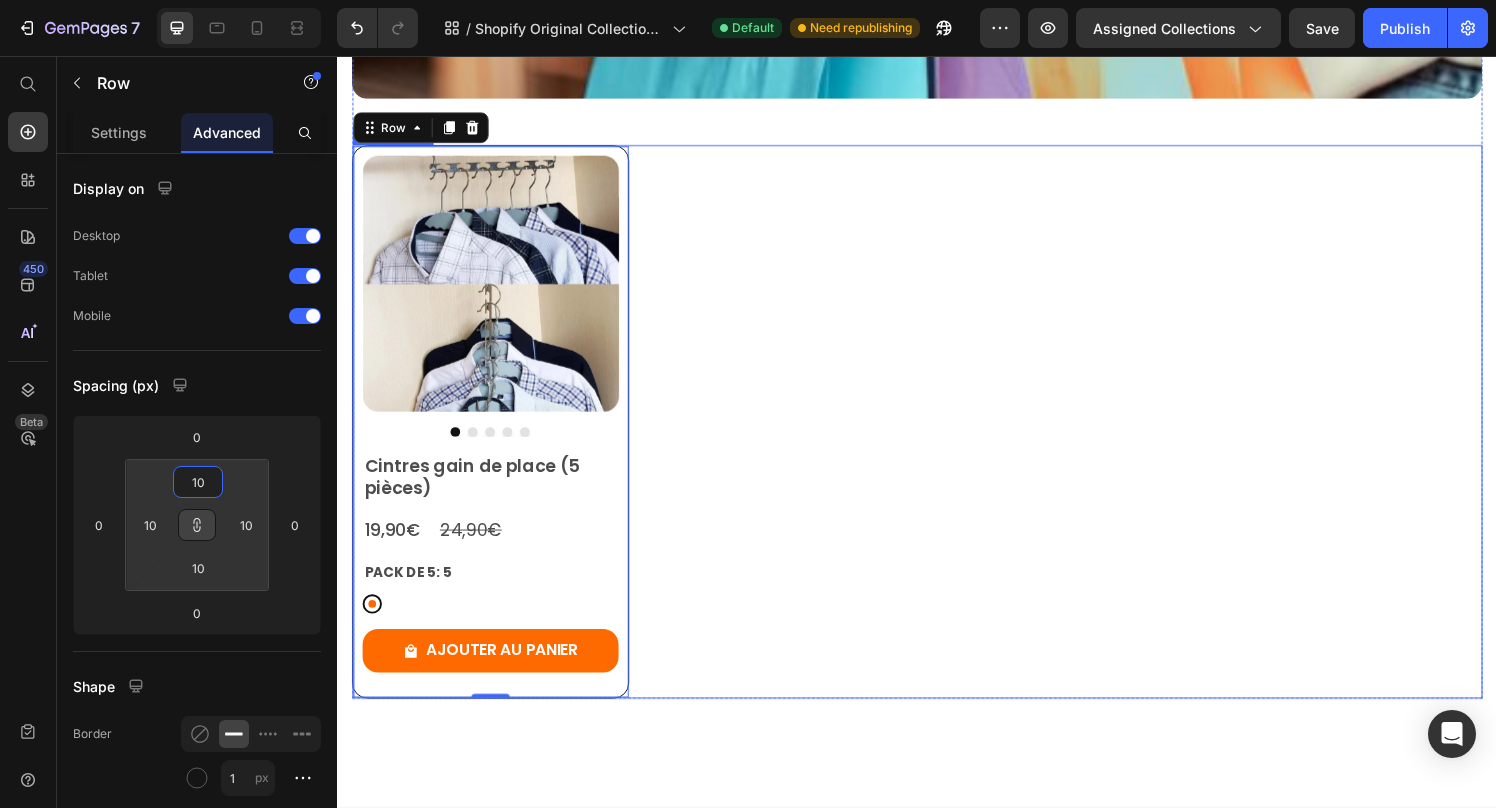 click on "Product Images Cintres gain de place (5 pièces) Product Title 19,90€ Product Price 24,90€ Product Price Row PACK DE 5: 5 5 5 Product Variants & Swatches AJOUTER AU PANIER Product Cart Button Row   0" at bounding box center [937, 434] 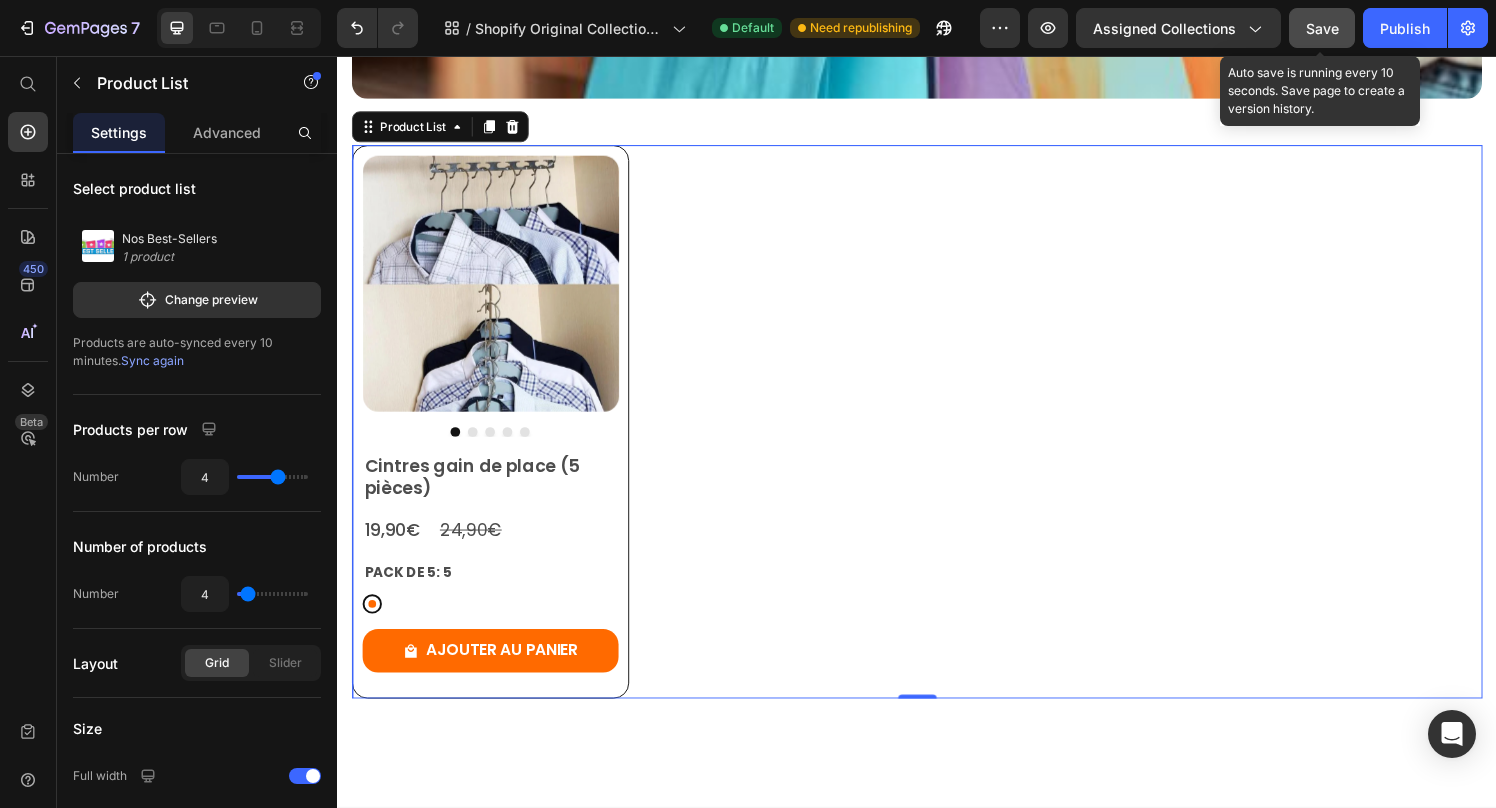 click on "Save" 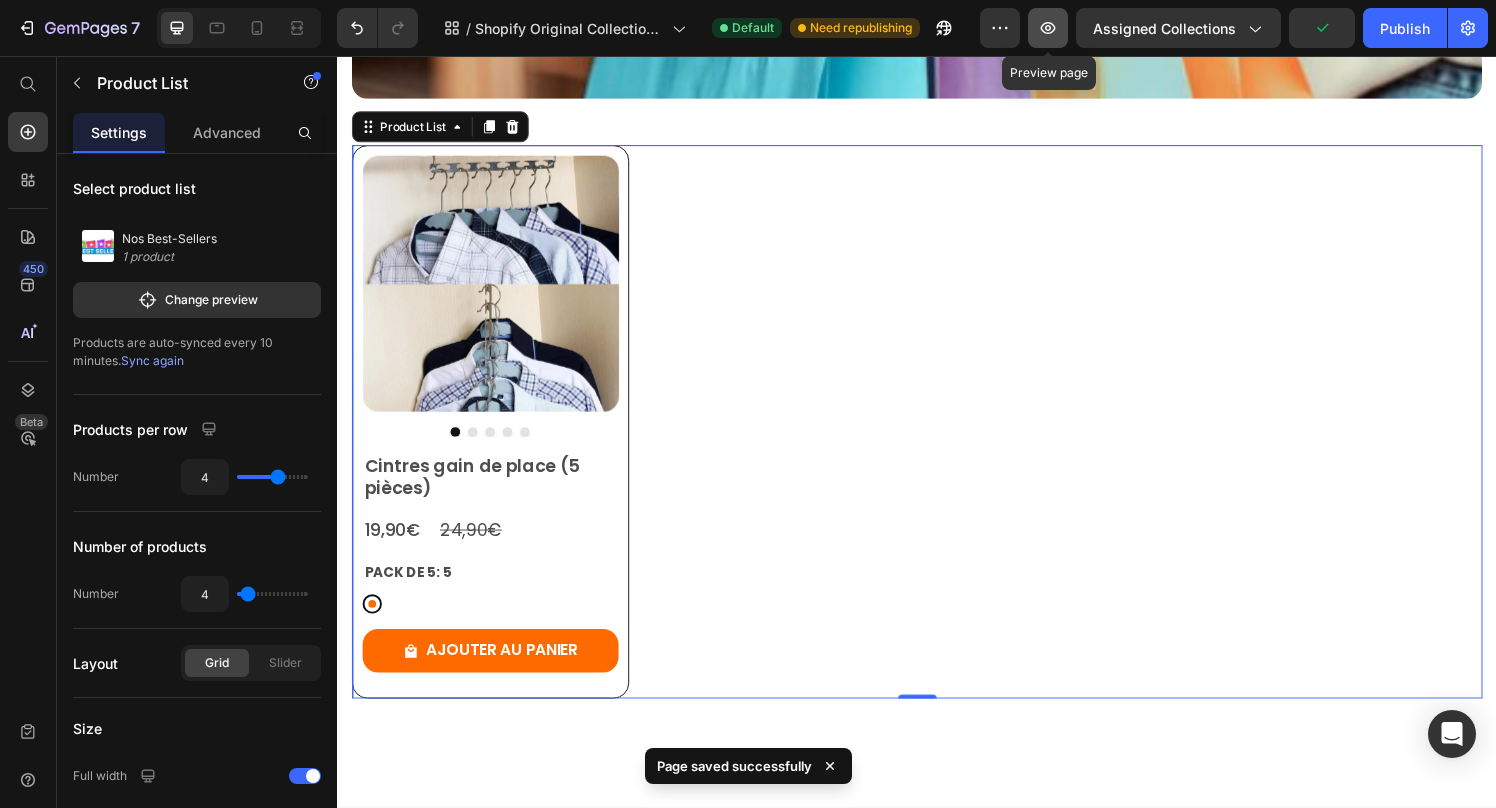 click 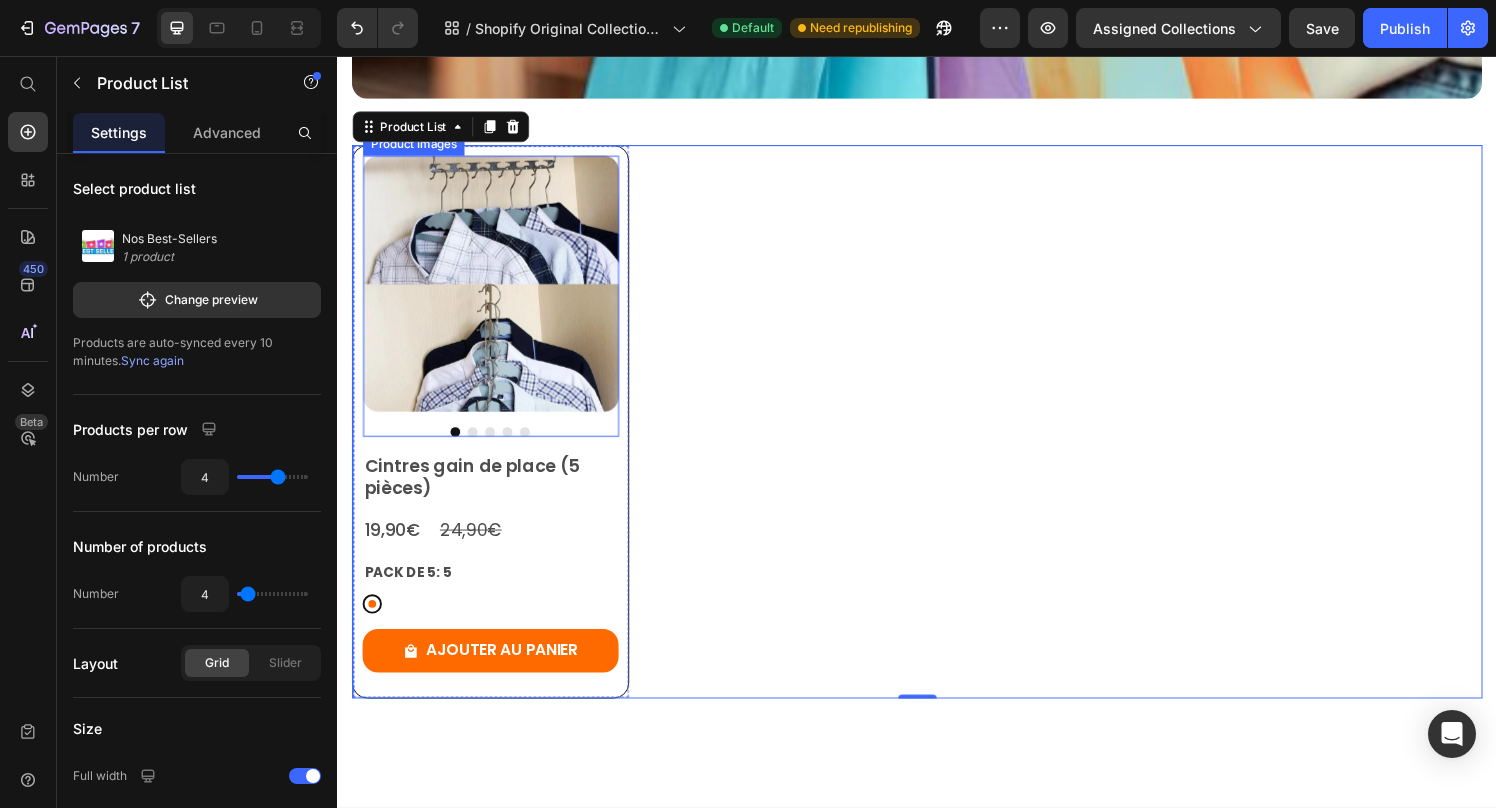 click at bounding box center (495, 291) 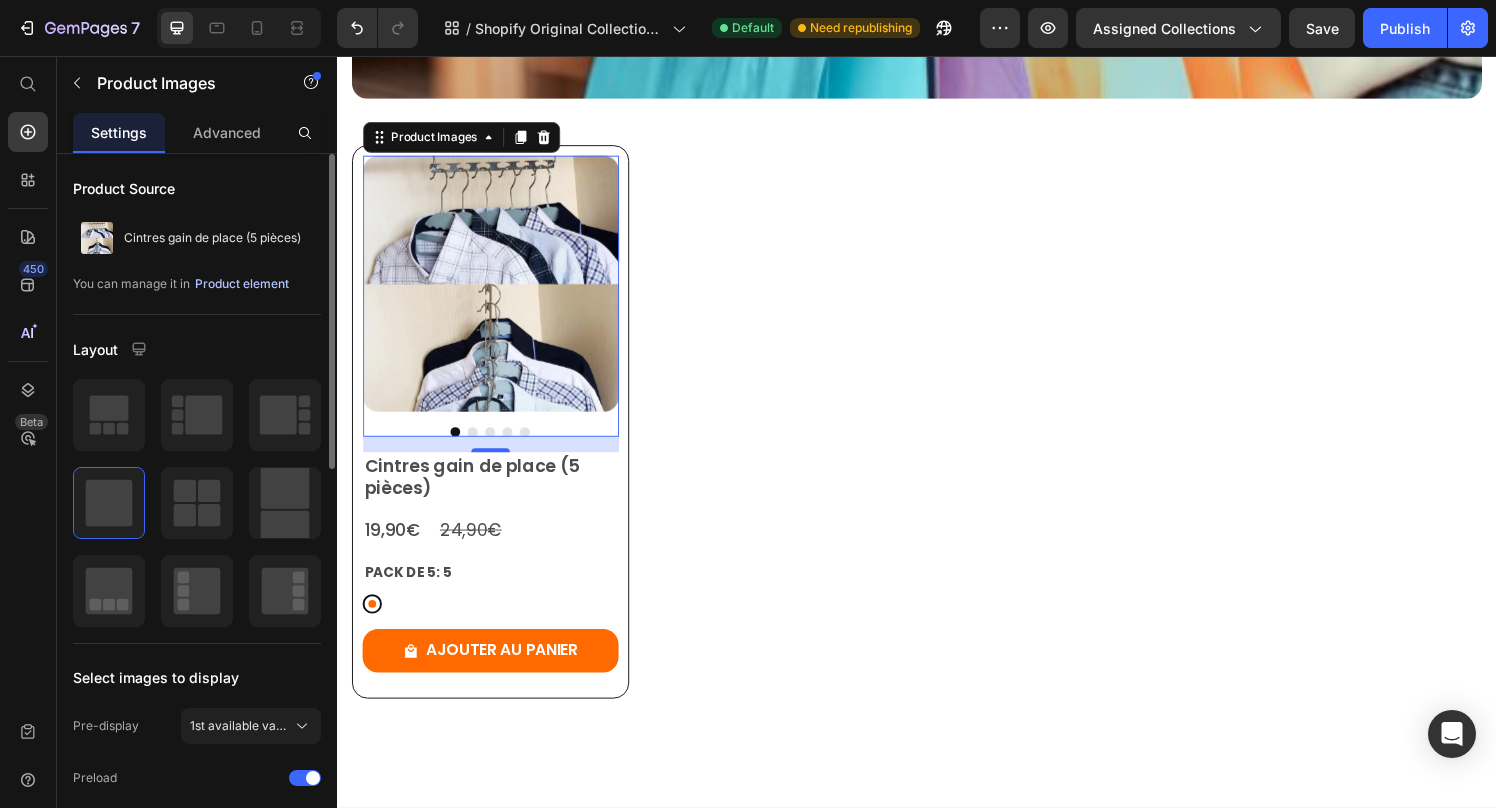 click on "Product element" at bounding box center [242, 284] 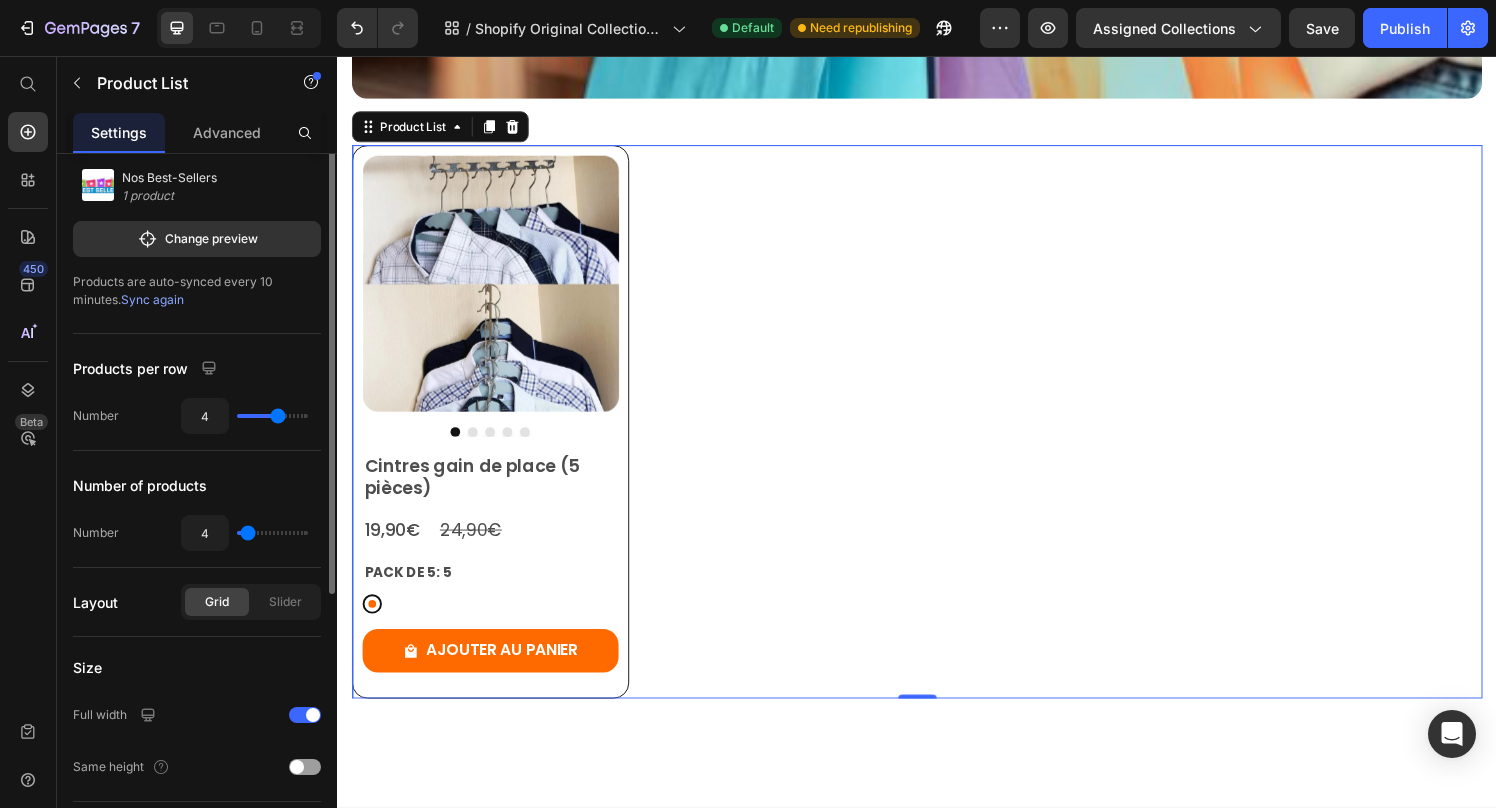 scroll, scrollTop: 0, scrollLeft: 0, axis: both 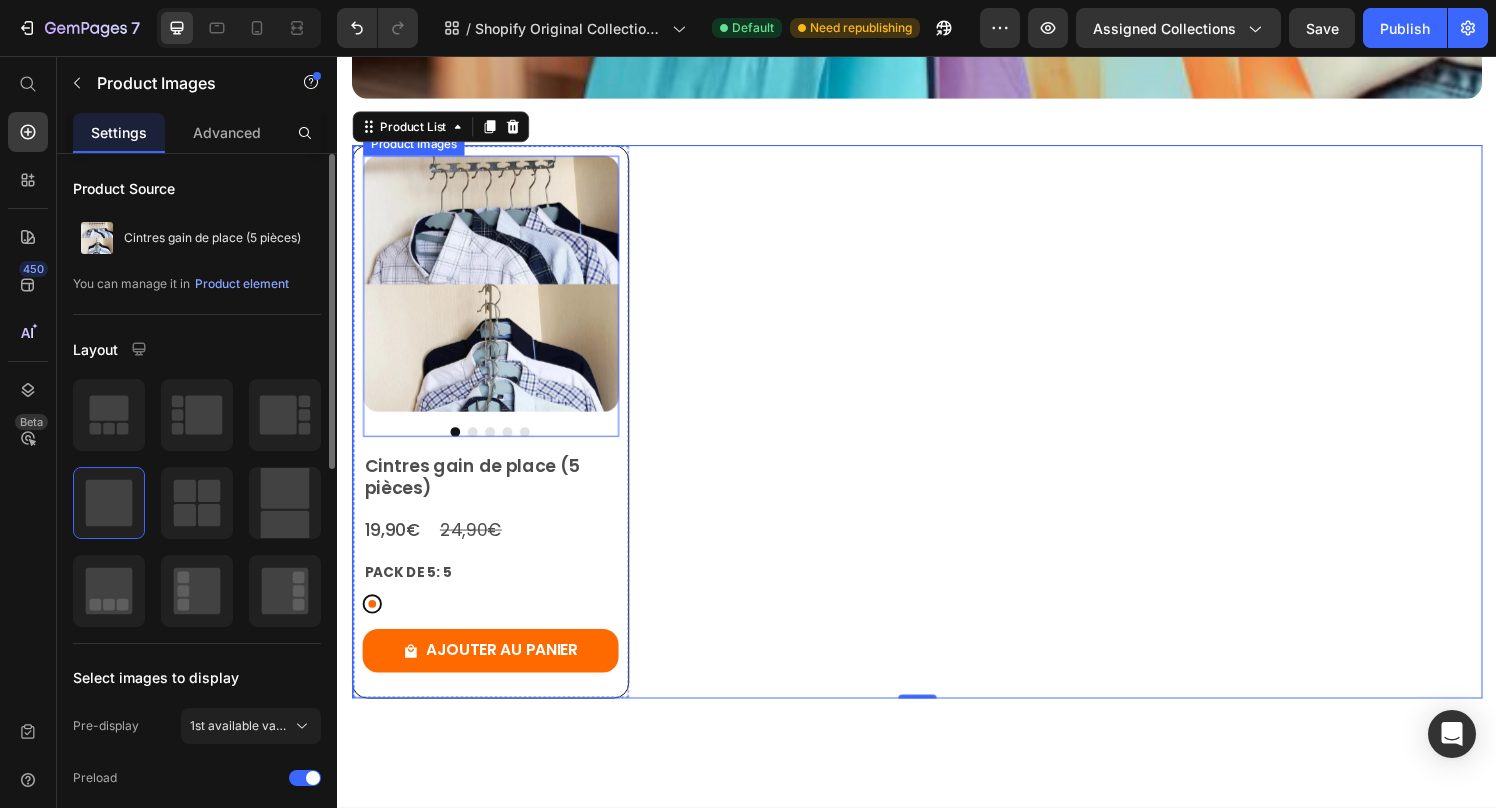 click at bounding box center (495, 291) 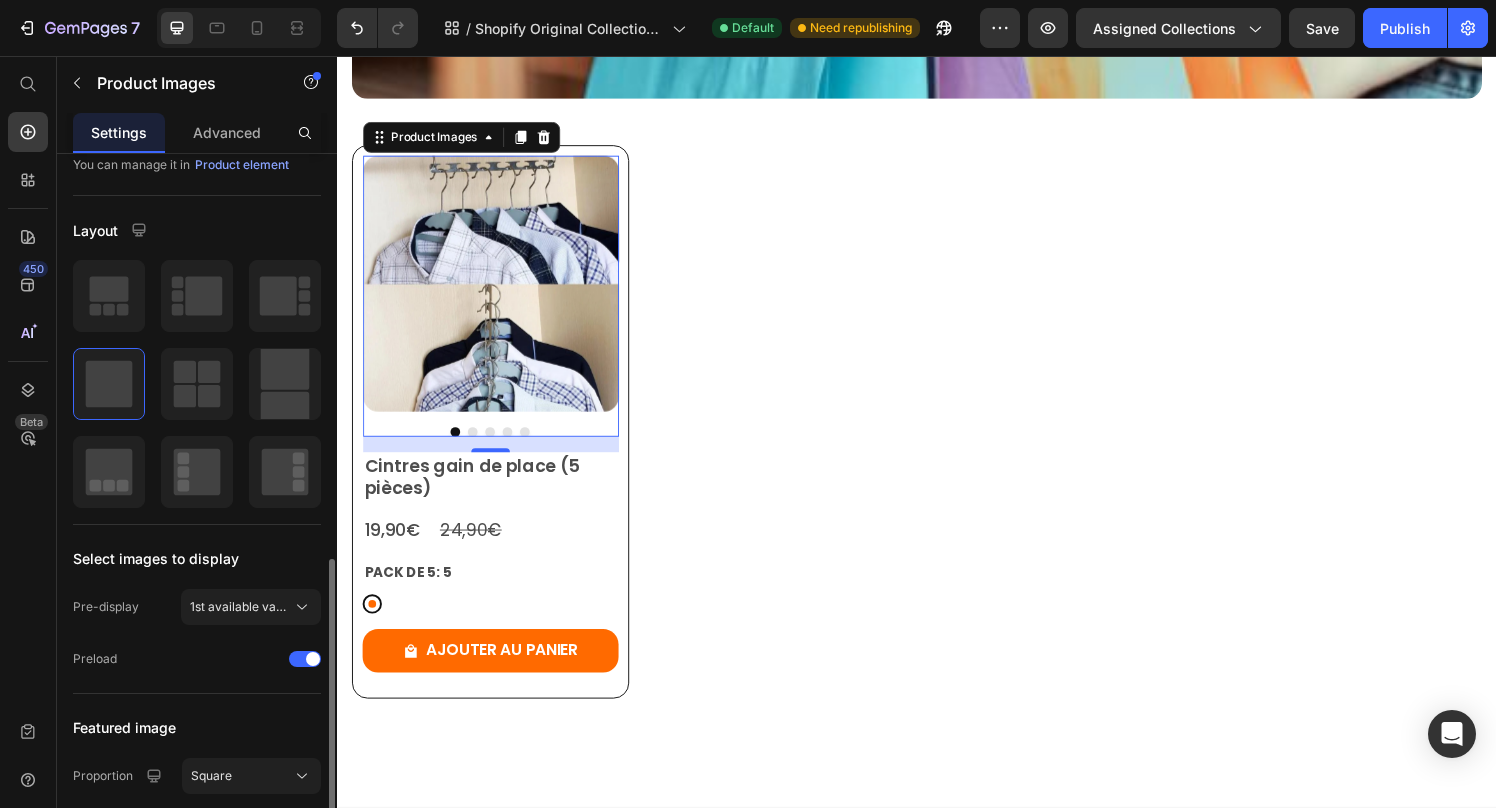 scroll, scrollTop: 363, scrollLeft: 0, axis: vertical 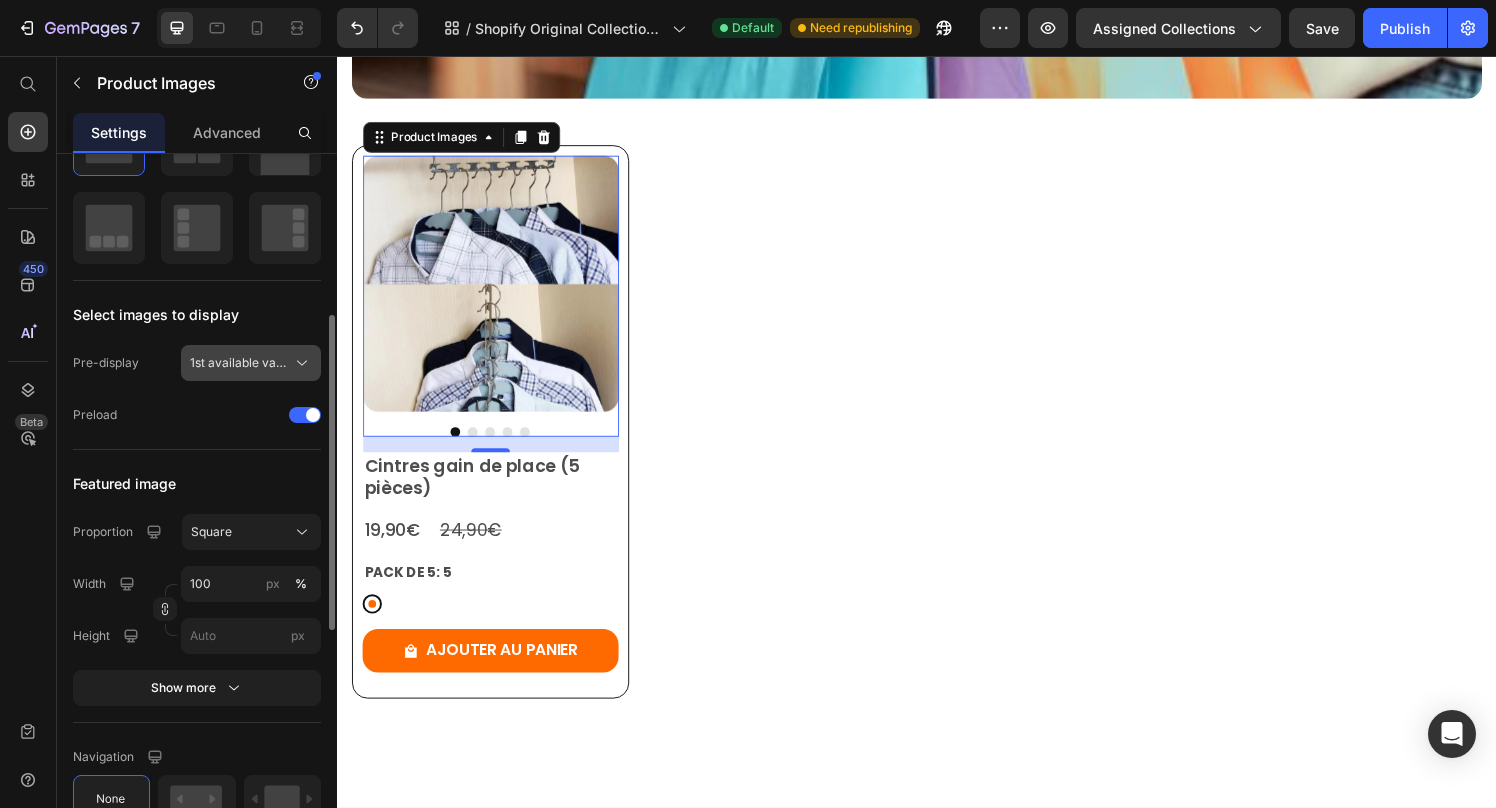 click on "1st available variant" at bounding box center [239, 363] 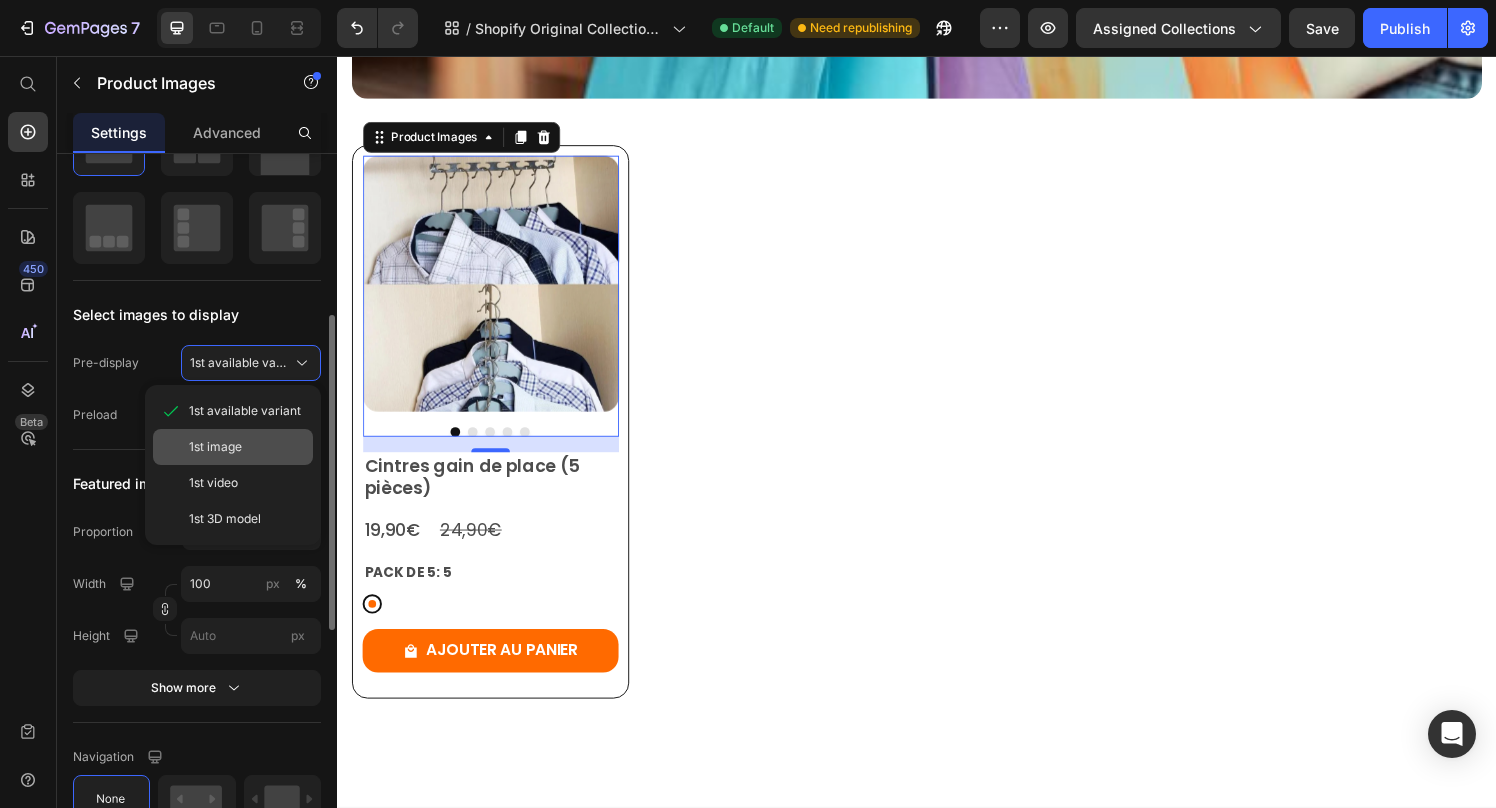 click on "1st image" at bounding box center [215, 447] 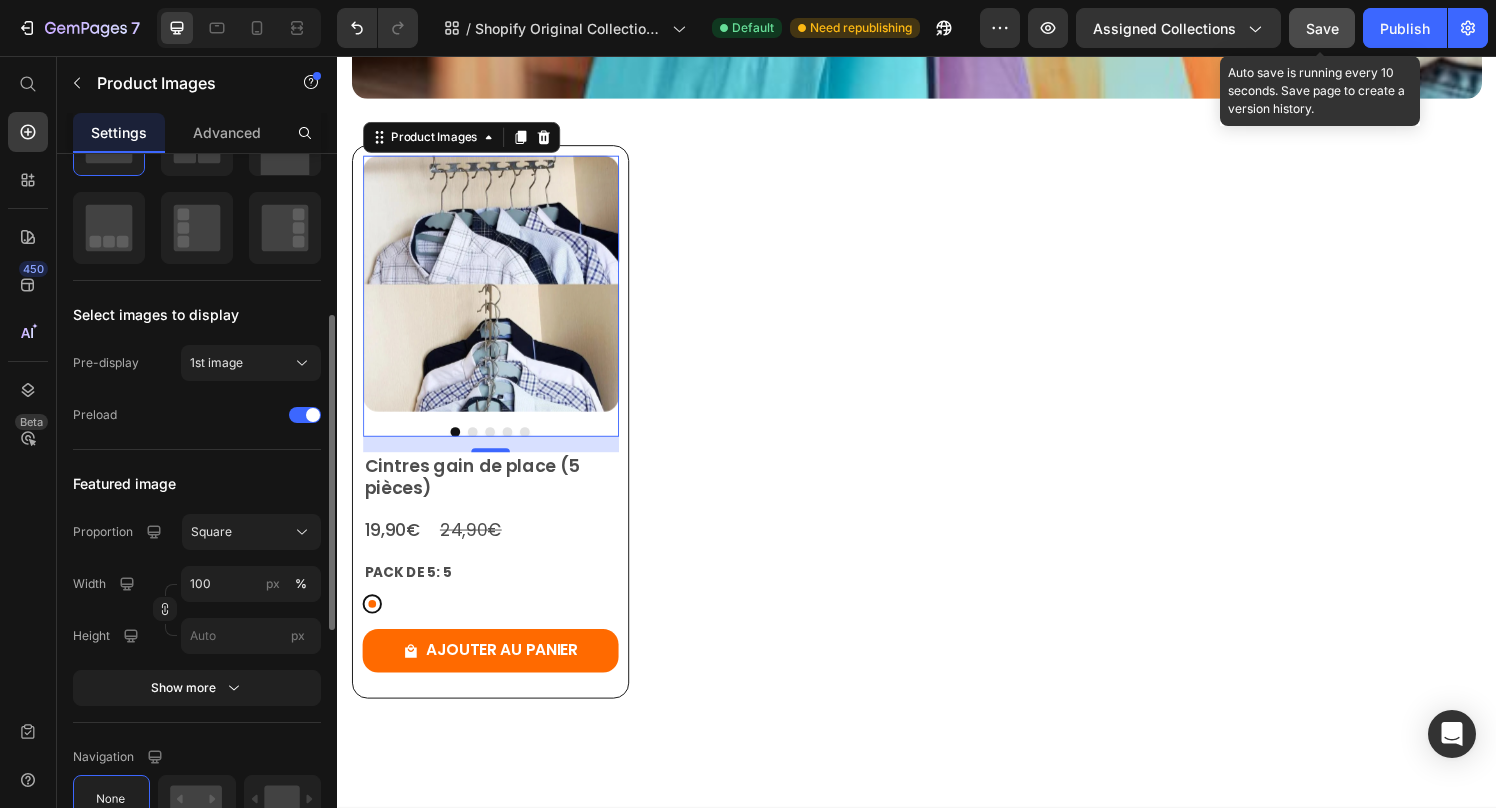 click on "Save" at bounding box center (1322, 28) 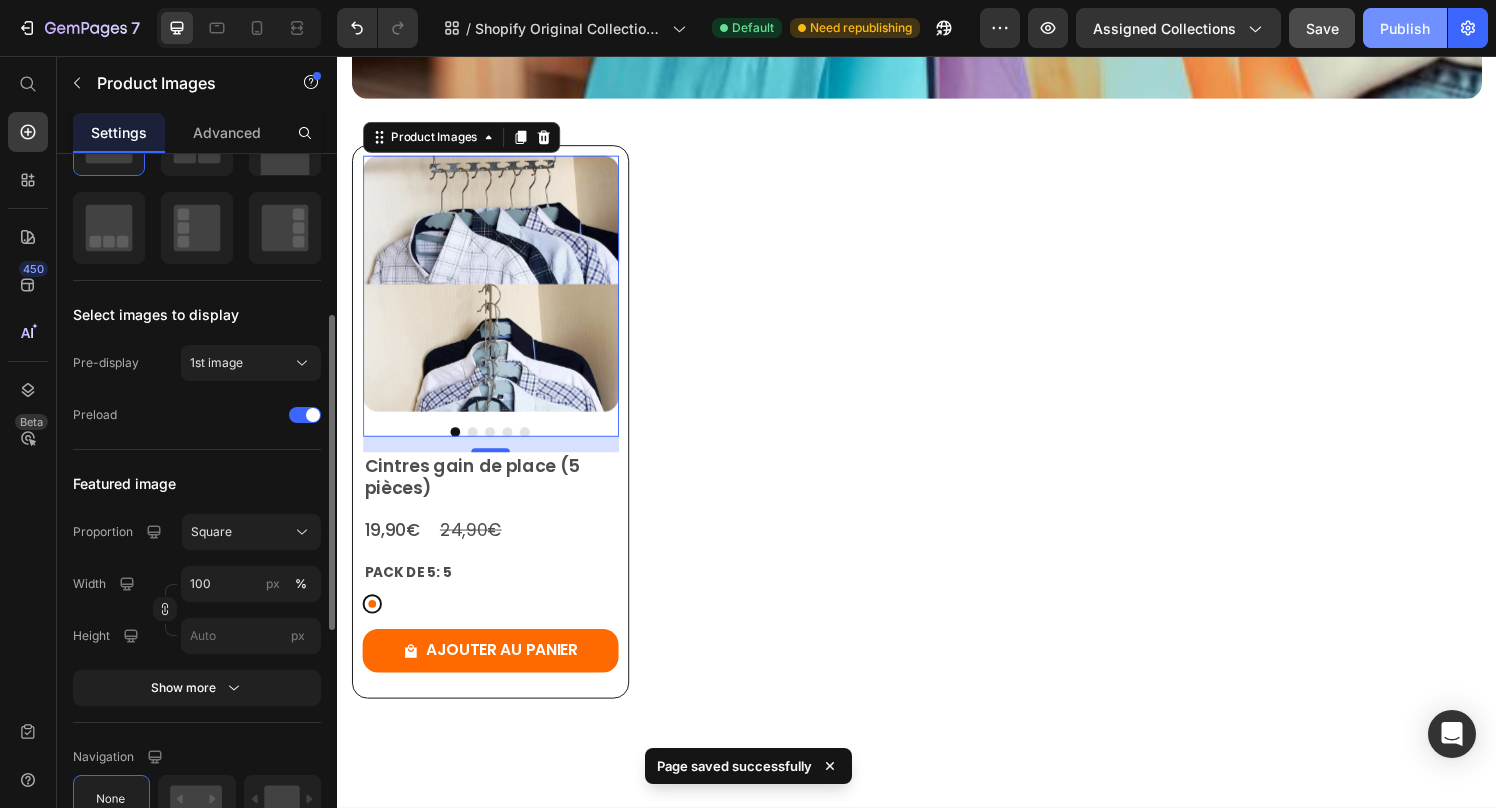 click on "Publish" at bounding box center (1405, 28) 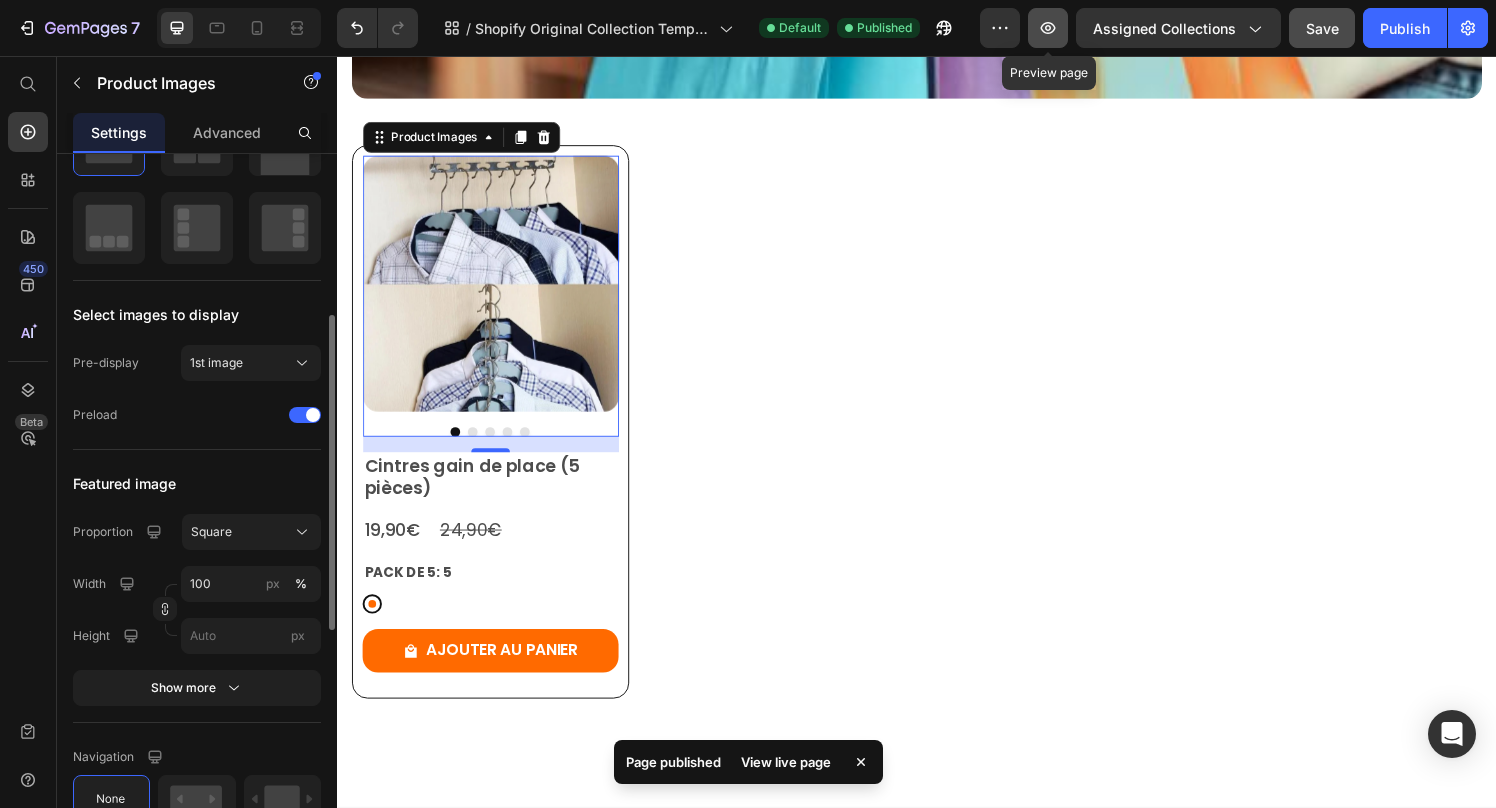 click 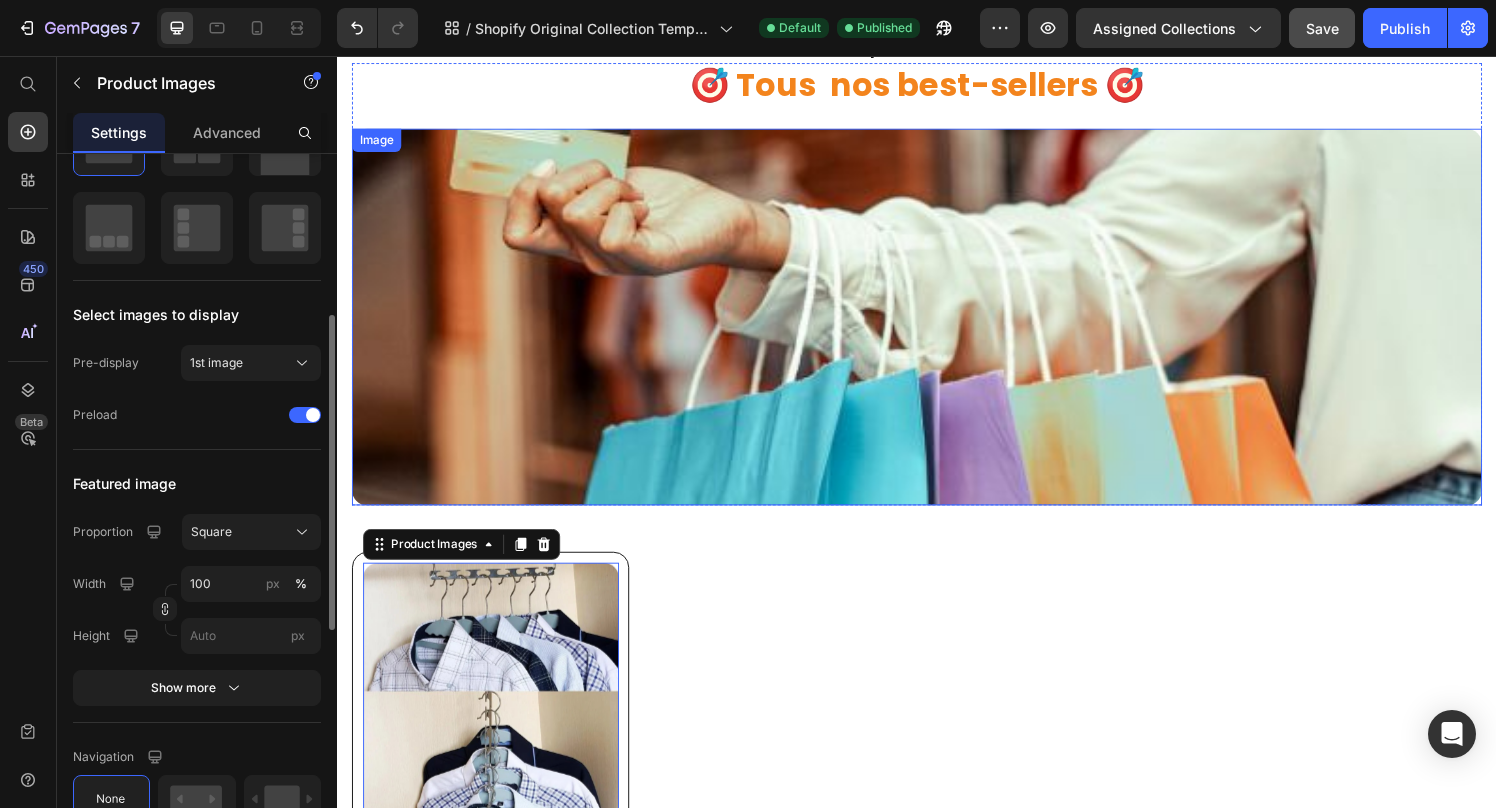 scroll, scrollTop: 122, scrollLeft: 0, axis: vertical 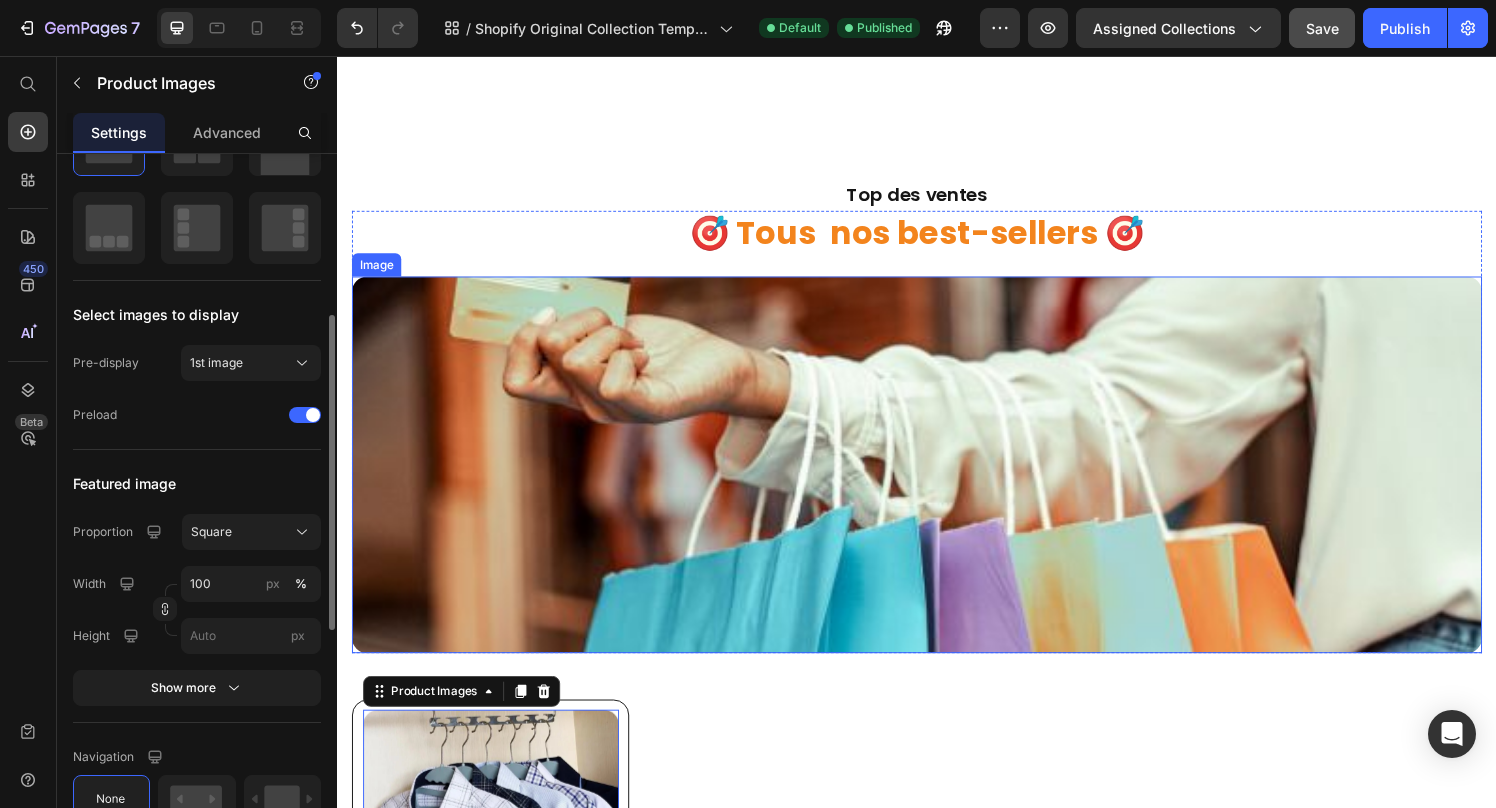 click at bounding box center (937, 479) 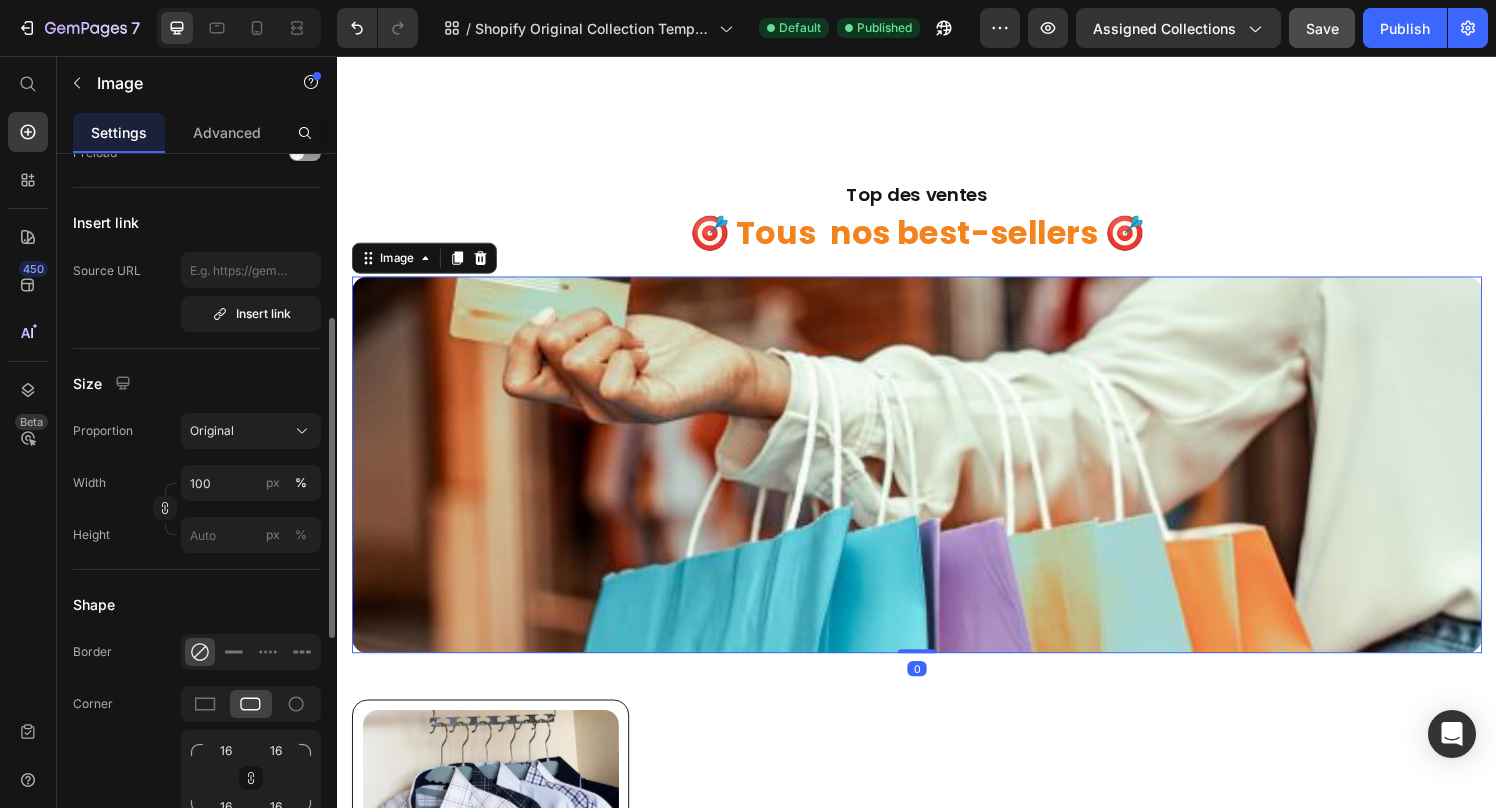 scroll, scrollTop: 0, scrollLeft: 0, axis: both 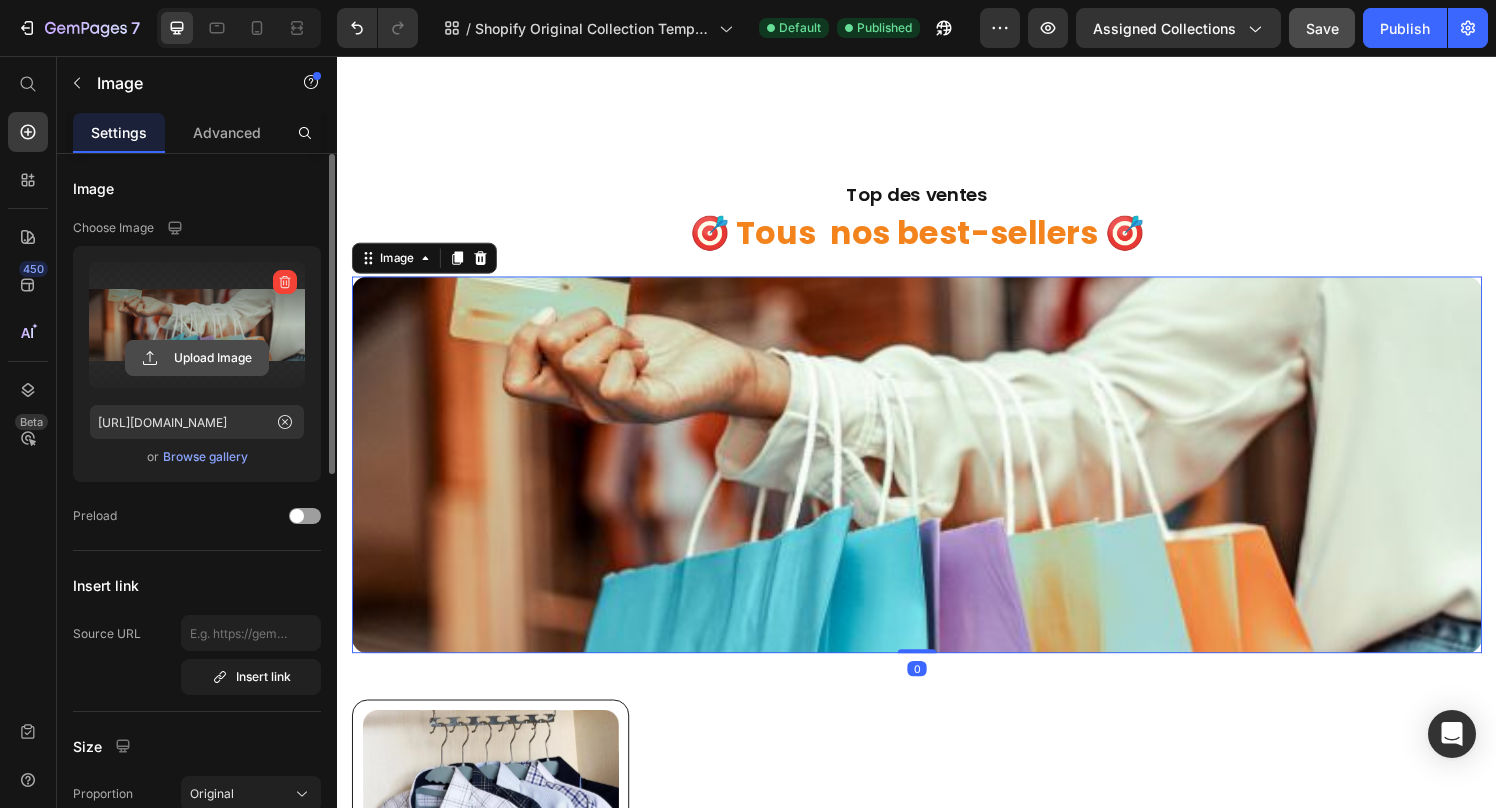 click 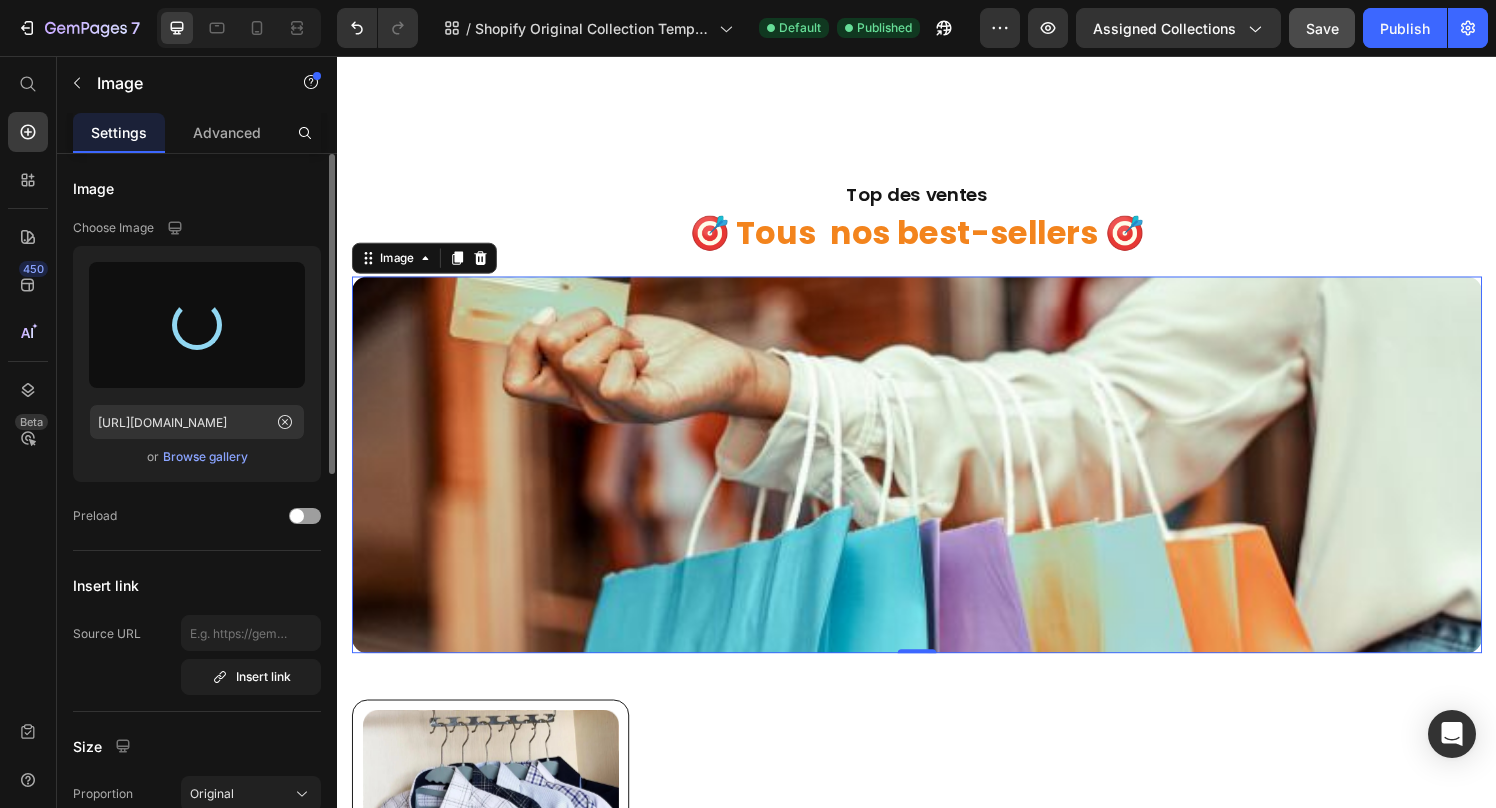 type on "[URL][DOMAIN_NAME]" 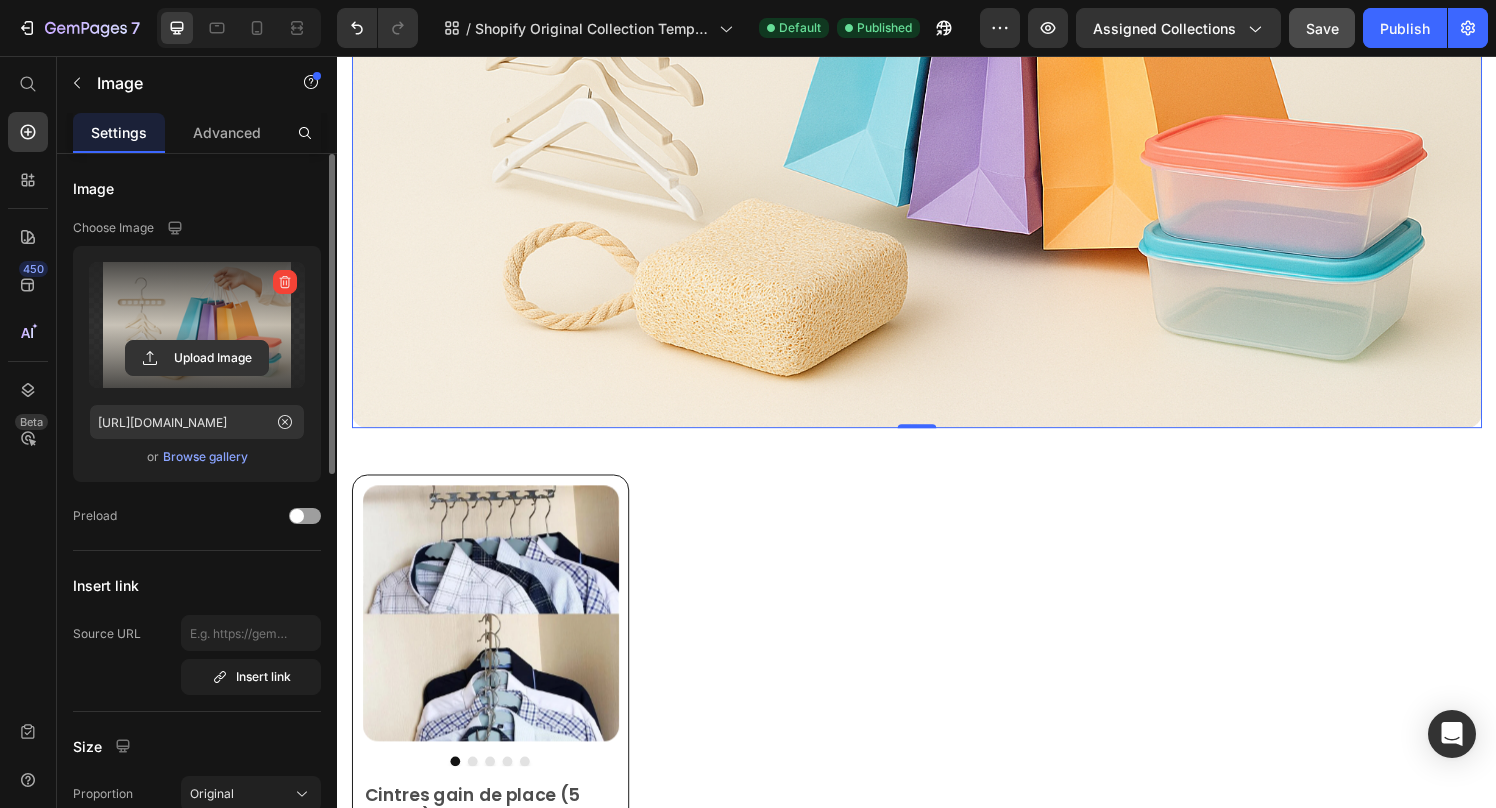 scroll, scrollTop: 667, scrollLeft: 0, axis: vertical 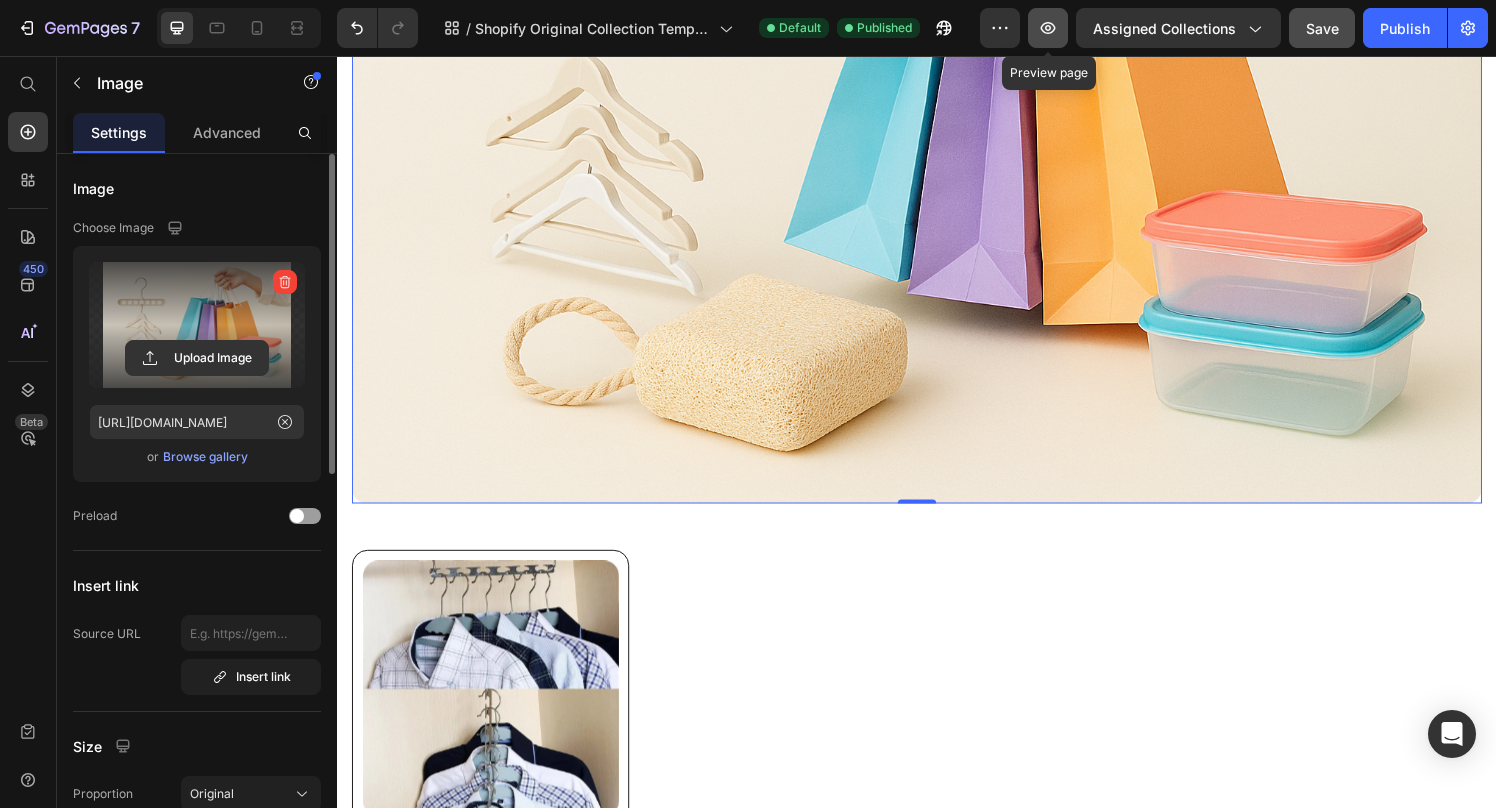 click 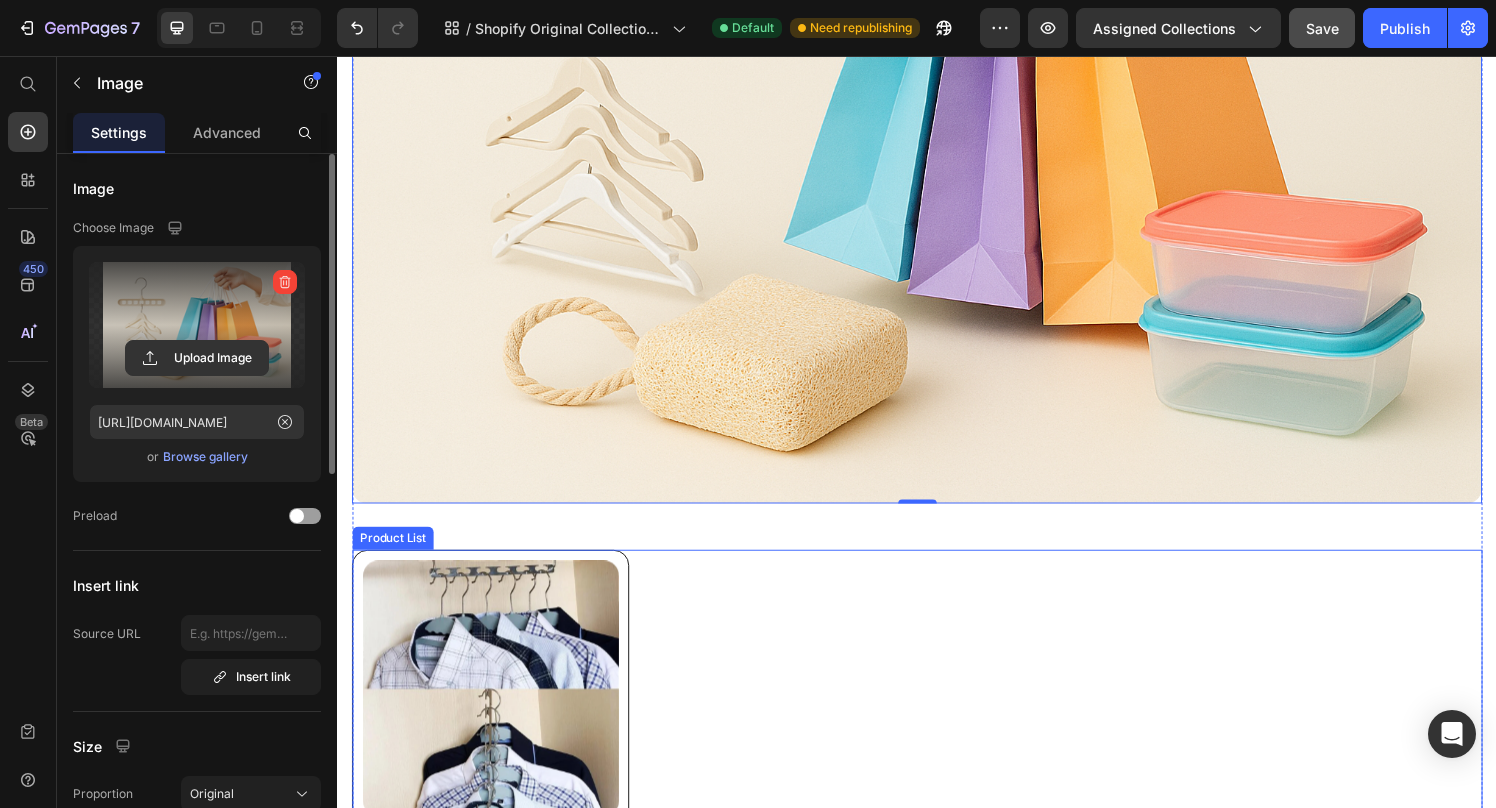 click on "Product Images Cintres gain de place (5 pièces) Product Title 19,90€ Product Price 24,90€ Product Price Row PACK DE 5: 5 5 5 Product Variants & Swatches AJOUTER AU PANIER Product Cart Button Row" at bounding box center [937, 853] 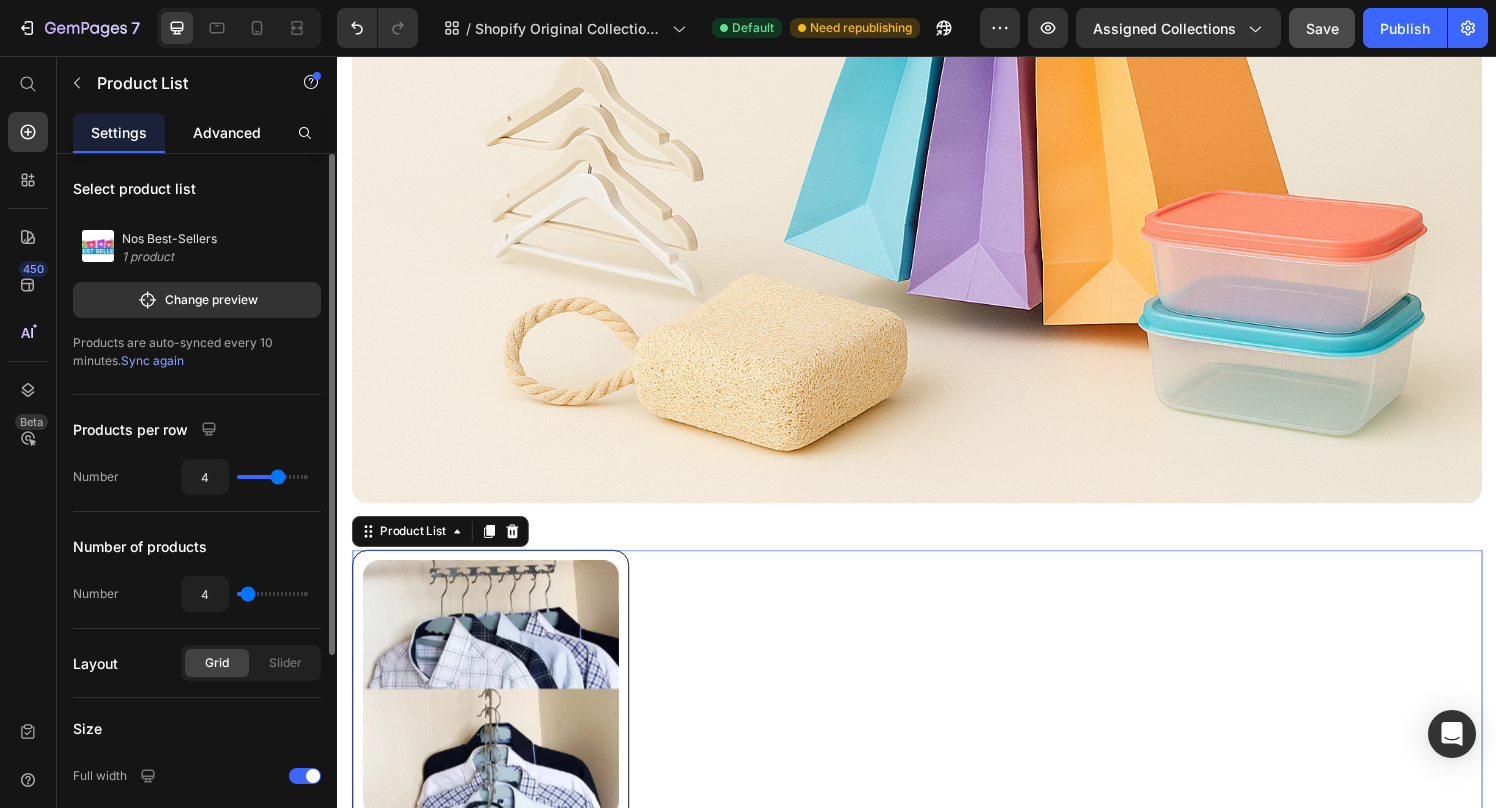 click on "Advanced" at bounding box center [227, 132] 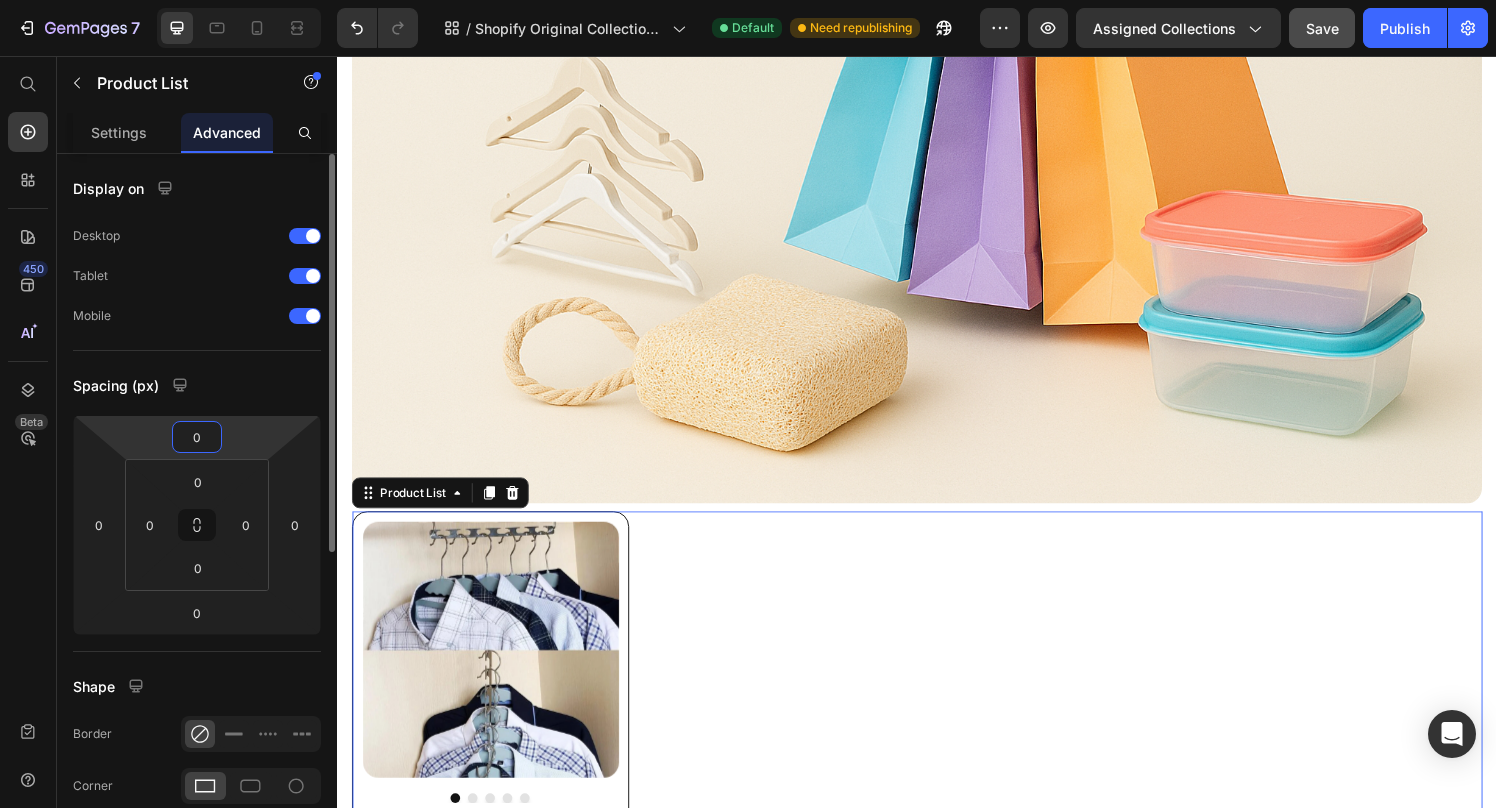 drag, startPoint x: 225, startPoint y: 423, endPoint x: 223, endPoint y: 442, distance: 19.104973 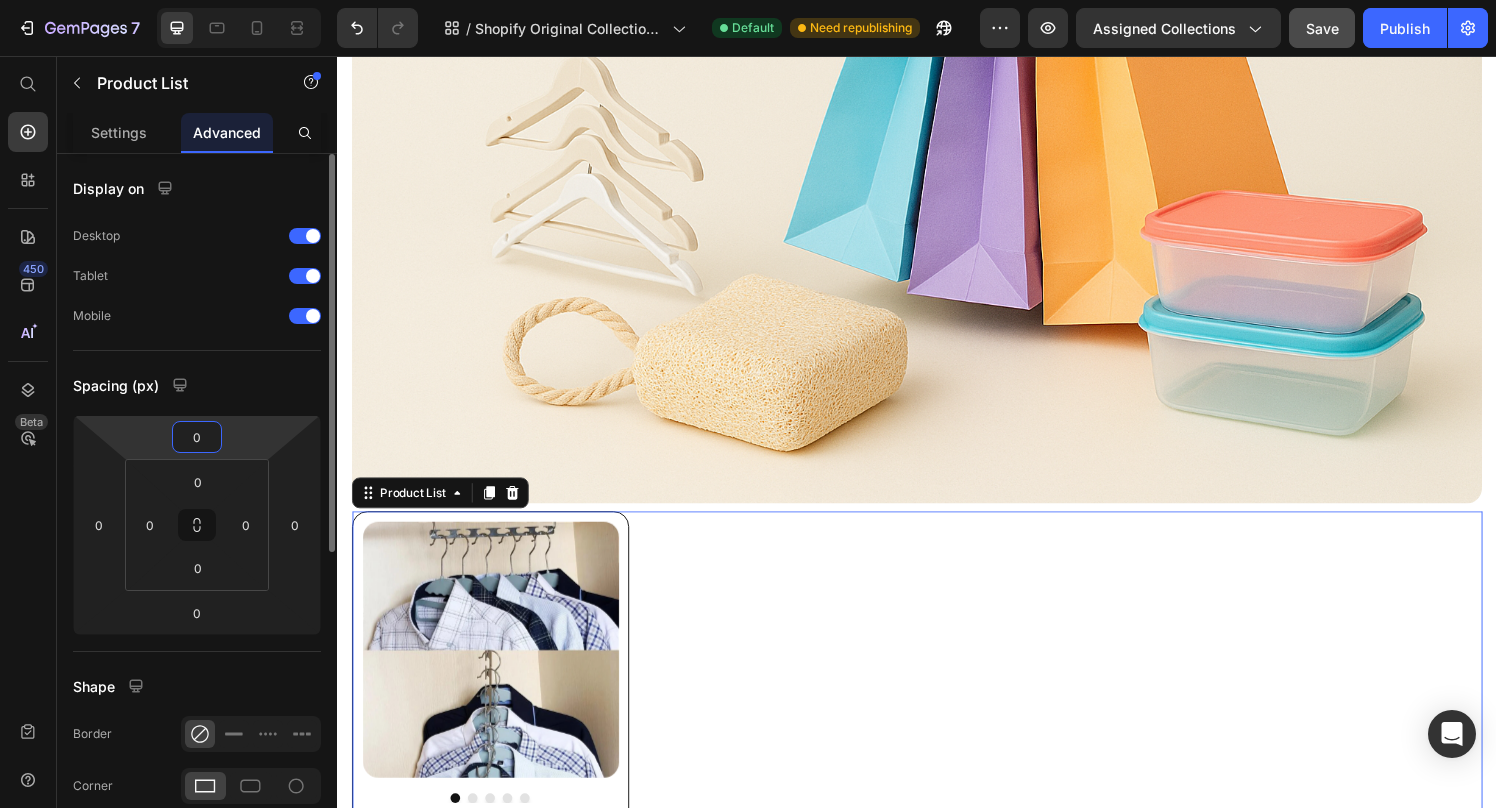 click on "7   /  Shopify Original Collection Template Default Need republishing Preview Assigned Collections  Save   Publish  450 Beta Start with Sections Elements Hero Section Product Detail Brands Trusted Badges Guarantee Product Breakdown How to use Testimonials Compare Bundle FAQs Social Proof Brand Story Product List Collection Blog List Contact Sticky Add to Cart Custom Footer Browse Library 450 Layout
Row
Row
Row
Row Text
Heading
Text Block Button
Button
Button
Sticky Back to top Media" at bounding box center [748, 4] 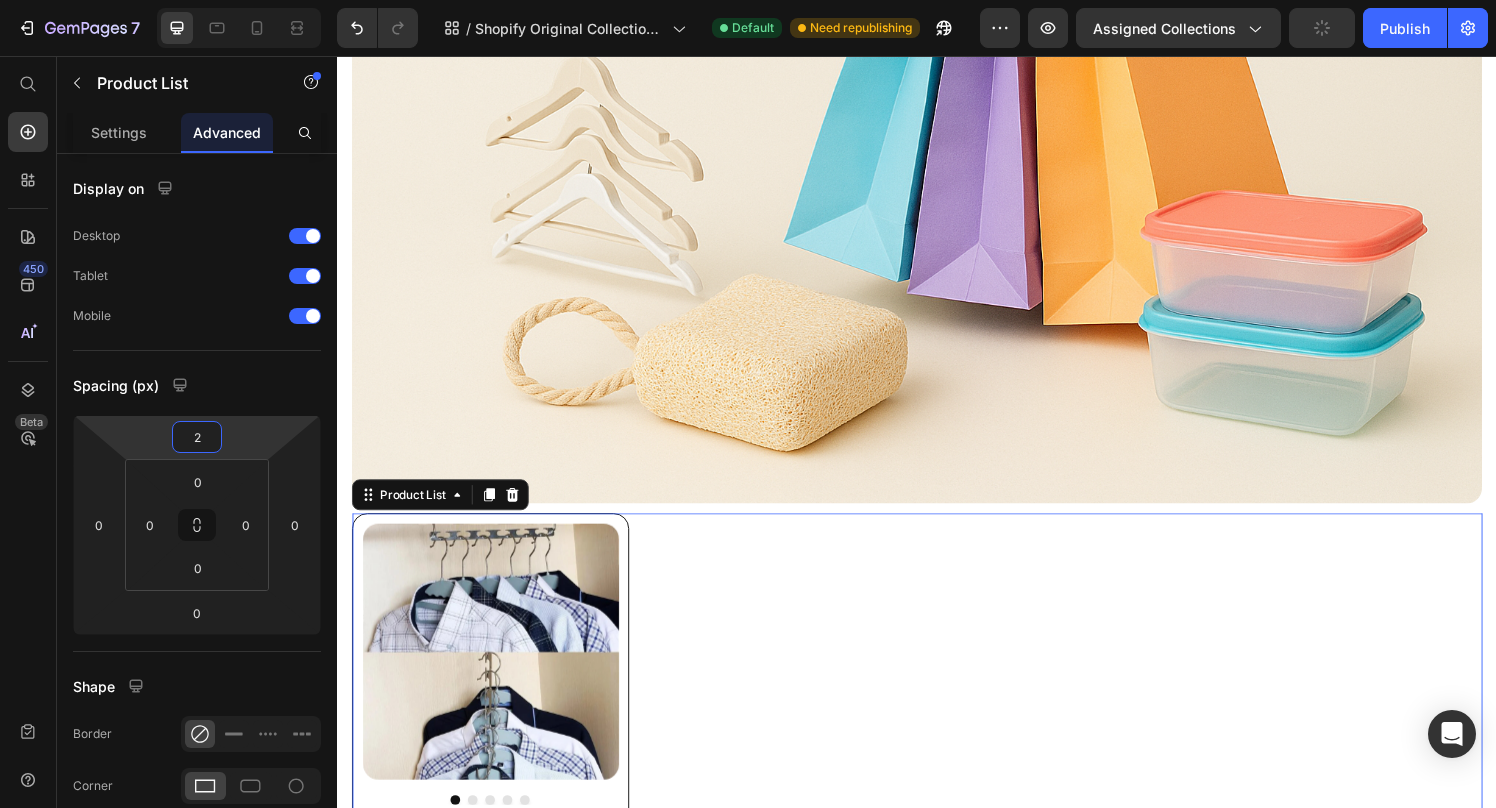 click on "Product Images Cintres gain de place (5 pièces) Product Title 19,90€ Product Price 24,90€ Product Price Row PACK DE 5: 5 5 5 Product Variants & Swatches AJOUTER AU PANIER Product Cart Button Row" at bounding box center (937, 815) 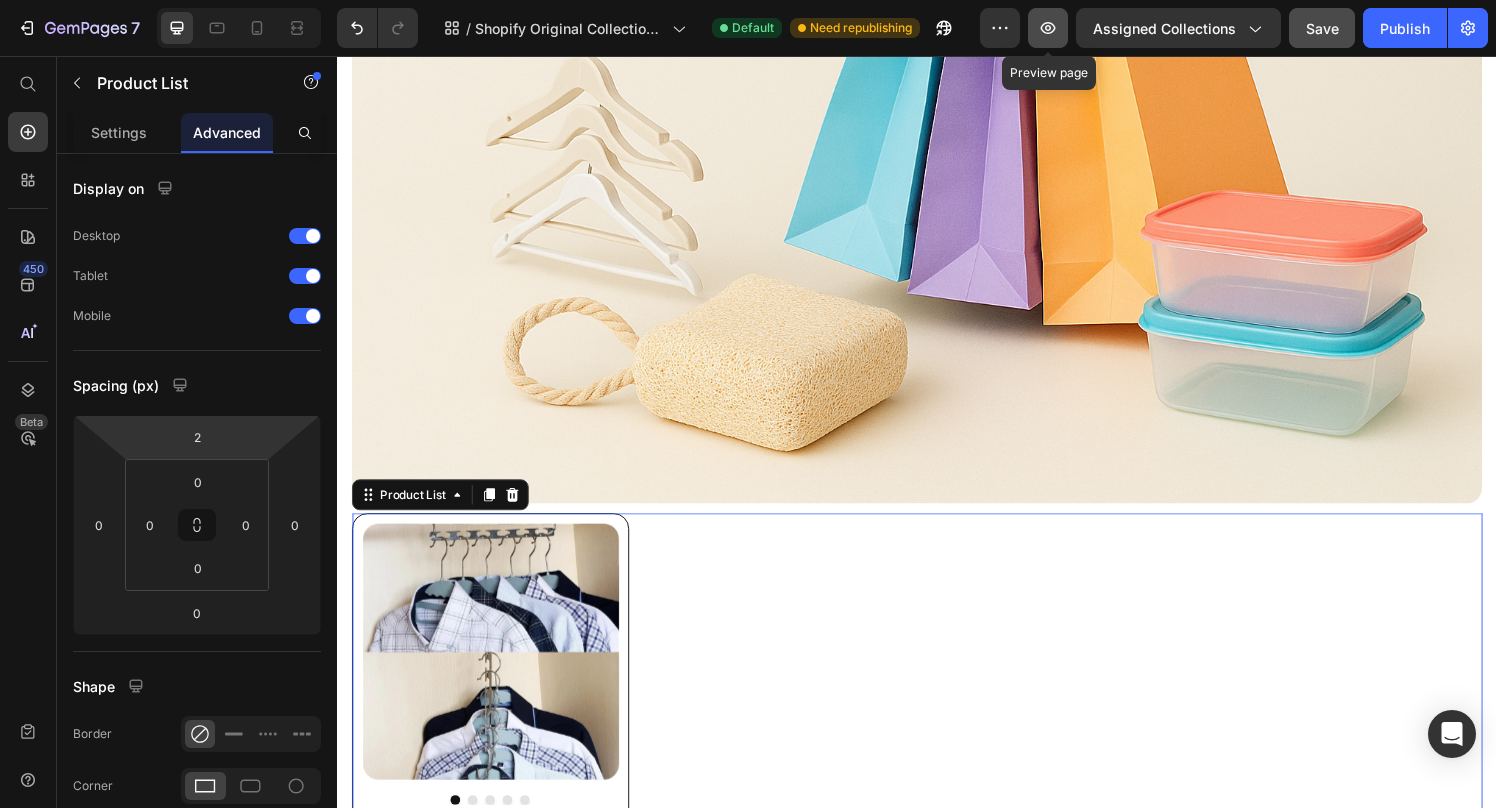 click 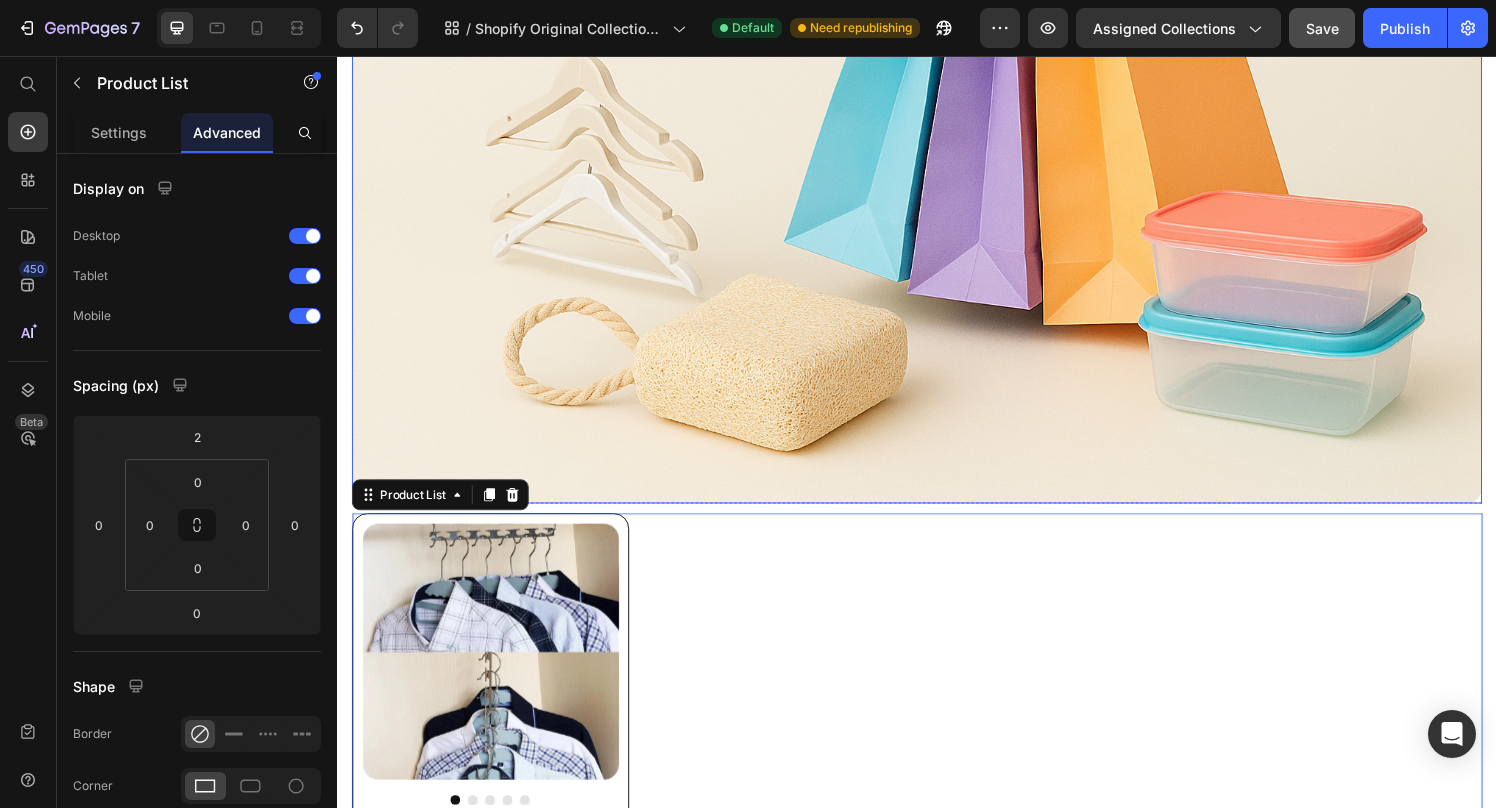 click at bounding box center [937, 129] 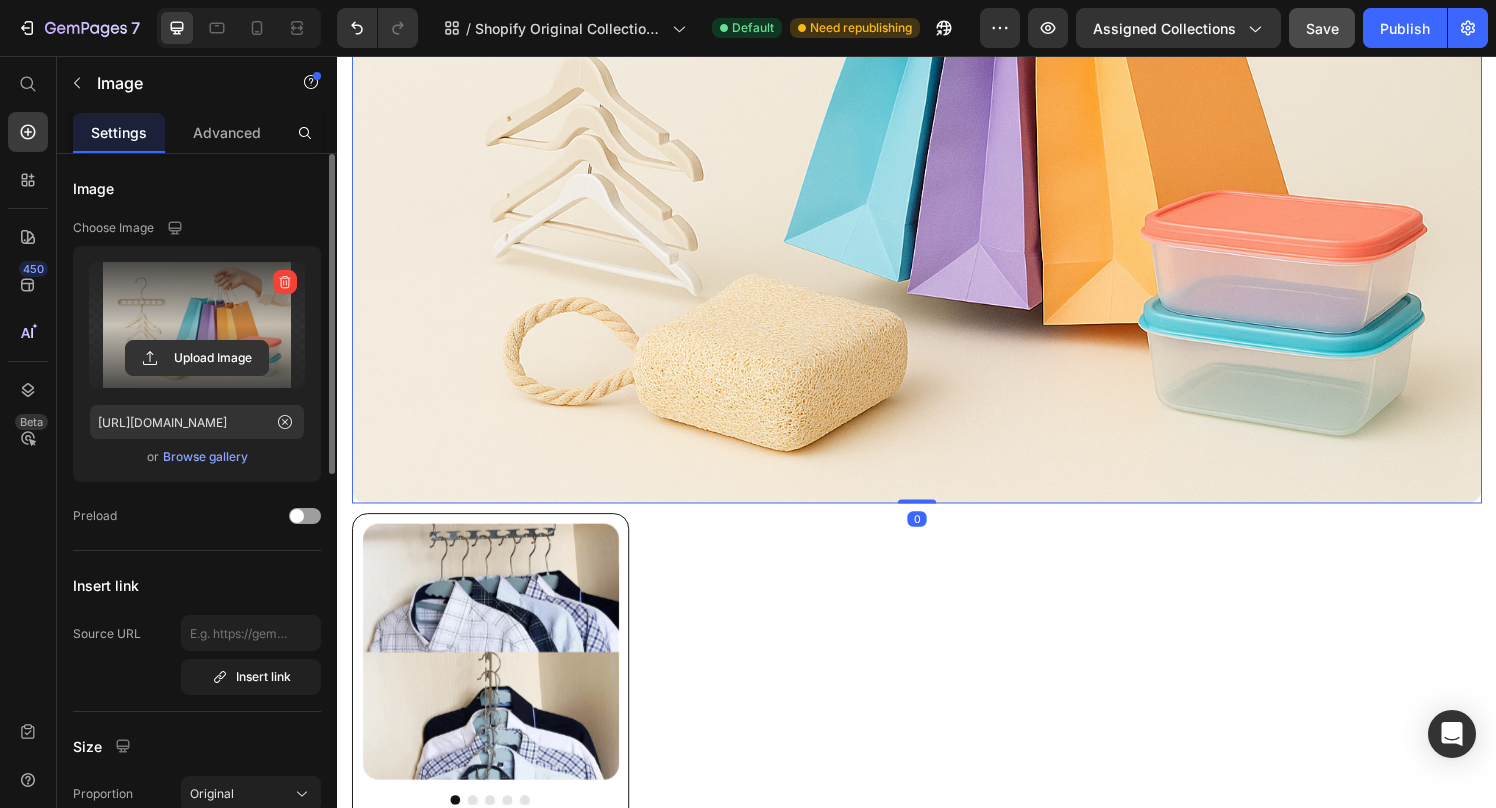click at bounding box center (197, 325) 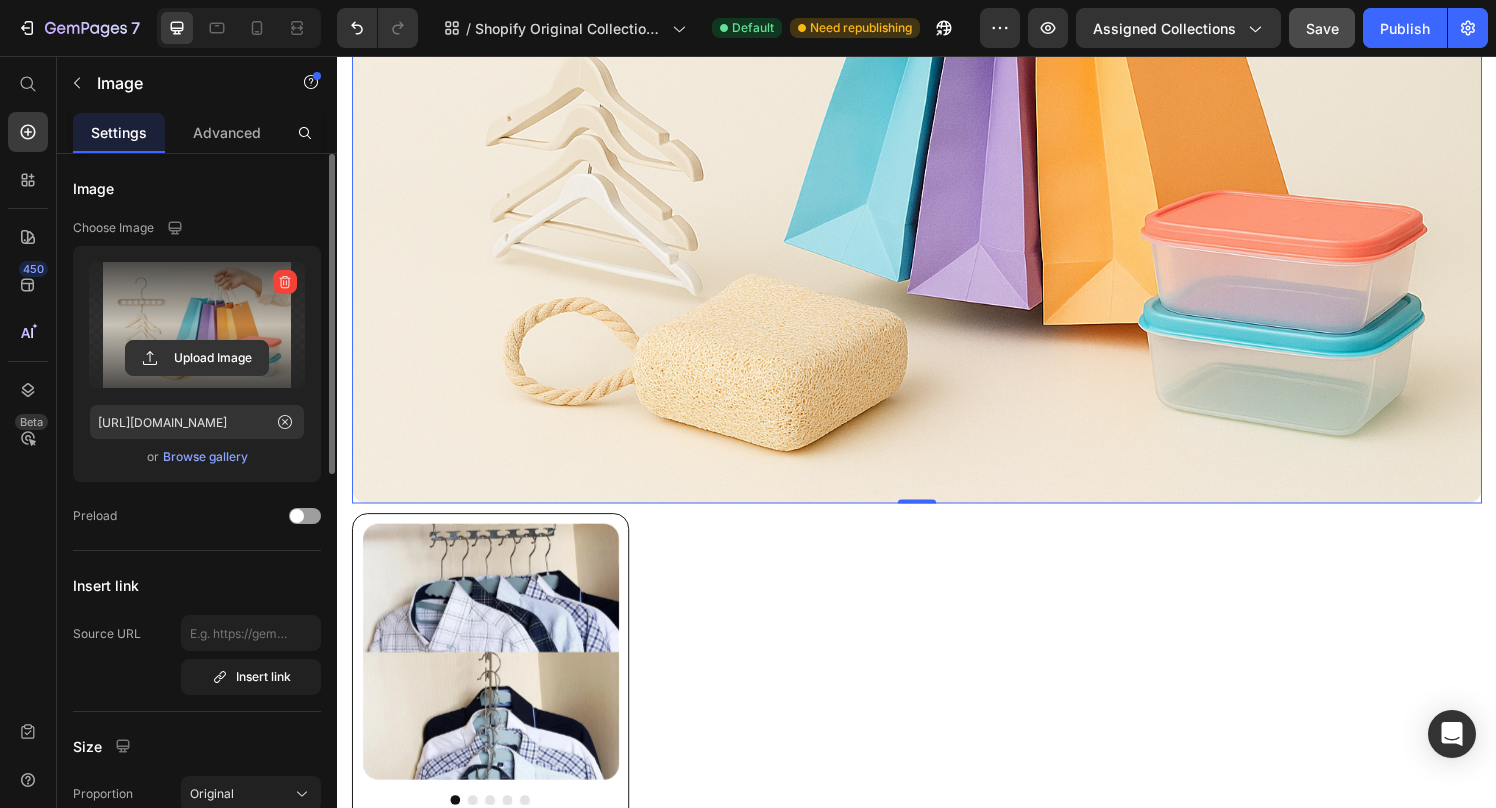 click at bounding box center (197, 325) 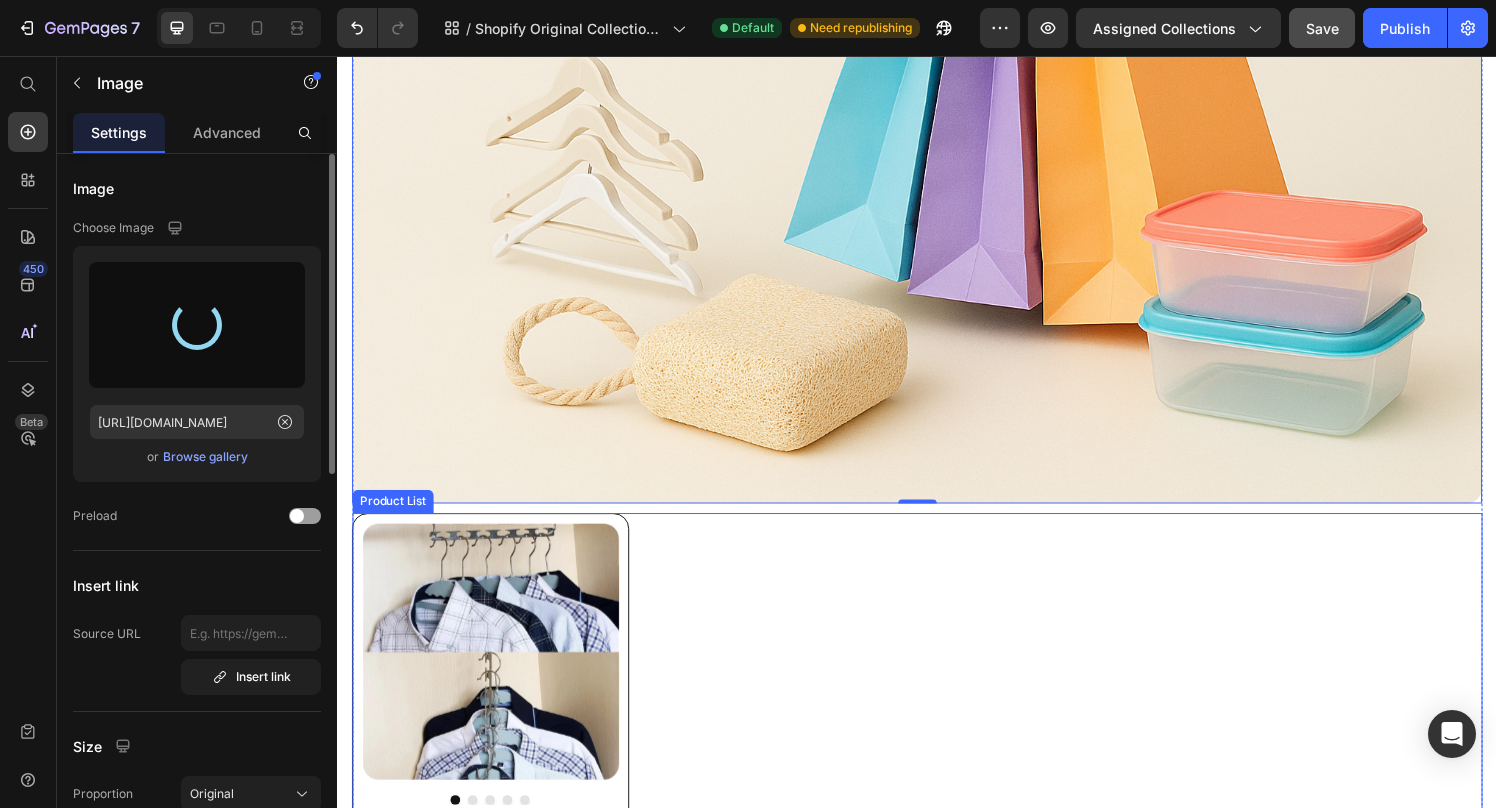 type on "[URL][DOMAIN_NAME]" 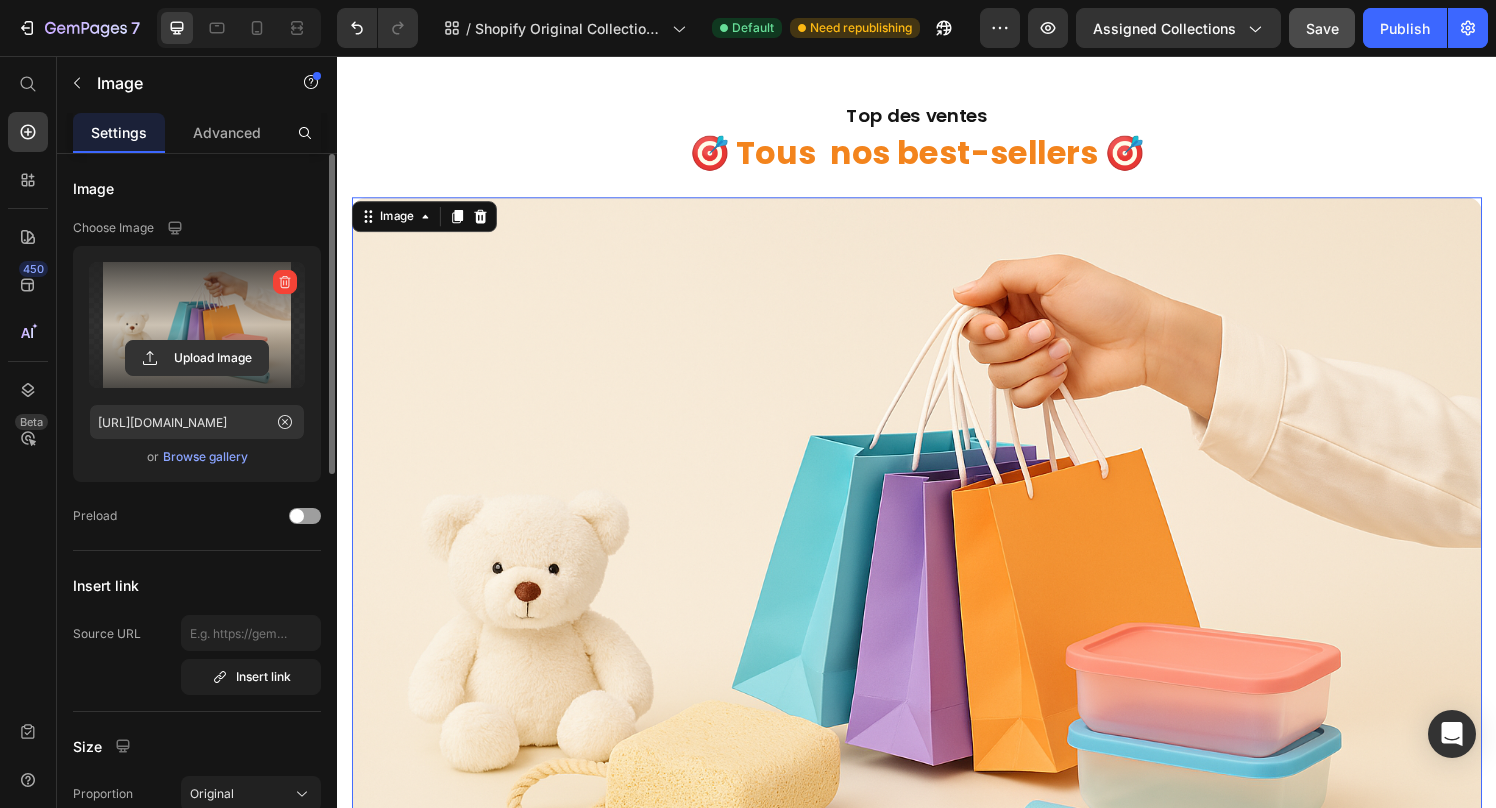 scroll, scrollTop: 183, scrollLeft: 0, axis: vertical 